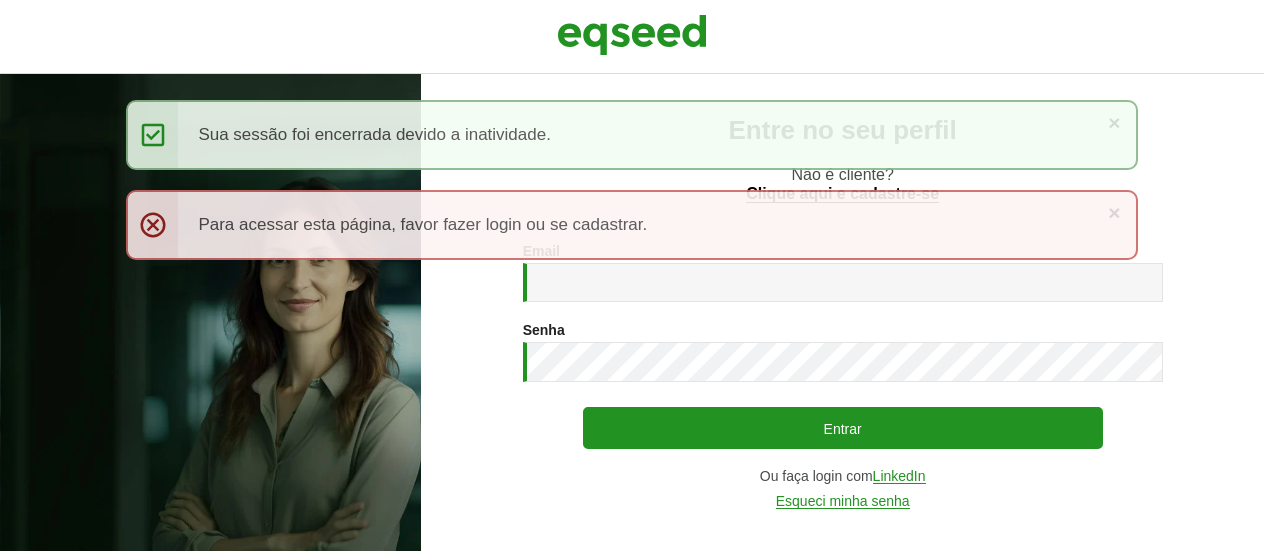 scroll, scrollTop: 0, scrollLeft: 0, axis: both 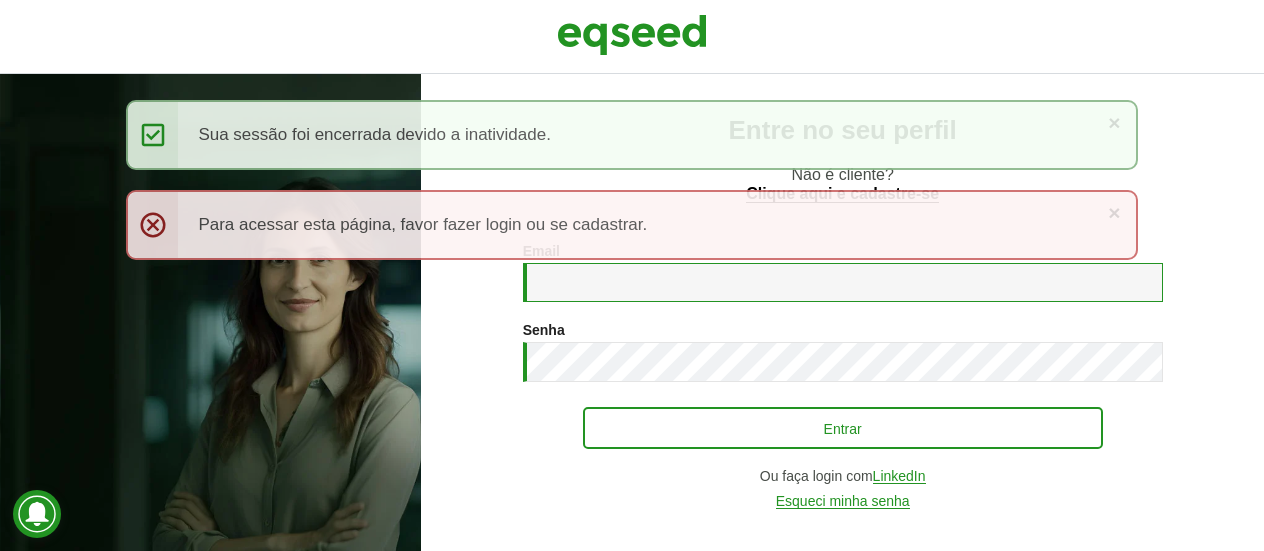 type on "**********" 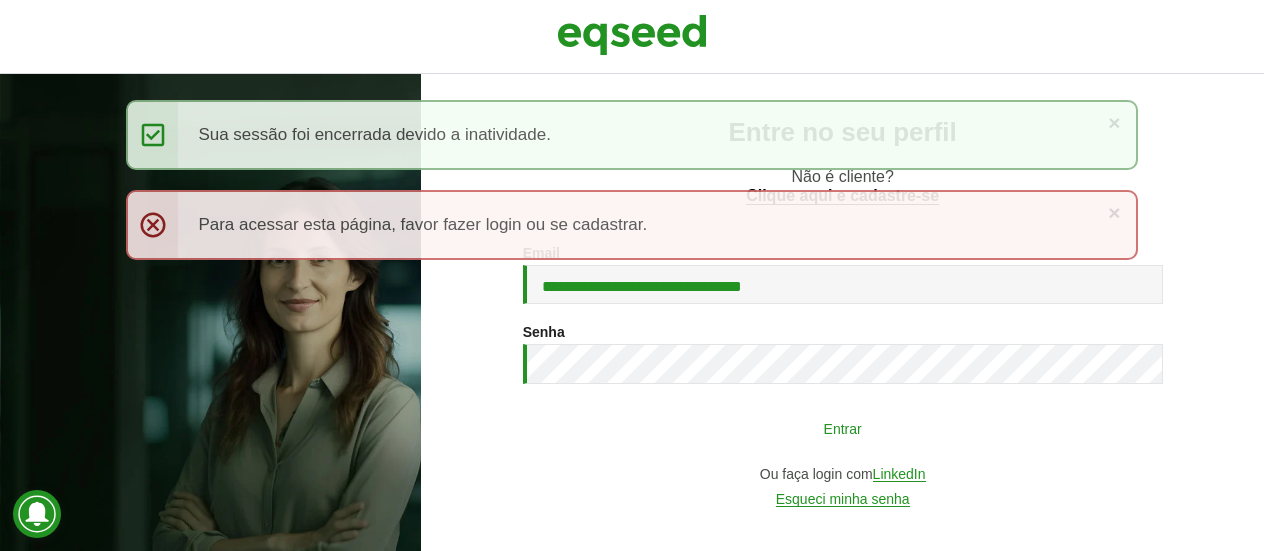 click on "Entrar" at bounding box center [843, 428] 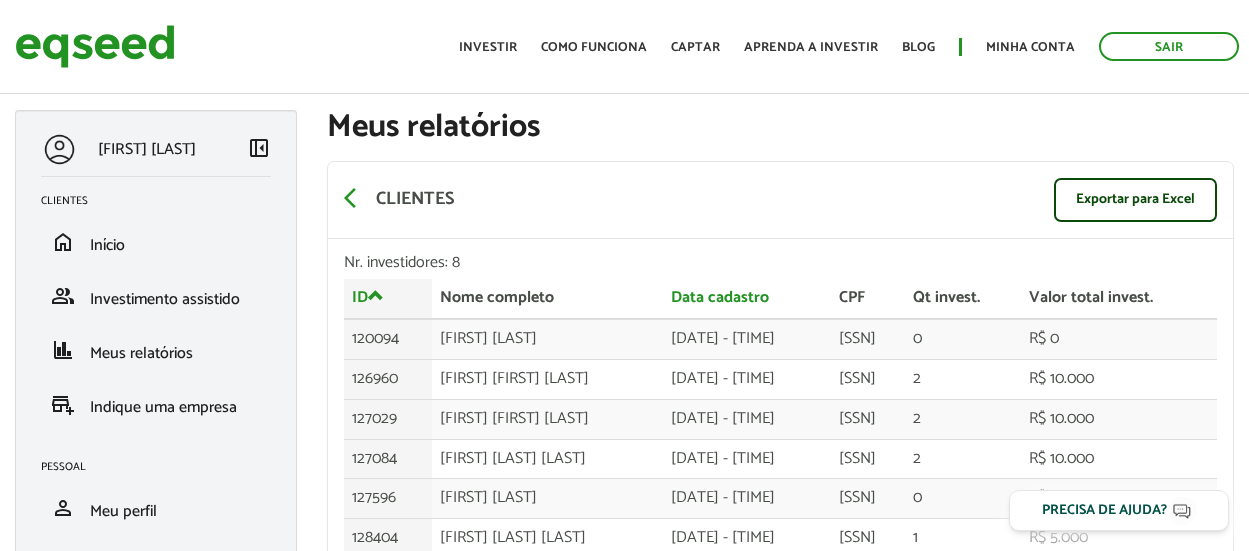 scroll, scrollTop: 0, scrollLeft: 0, axis: both 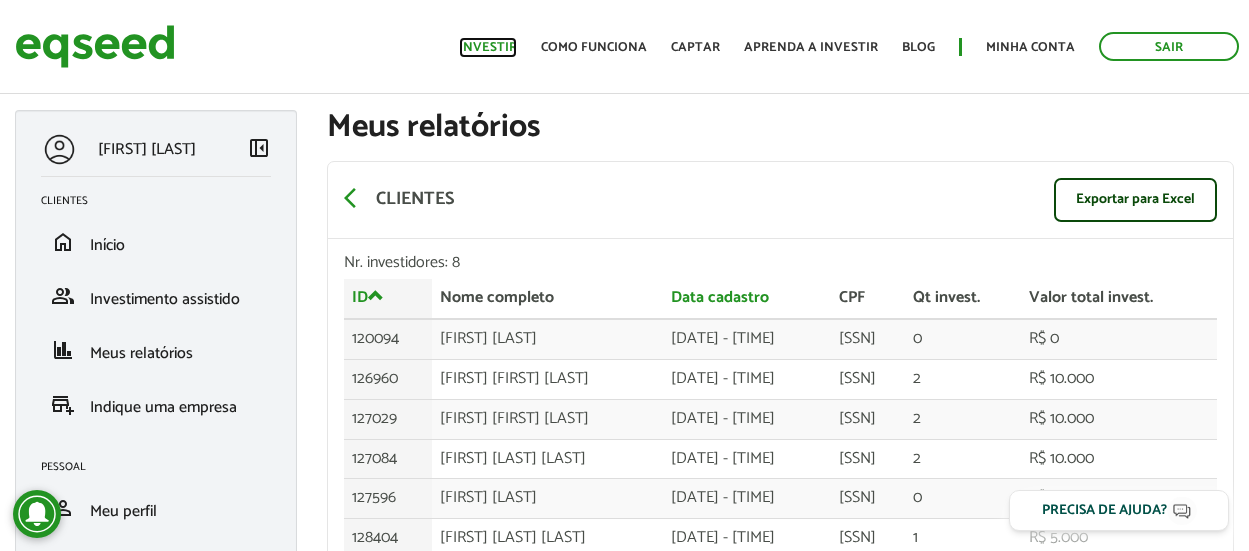 click on "Investir" at bounding box center (488, 47) 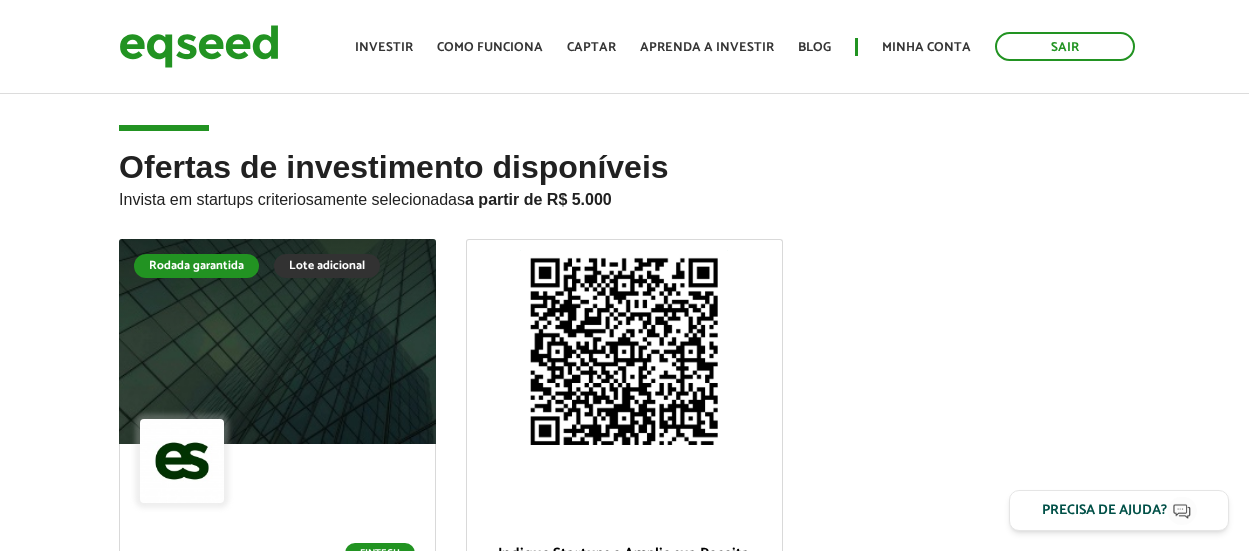 scroll, scrollTop: 0, scrollLeft: 0, axis: both 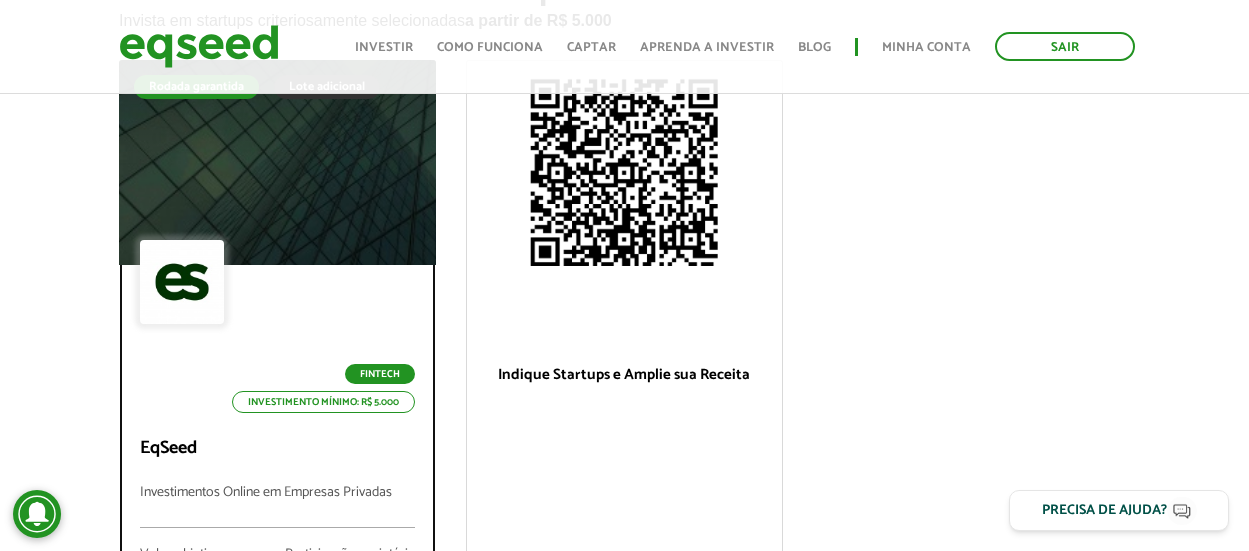 click at bounding box center [277, 163] 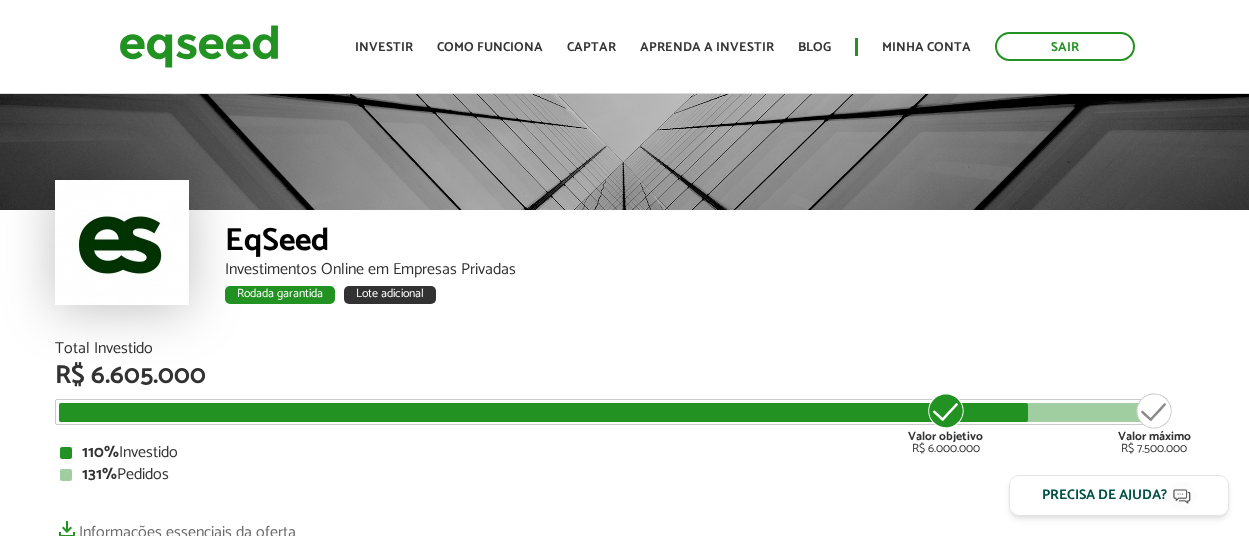 scroll, scrollTop: 110, scrollLeft: 0, axis: vertical 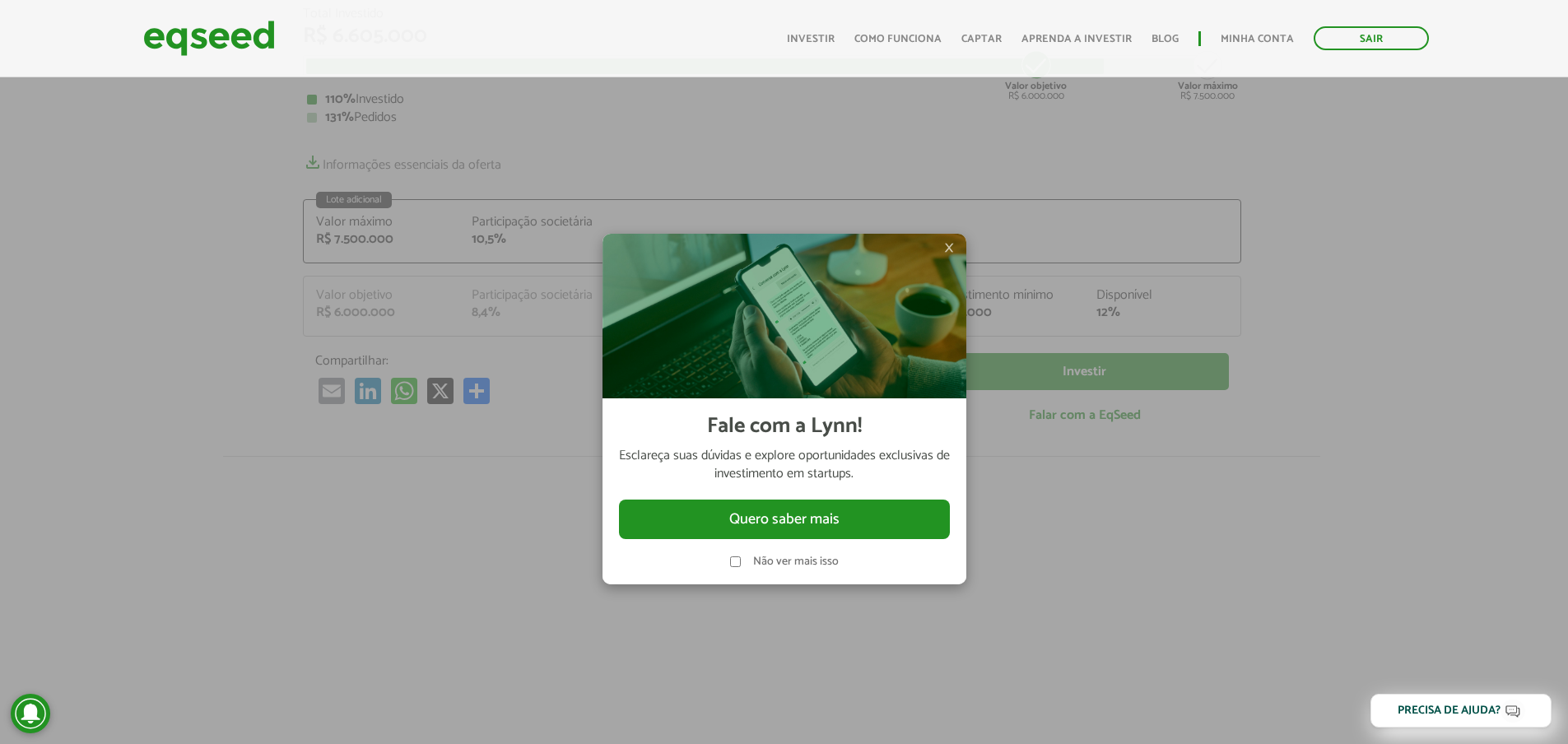 click on "×
Fale com a [FIRST]!
Esclareça suas dúvidas e explore oportunidades exclusivas de   investimento em startups.
Quero saber mais
Não ver mais isso" at bounding box center (784, 409) 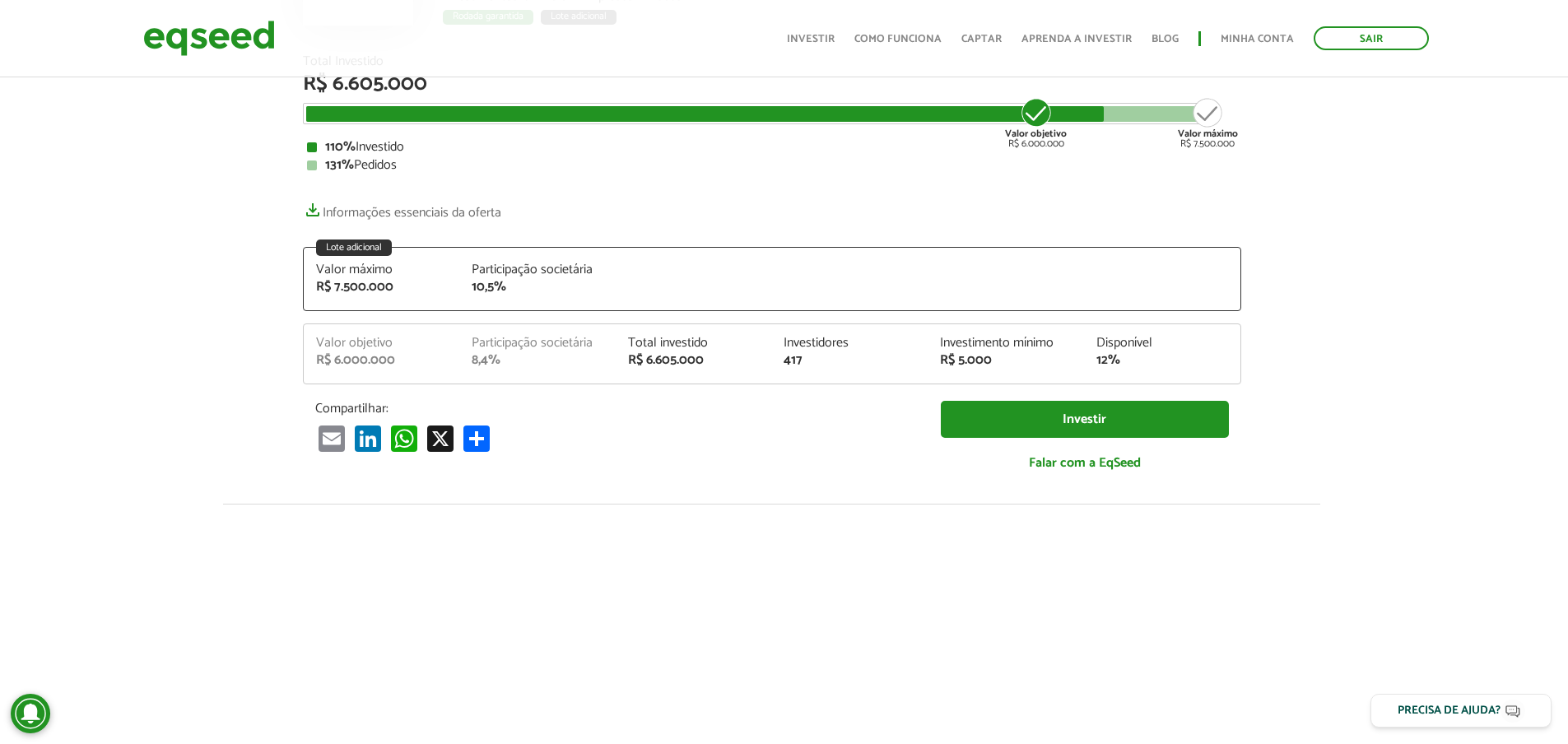 scroll, scrollTop: 0, scrollLeft: 12, axis: horizontal 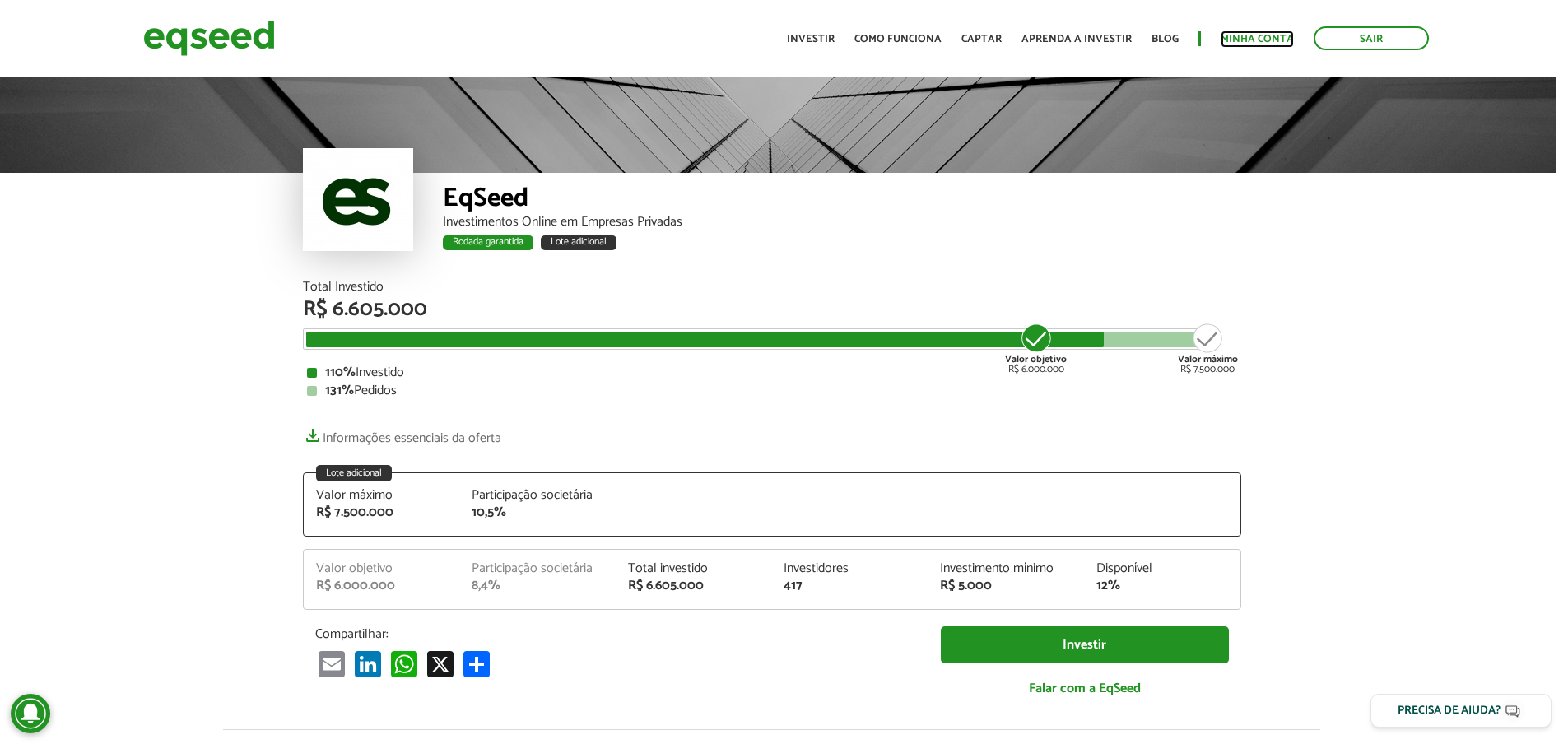 click on "Minha conta" at bounding box center [1257, 39] 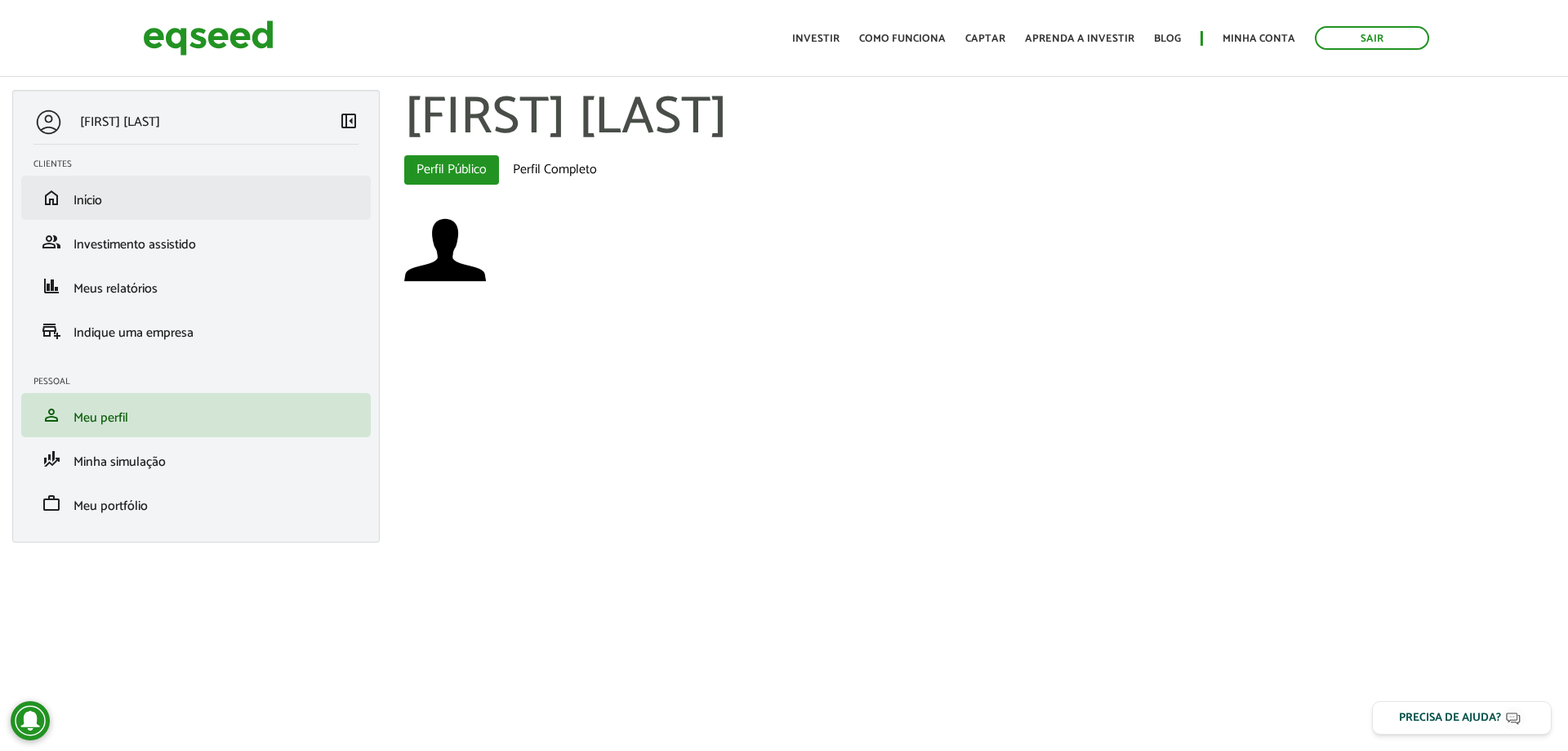 scroll, scrollTop: 0, scrollLeft: 0, axis: both 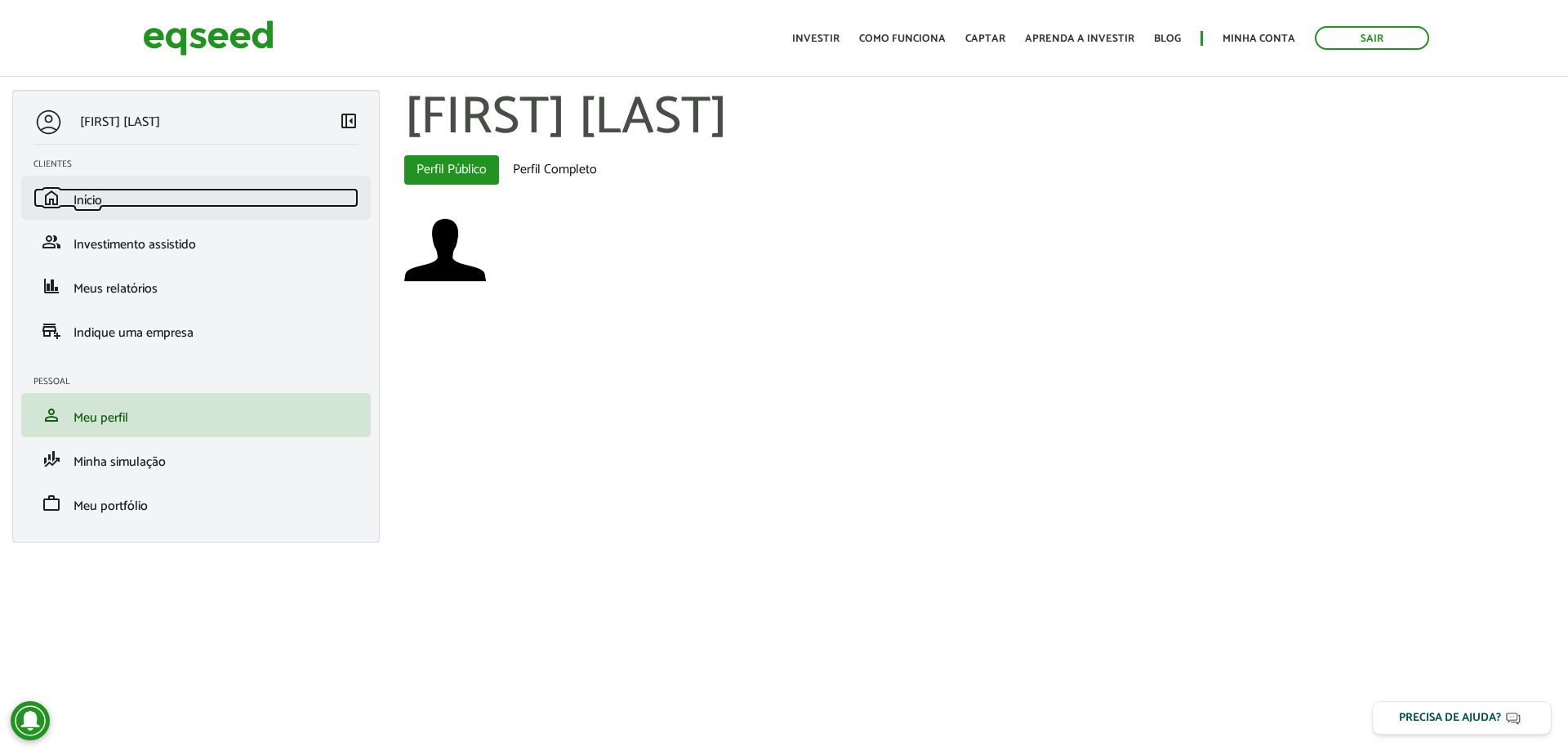 click on "home Início" at bounding box center (196, 198) 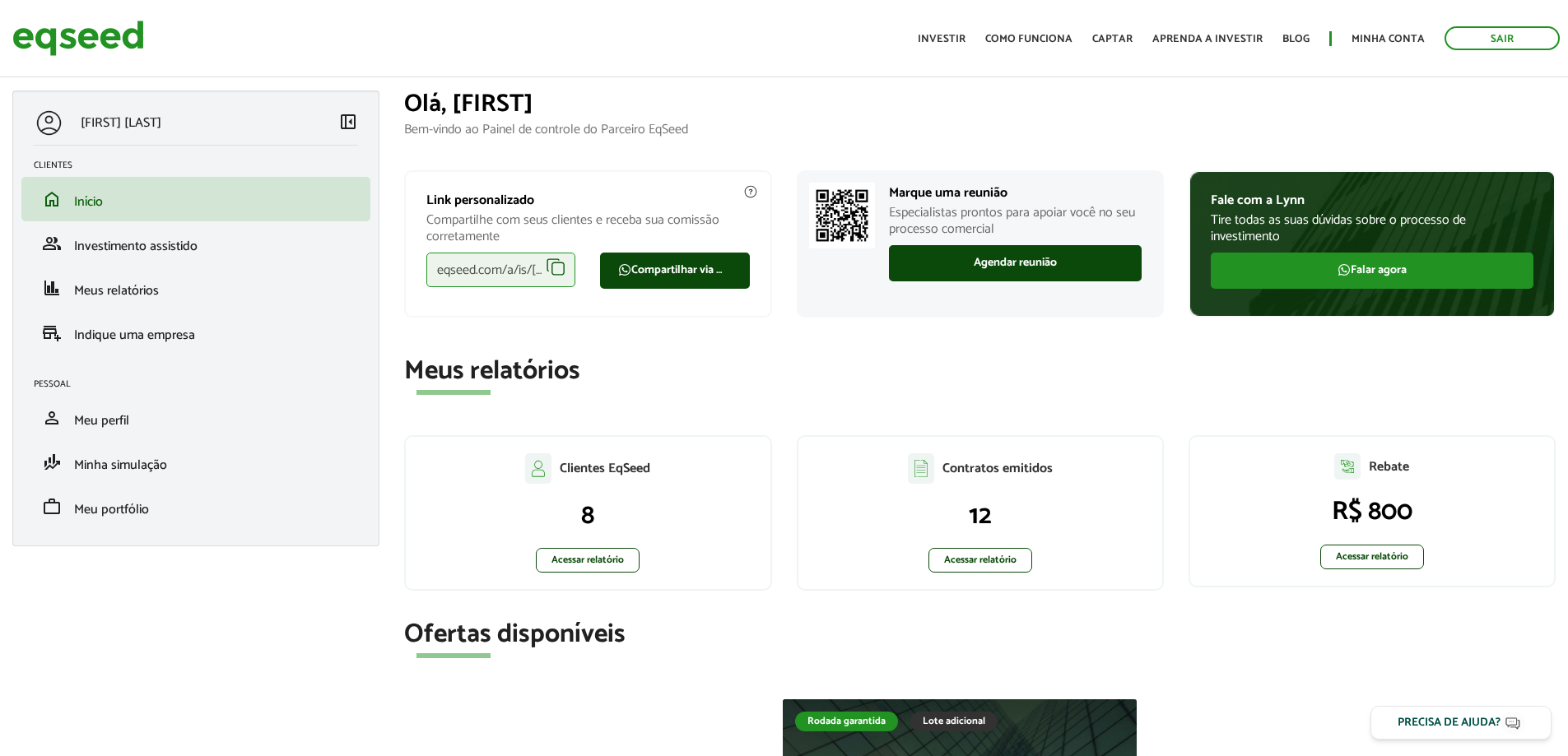 scroll, scrollTop: 0, scrollLeft: 0, axis: both 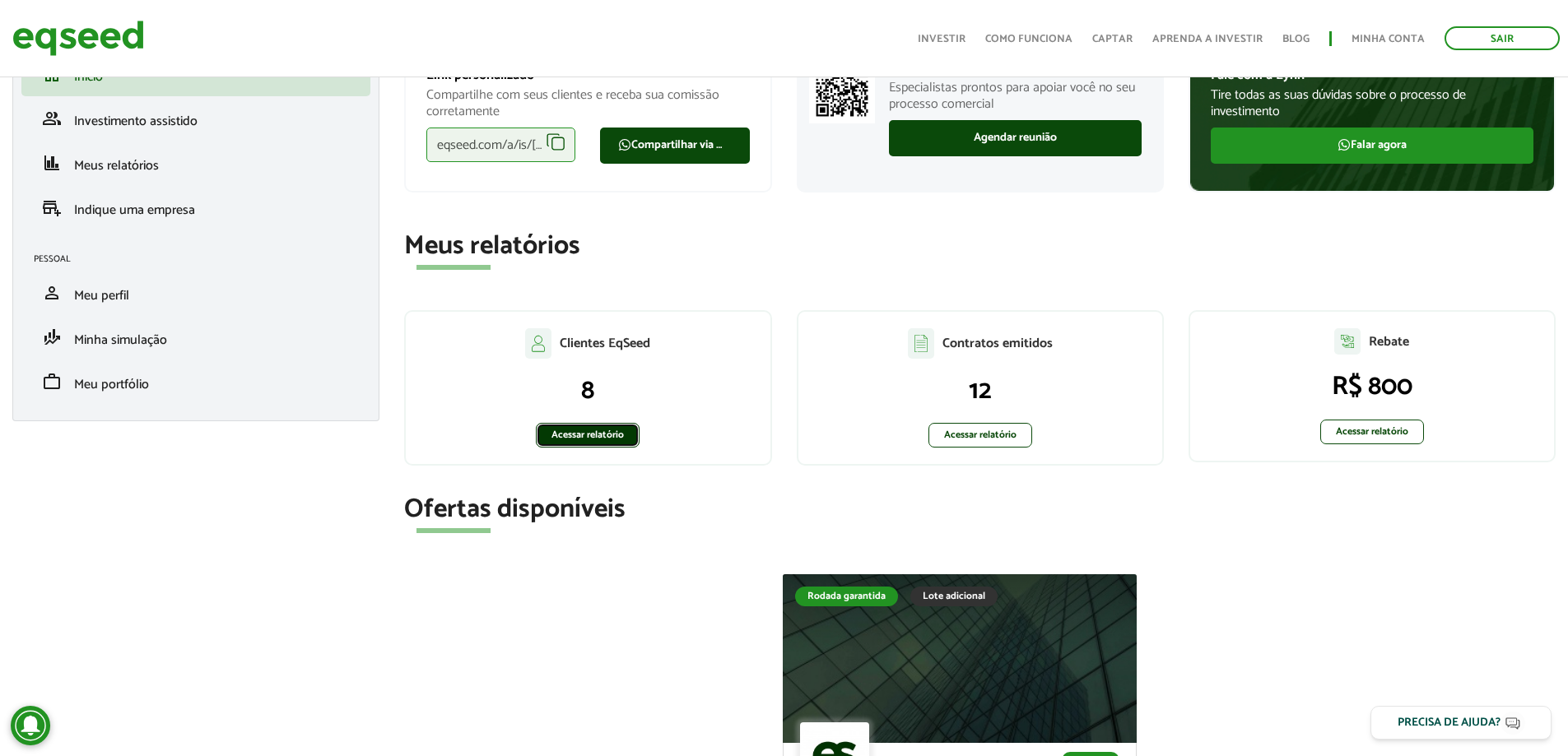 click on "Acessar relatório" at bounding box center [588, 435] 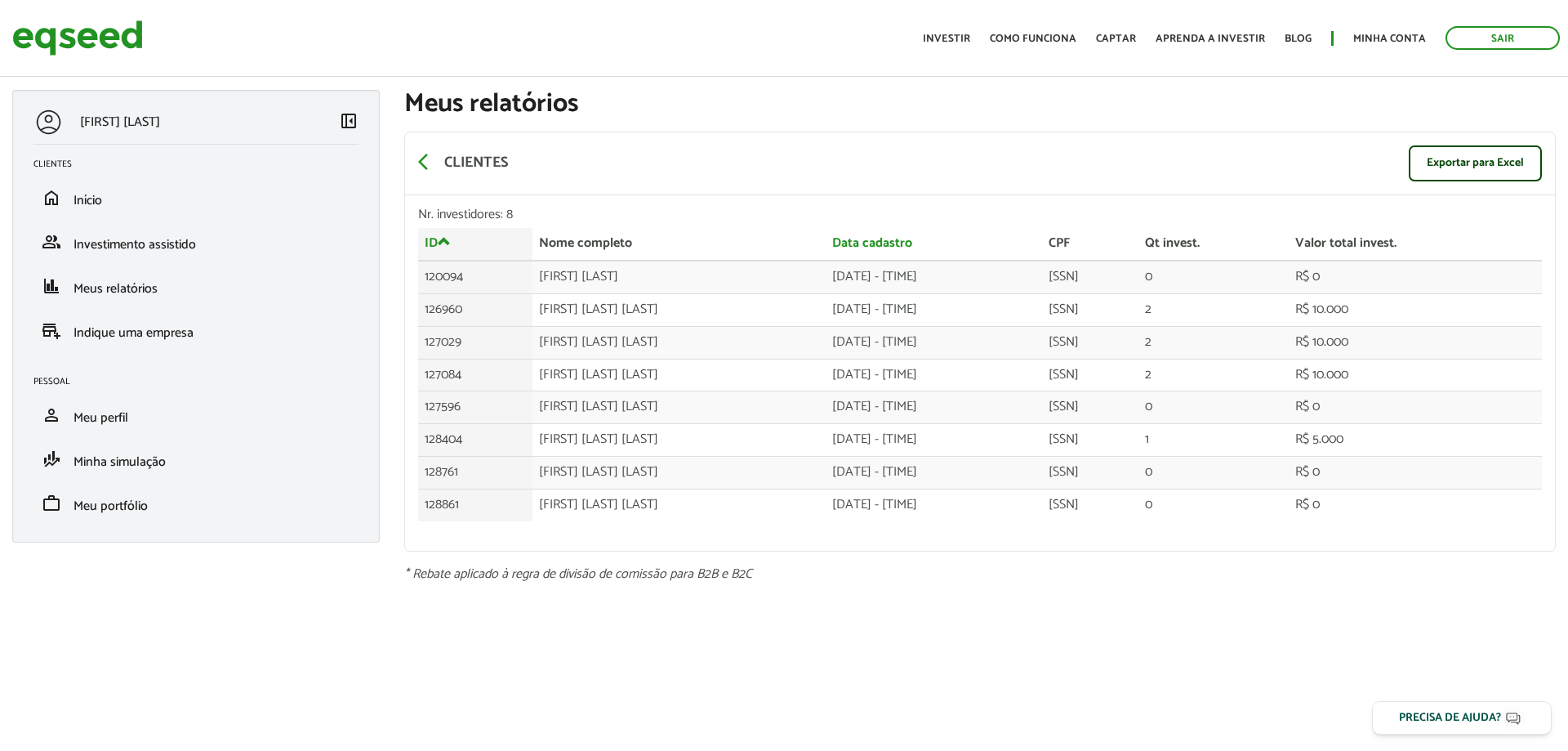 scroll, scrollTop: 0, scrollLeft: 0, axis: both 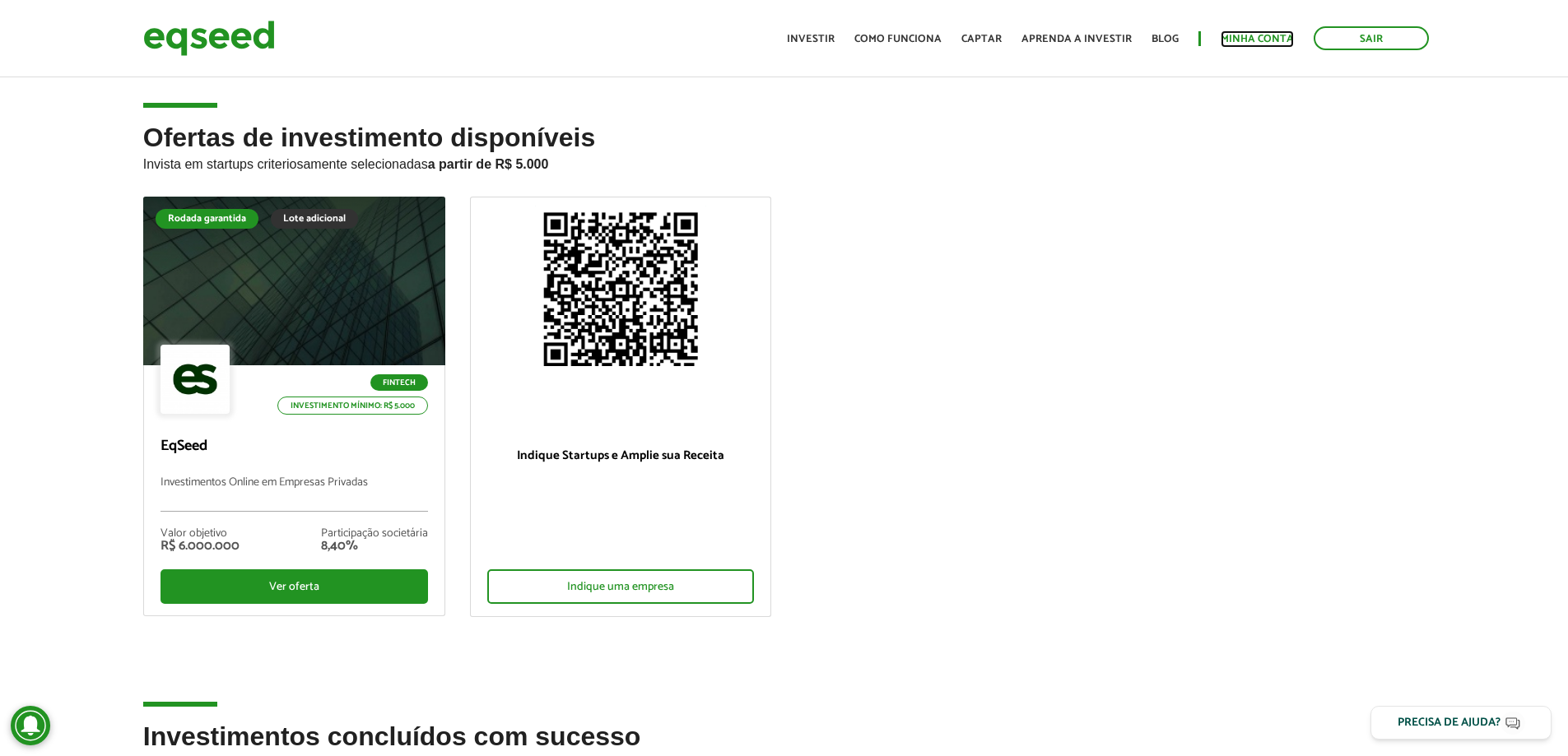 click on "Minha conta" at bounding box center (1257, 39) 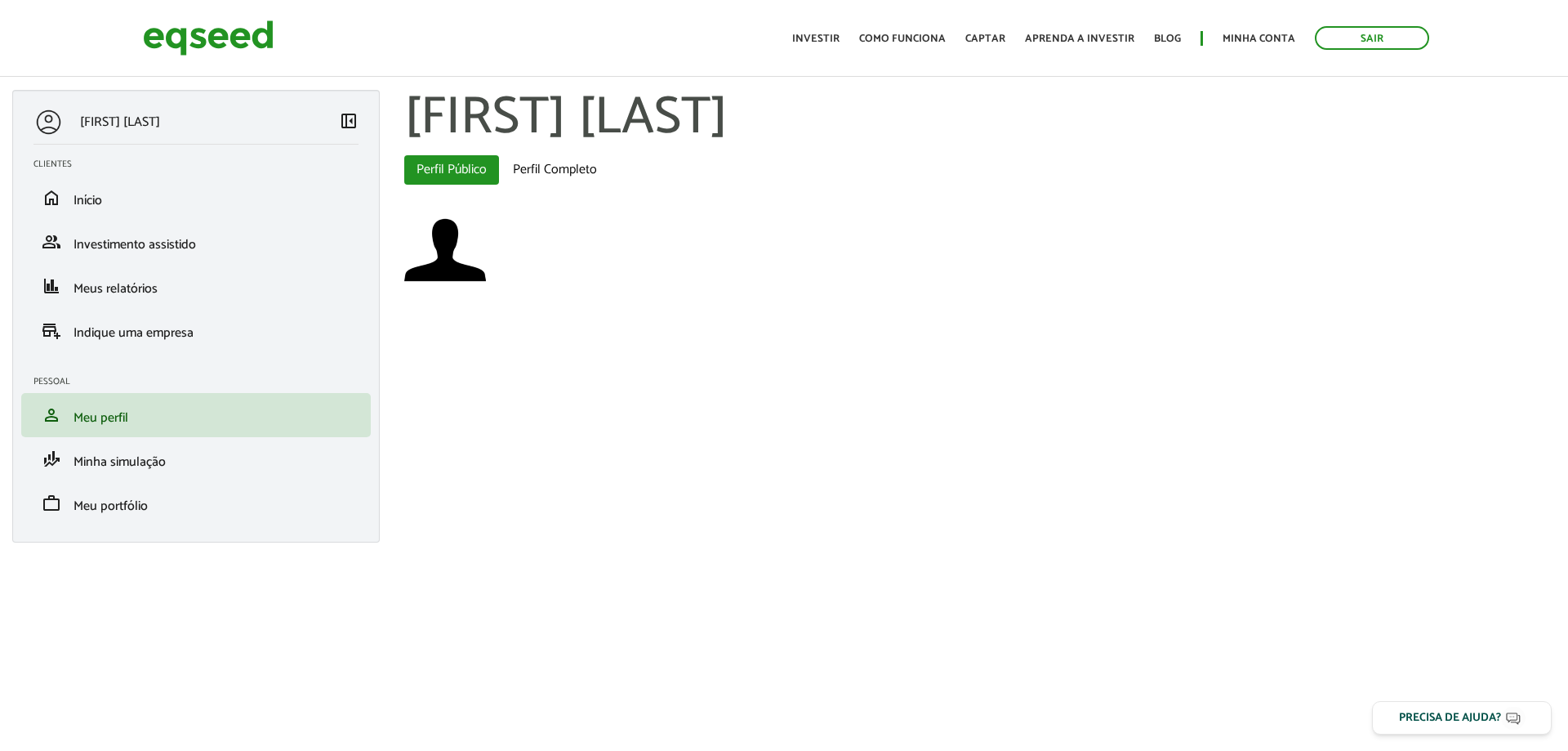 scroll, scrollTop: 0, scrollLeft: 0, axis: both 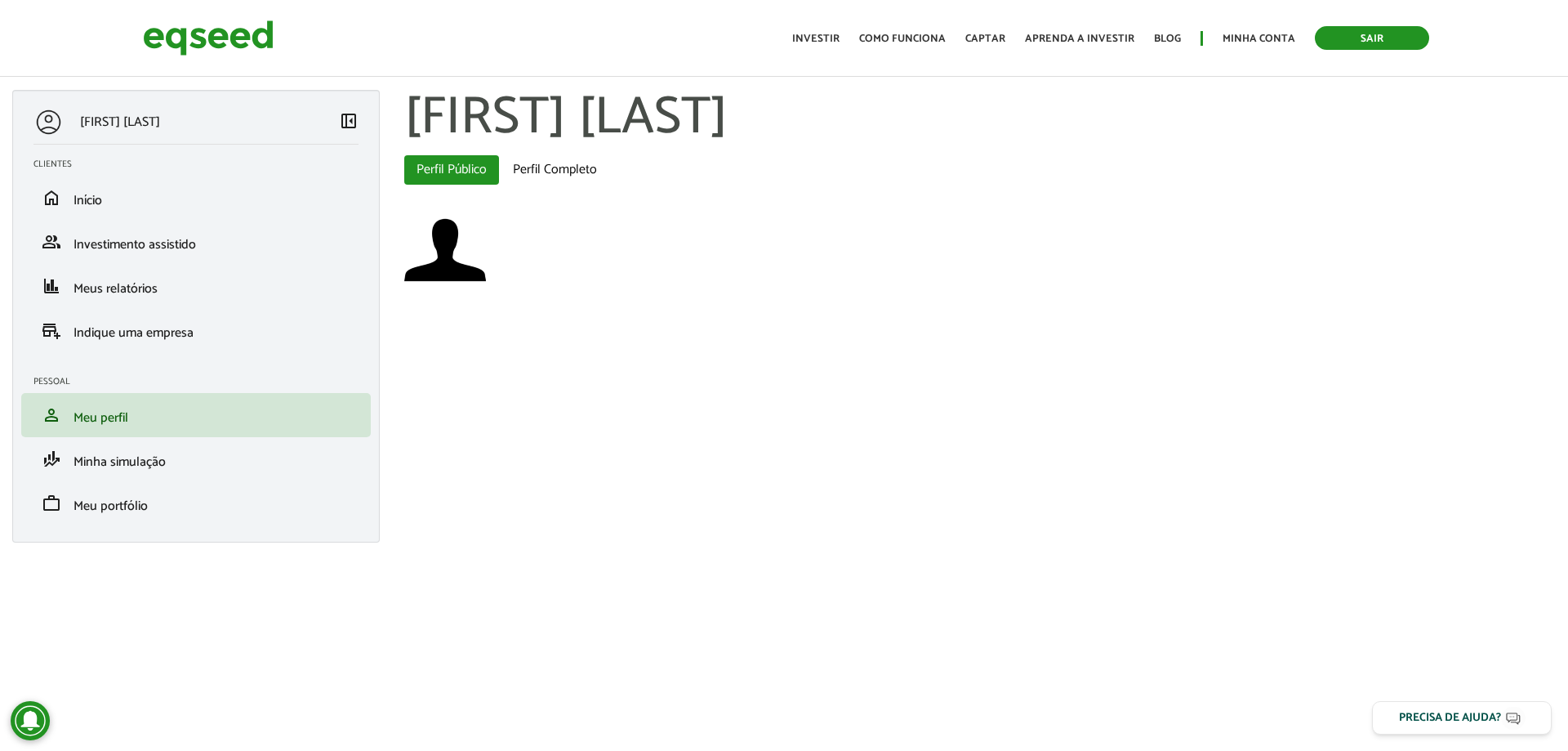 click on "Sair" at bounding box center [1372, 38] 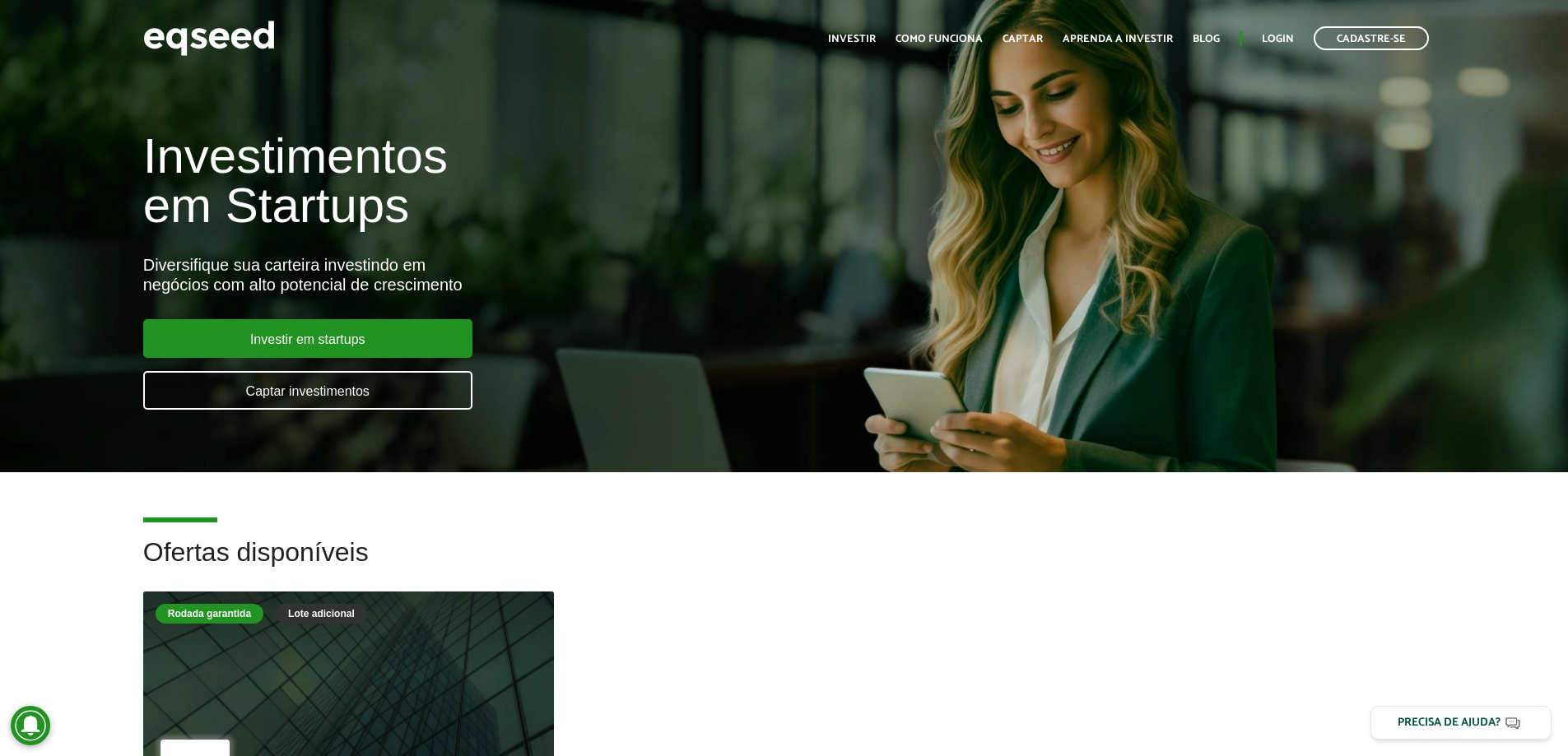 scroll, scrollTop: 0, scrollLeft: 0, axis: both 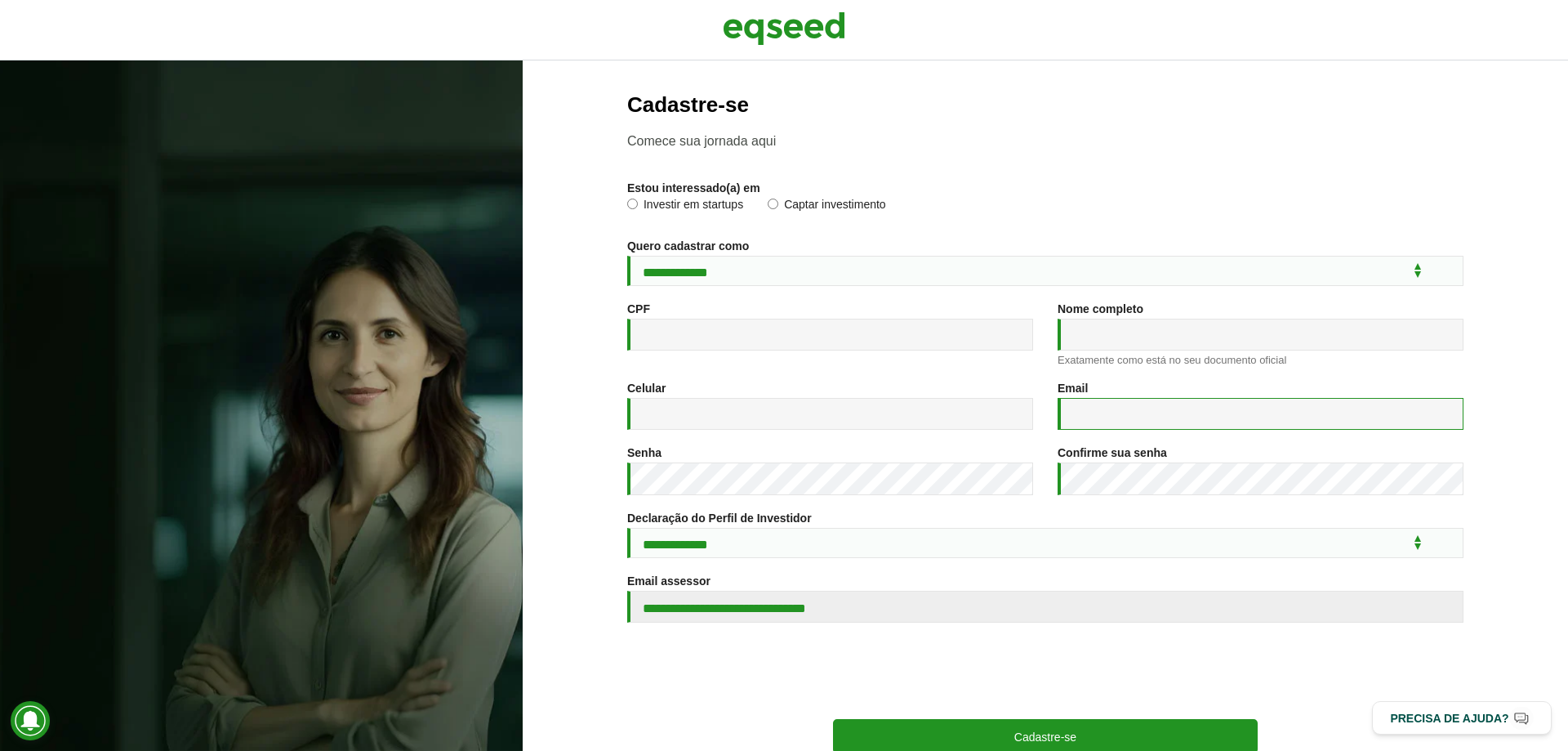 type on "**********" 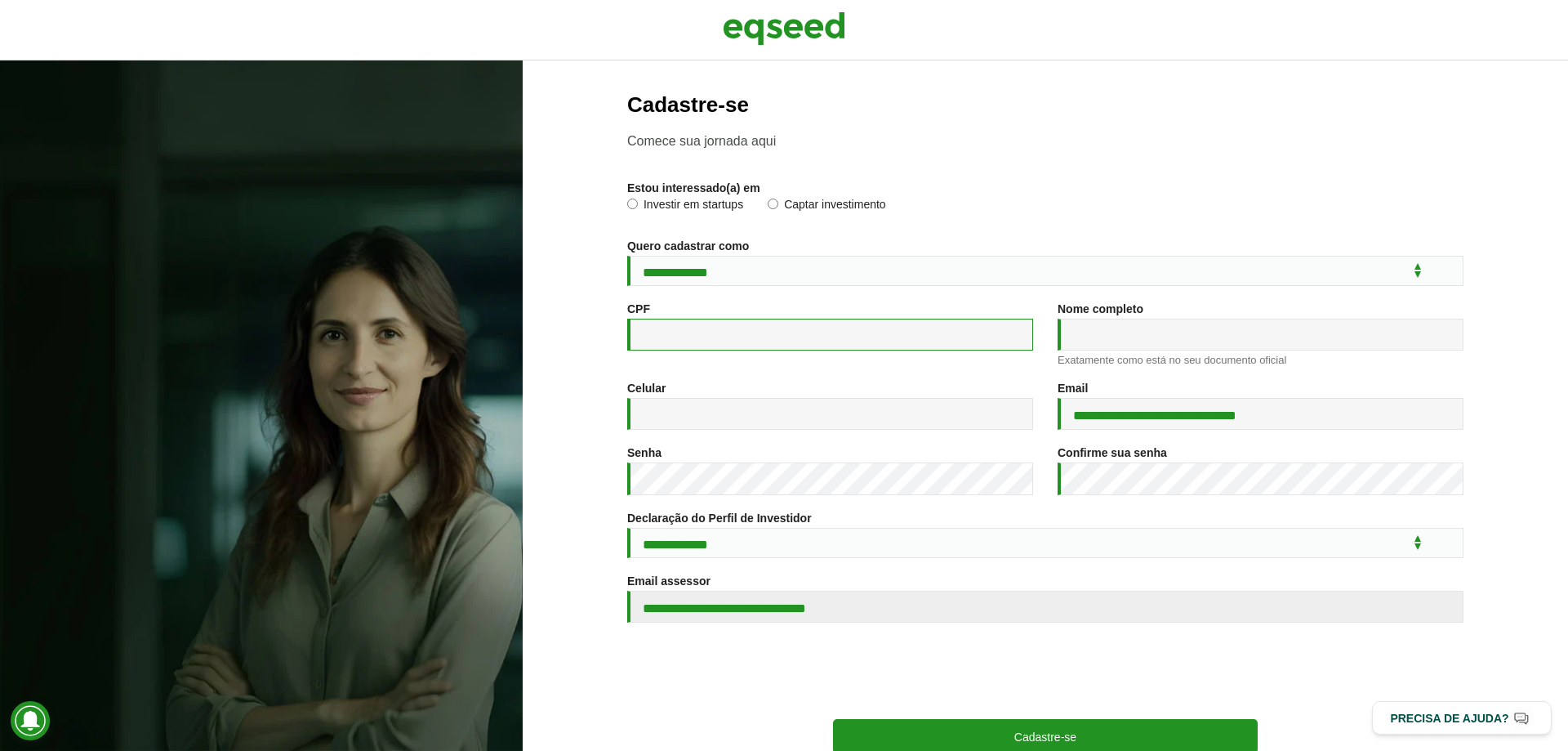 click on "CPF  *" at bounding box center [830, 334] 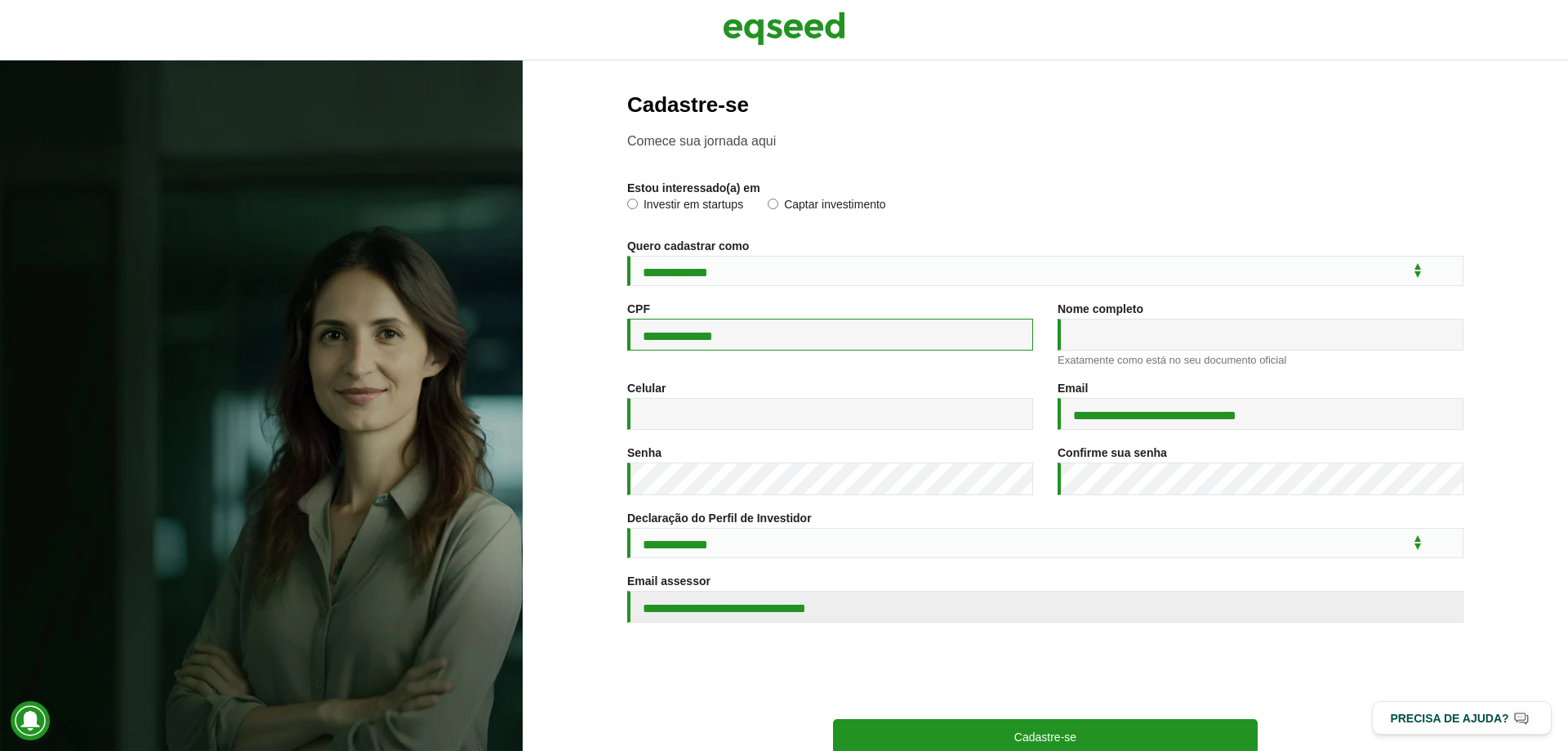 type on "**********" 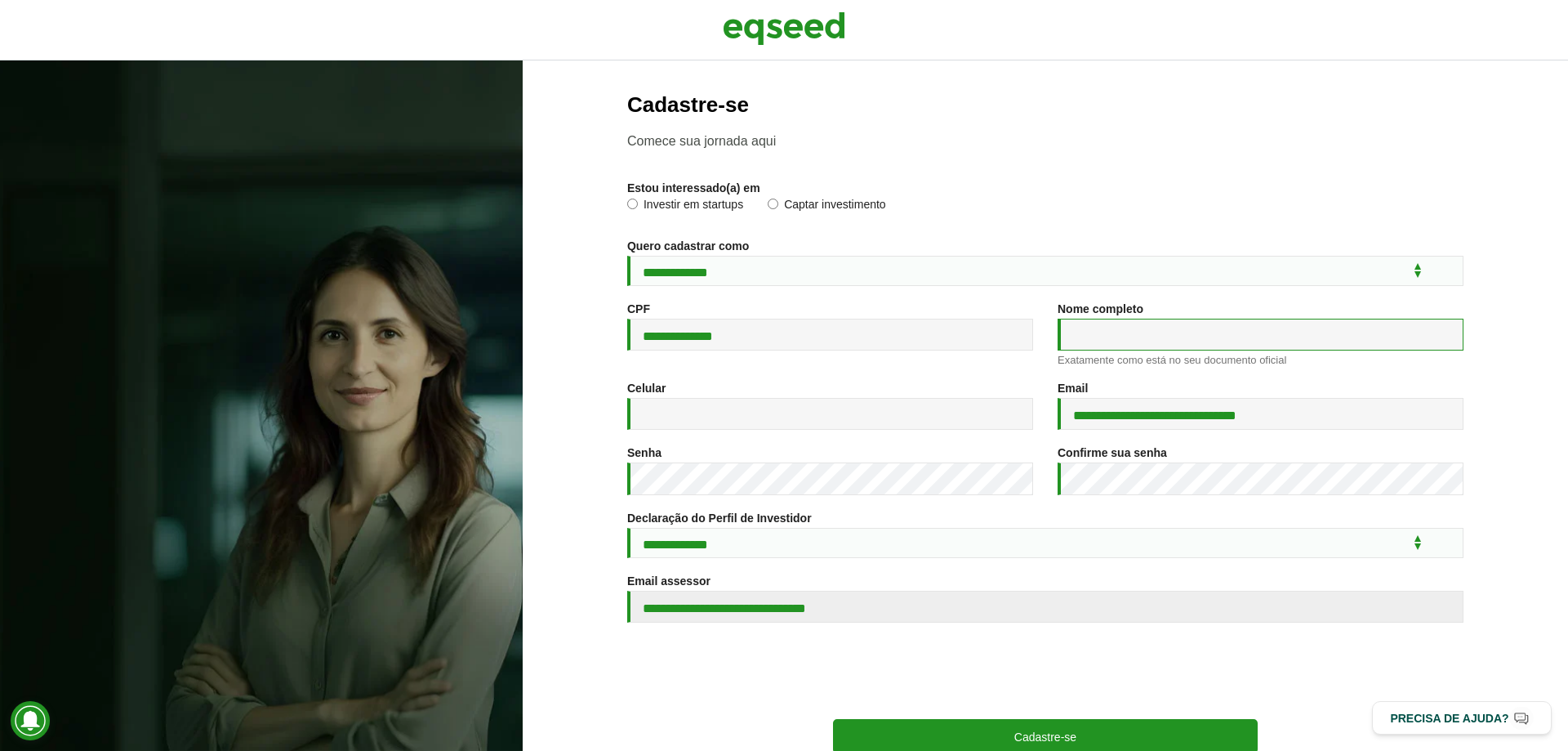 click on "Nome completo  *" at bounding box center (1260, 334) 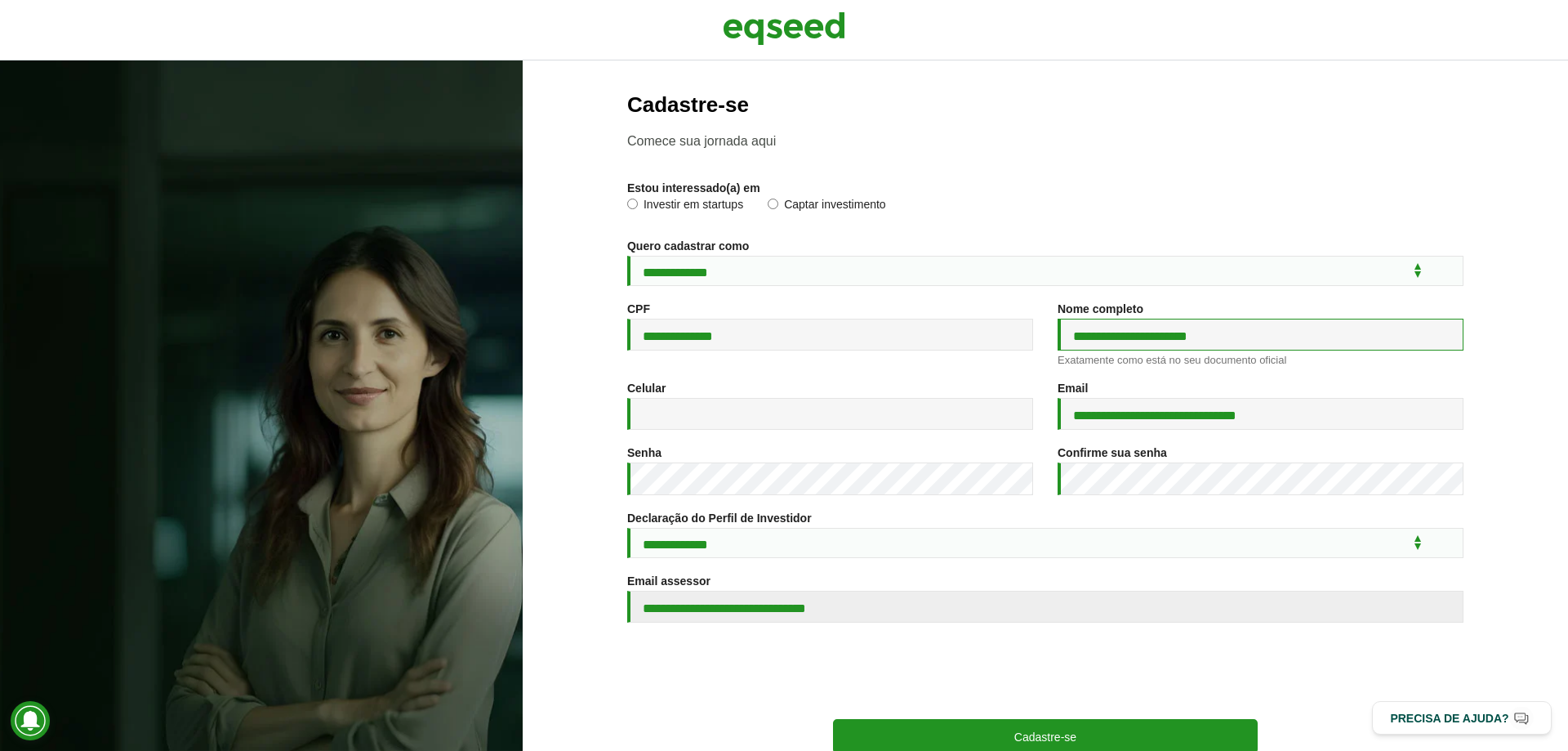 type on "**********" 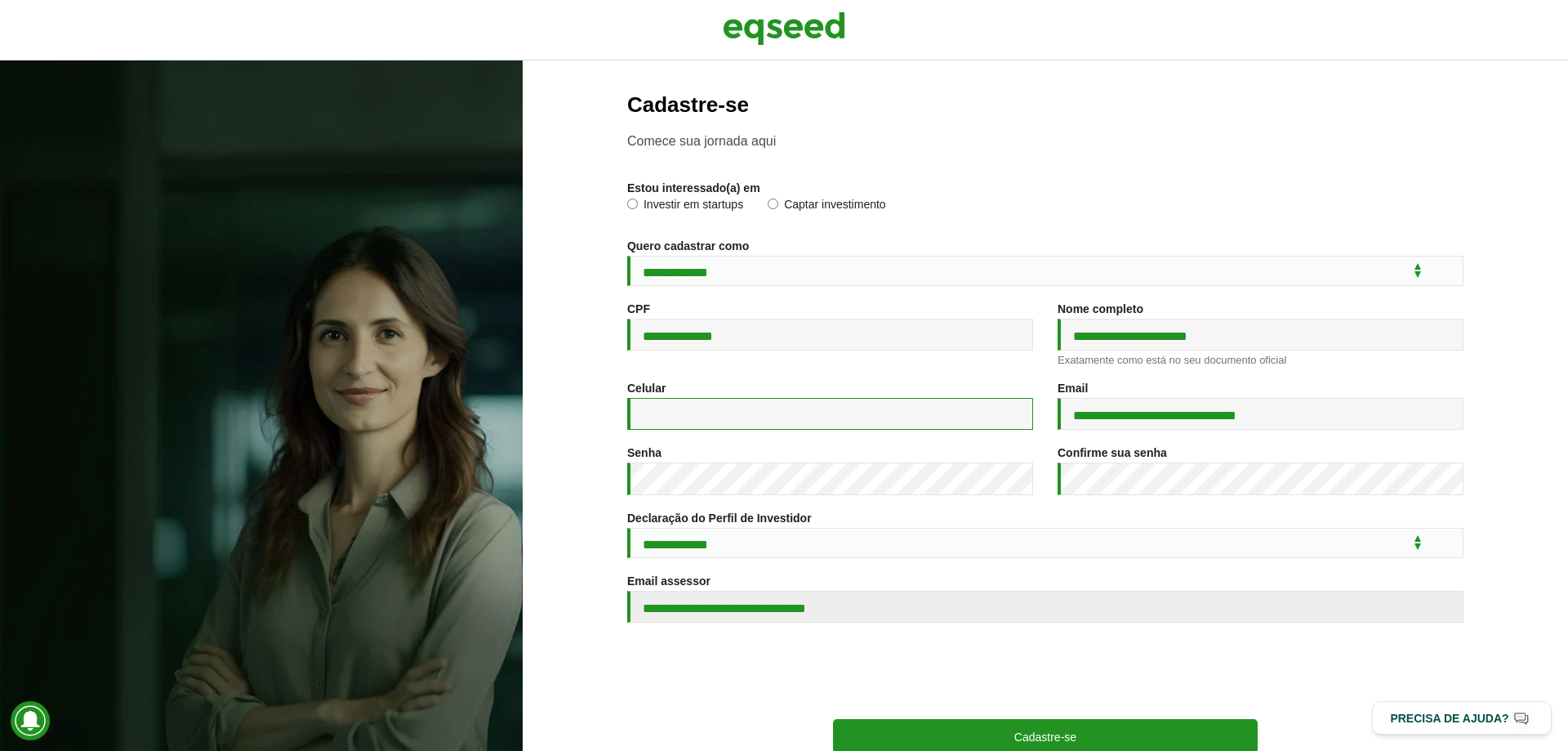 click on "Celular  *" at bounding box center [830, 413] 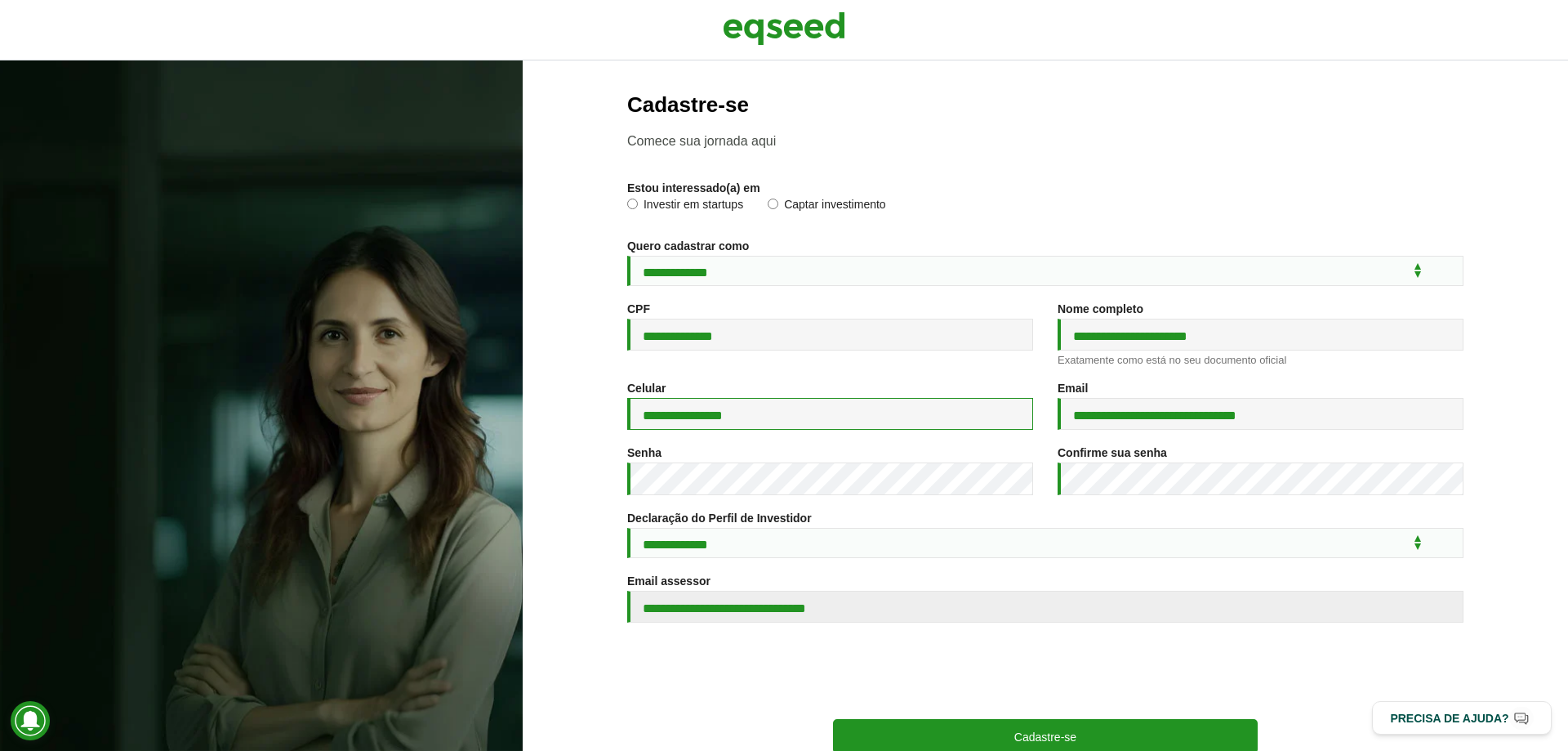 scroll, scrollTop: 41, scrollLeft: 0, axis: vertical 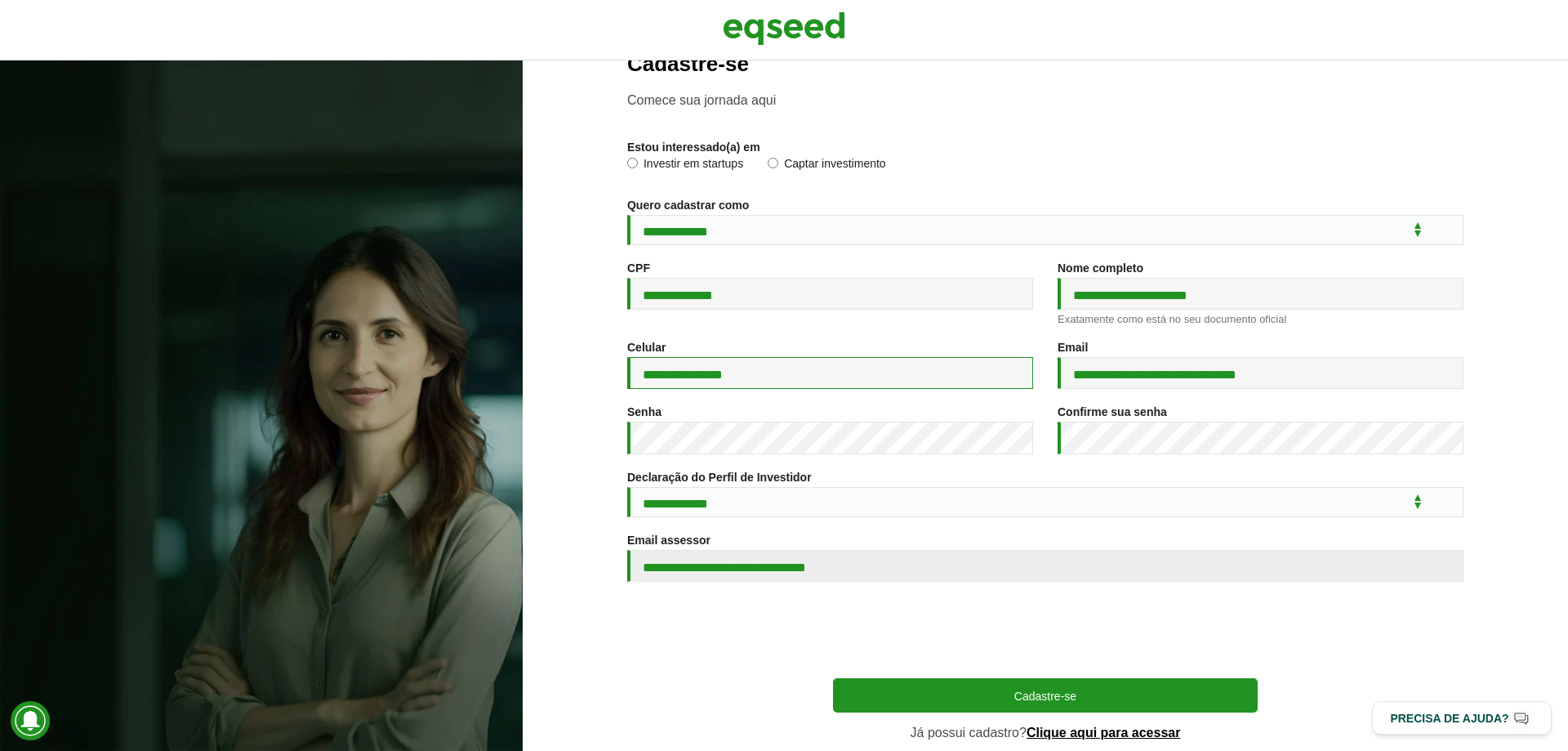 type on "**********" 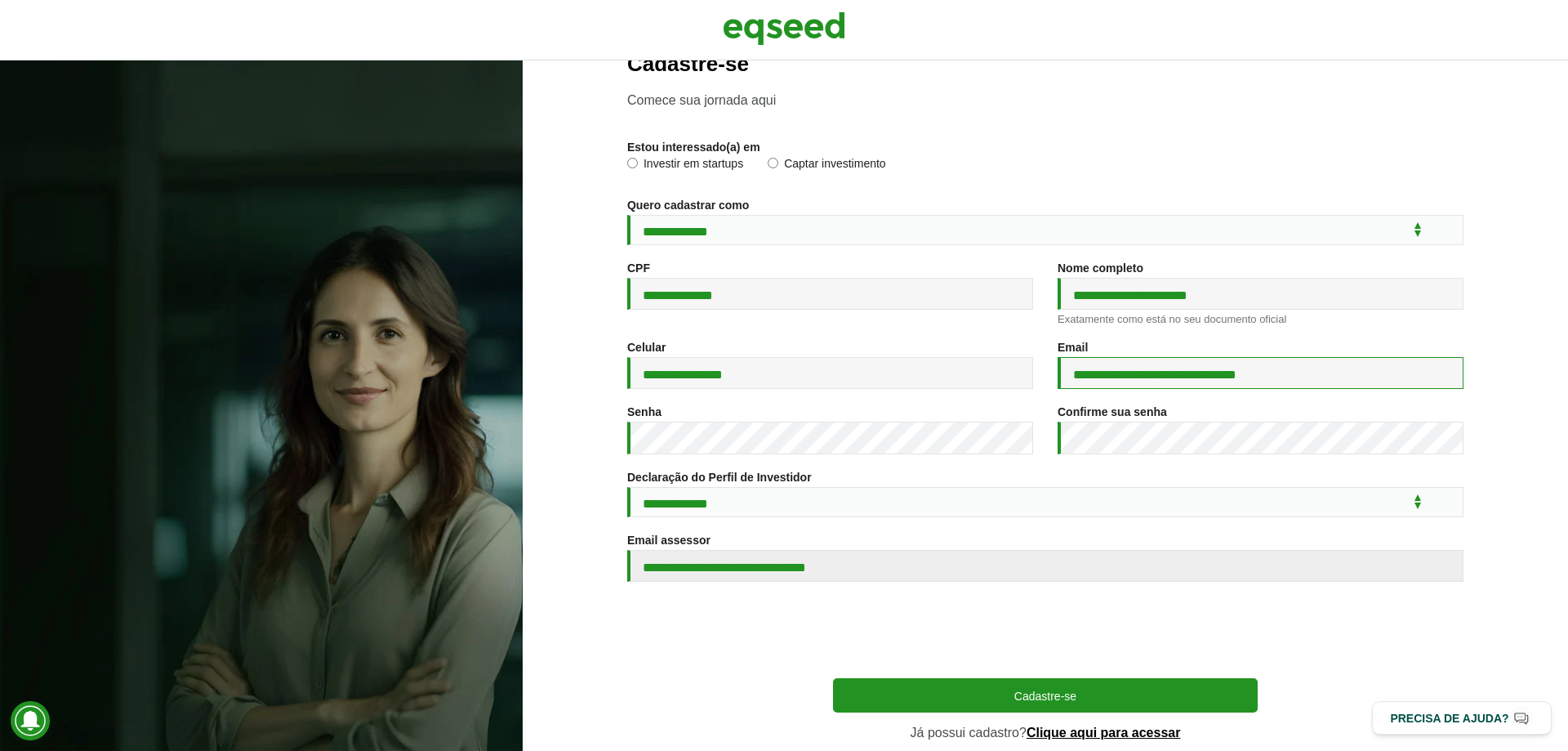 click on "**********" at bounding box center [1260, 373] 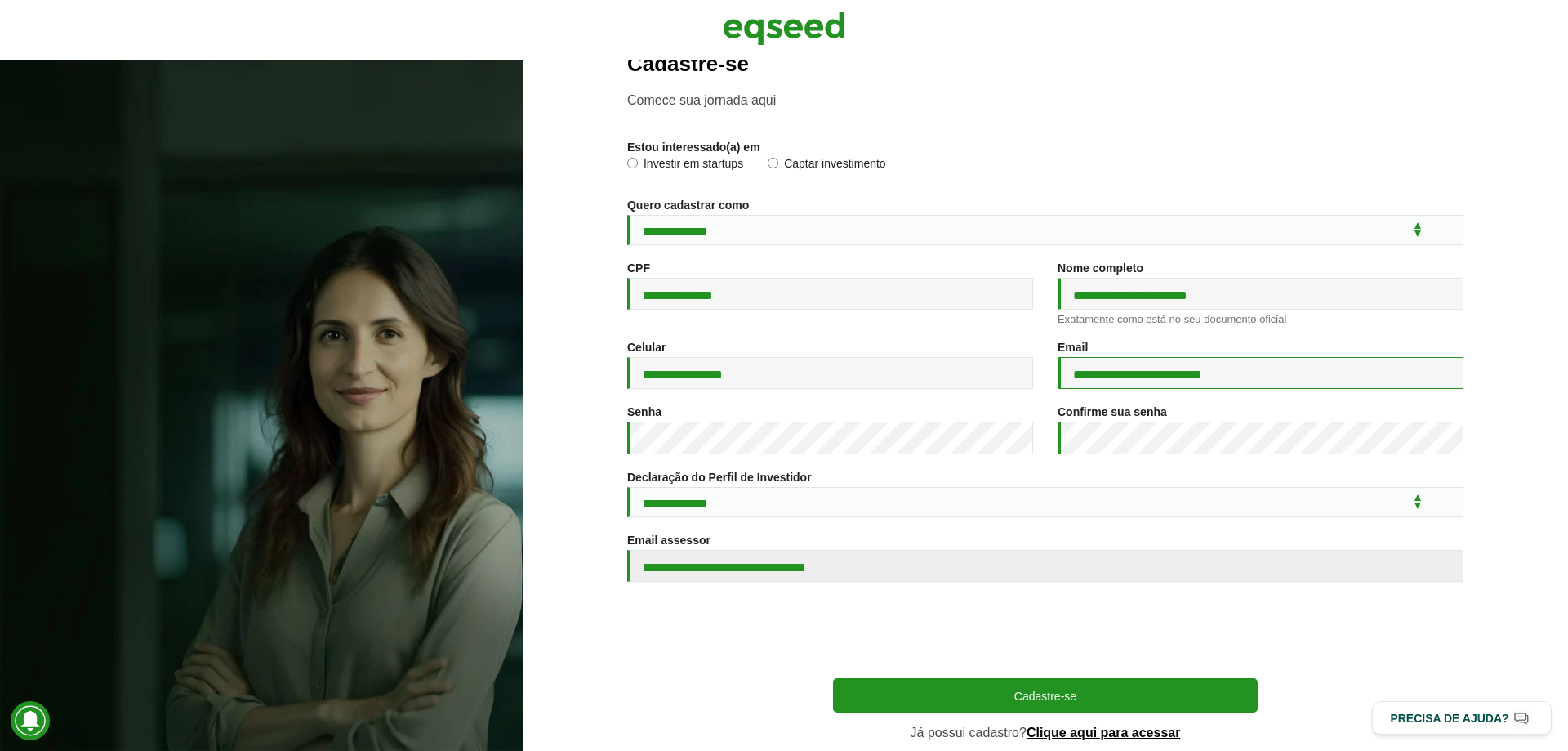 type on "**********" 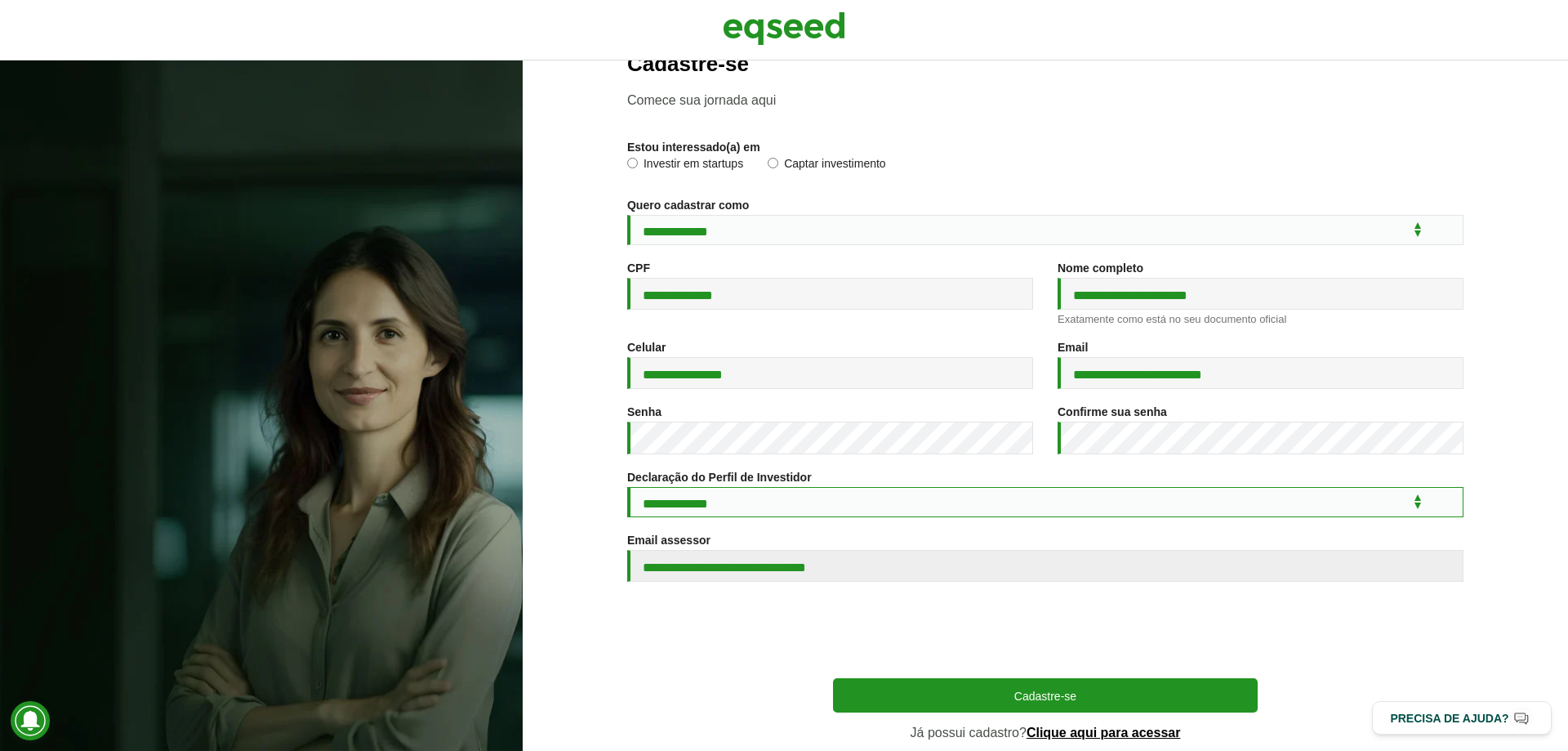 click on "**********" at bounding box center (1045, 502) 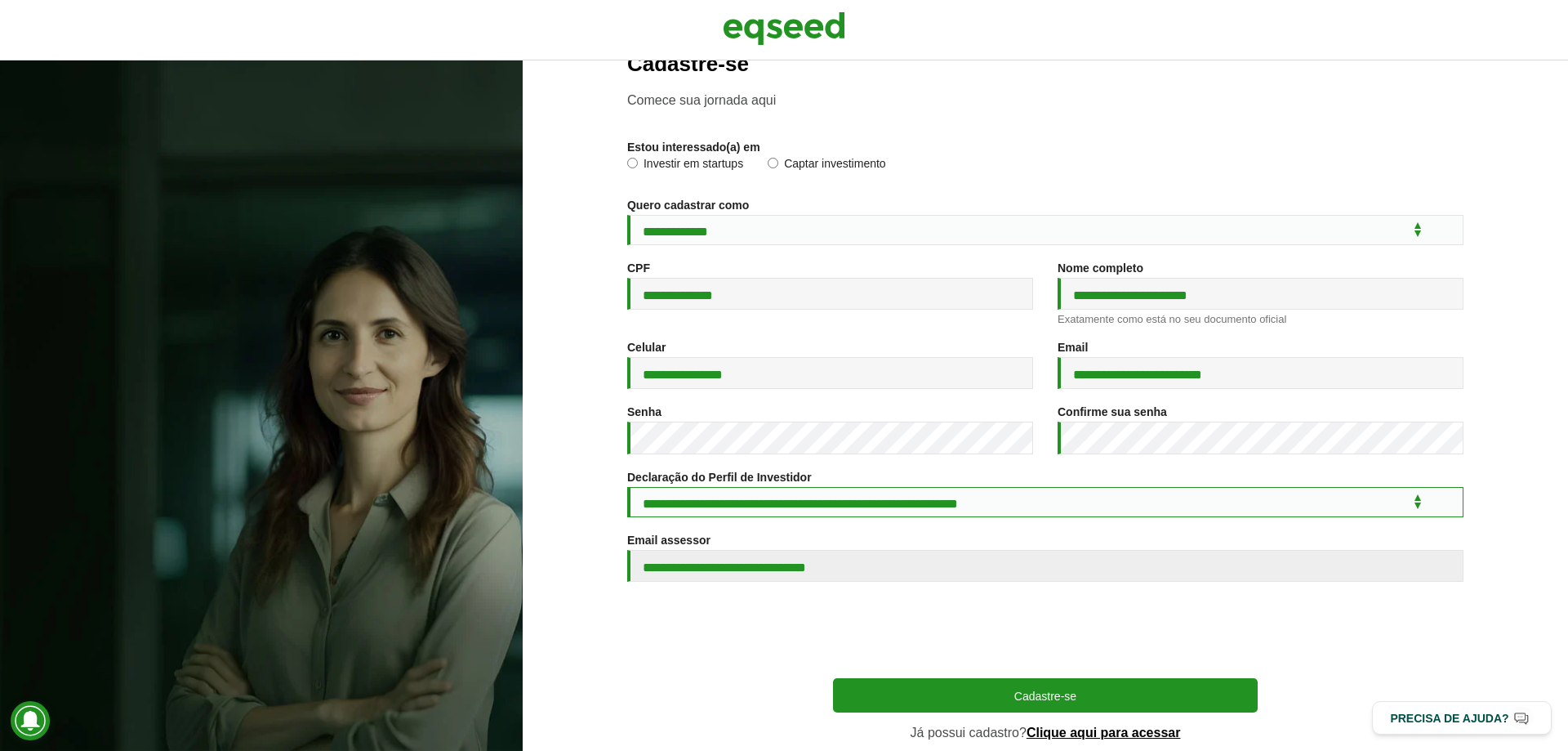 click on "**********" at bounding box center (1045, 502) 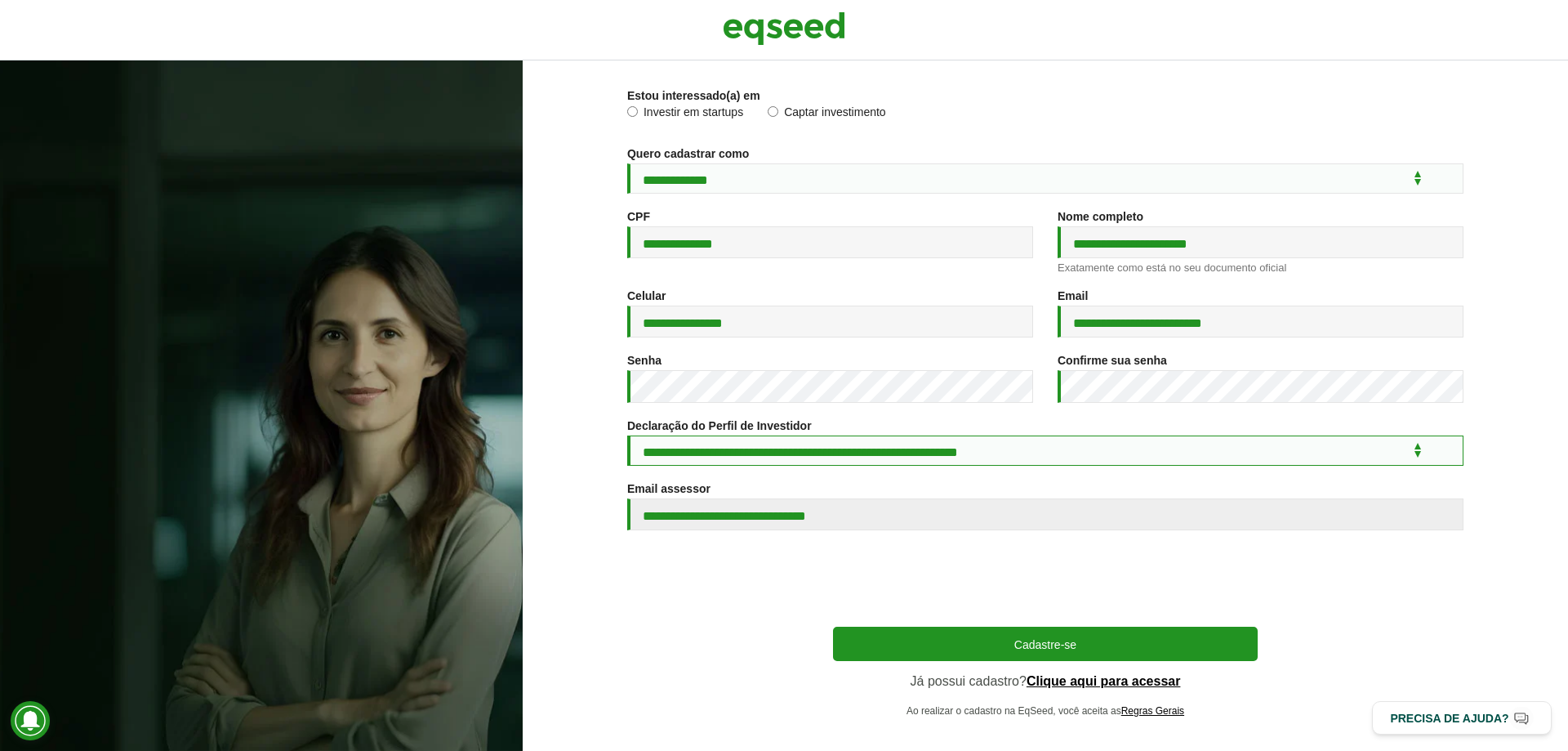 scroll, scrollTop: 113, scrollLeft: 0, axis: vertical 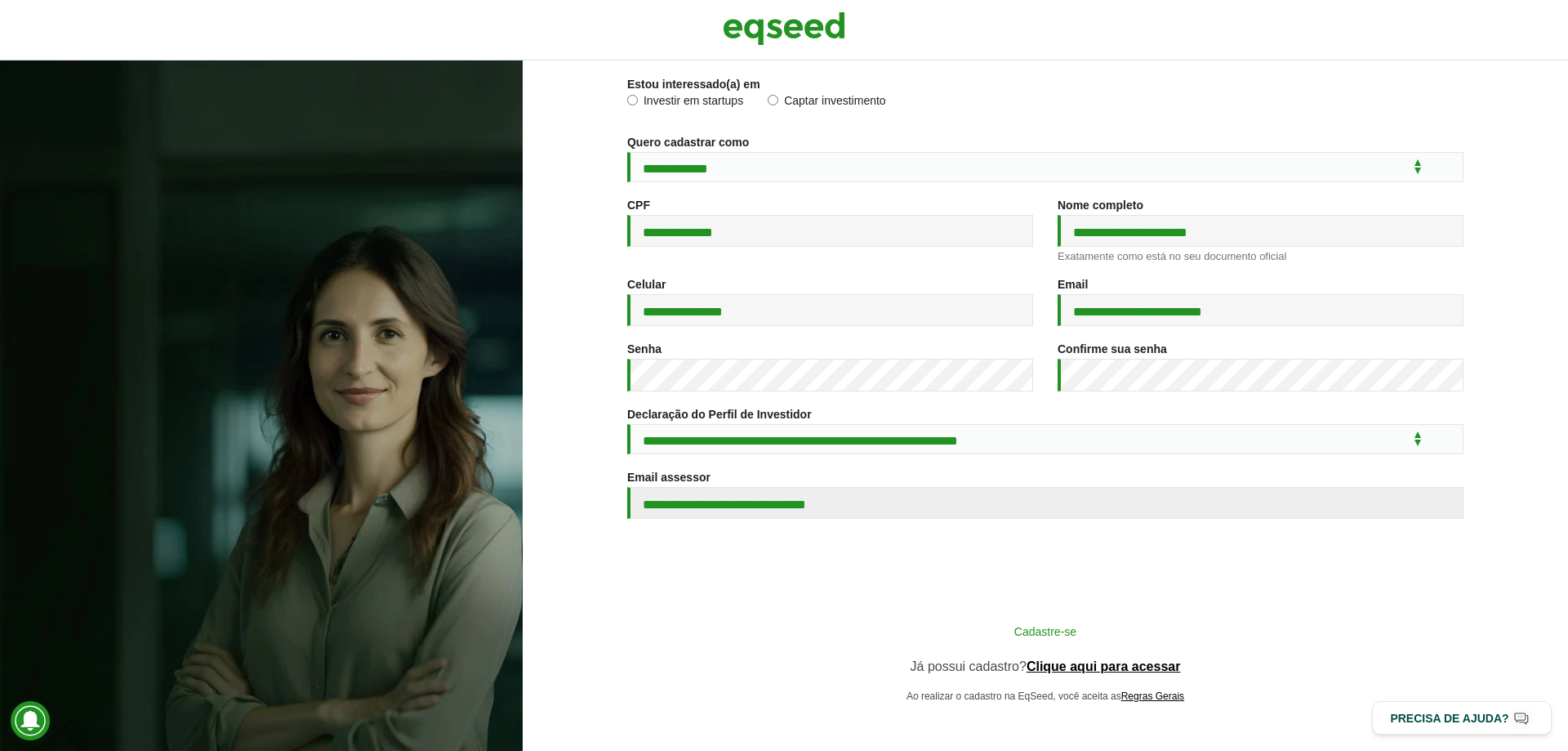 click on "Cadastre-se" at bounding box center (1045, 631) 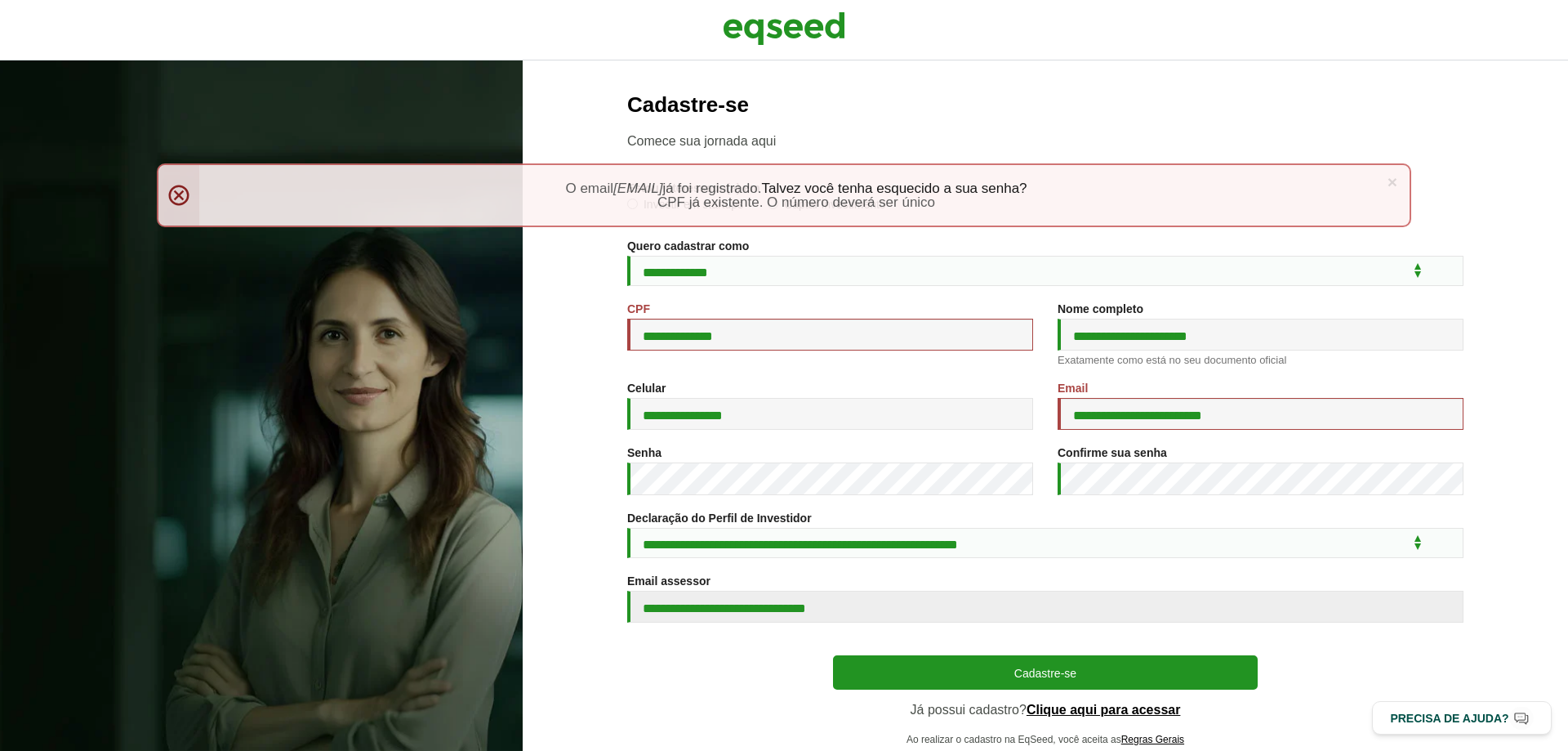 scroll, scrollTop: 0, scrollLeft: 0, axis: both 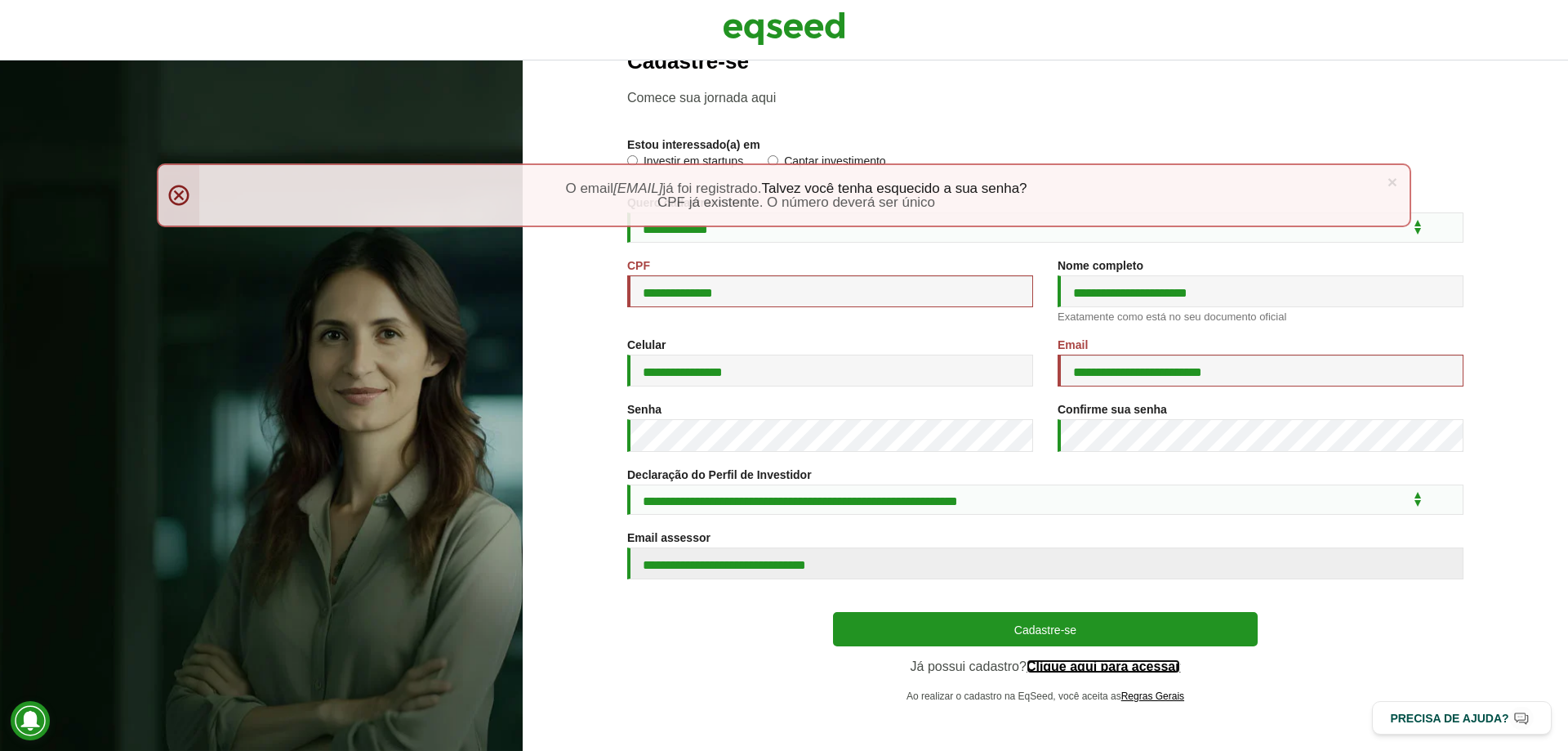 click on "Clique aqui para acessar" at bounding box center [1103, 667] 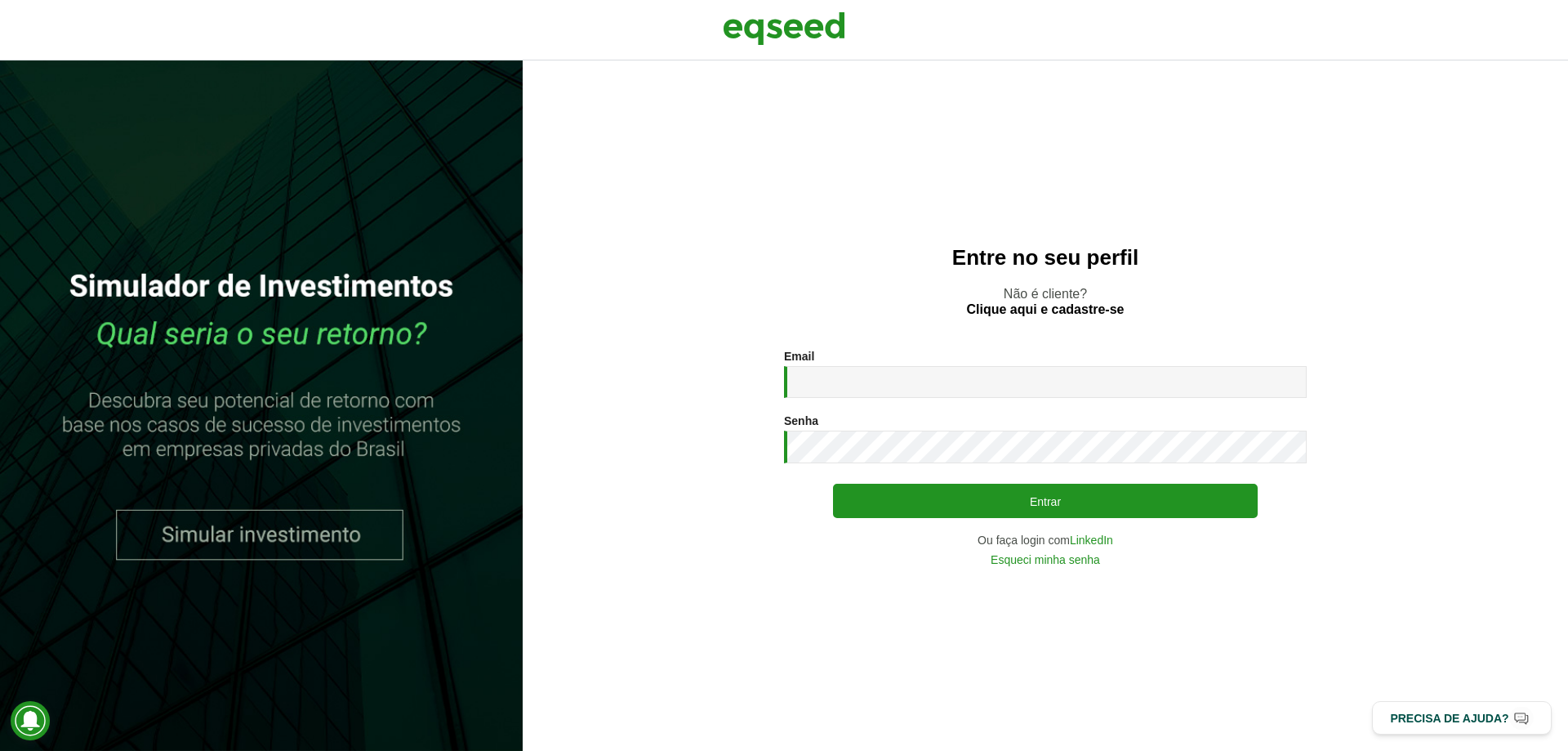 scroll, scrollTop: 0, scrollLeft: 0, axis: both 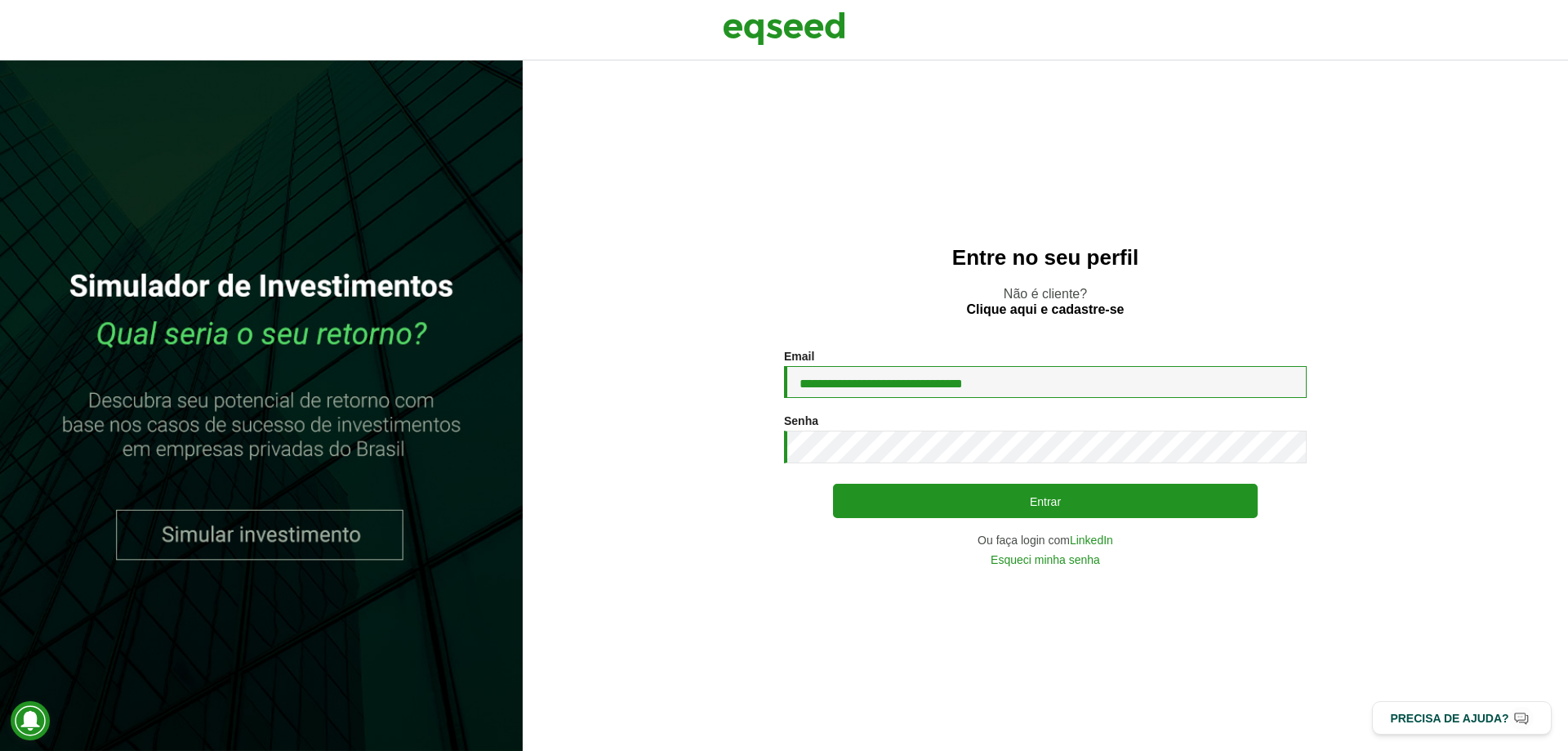 click on "**********" at bounding box center [1045, 382] 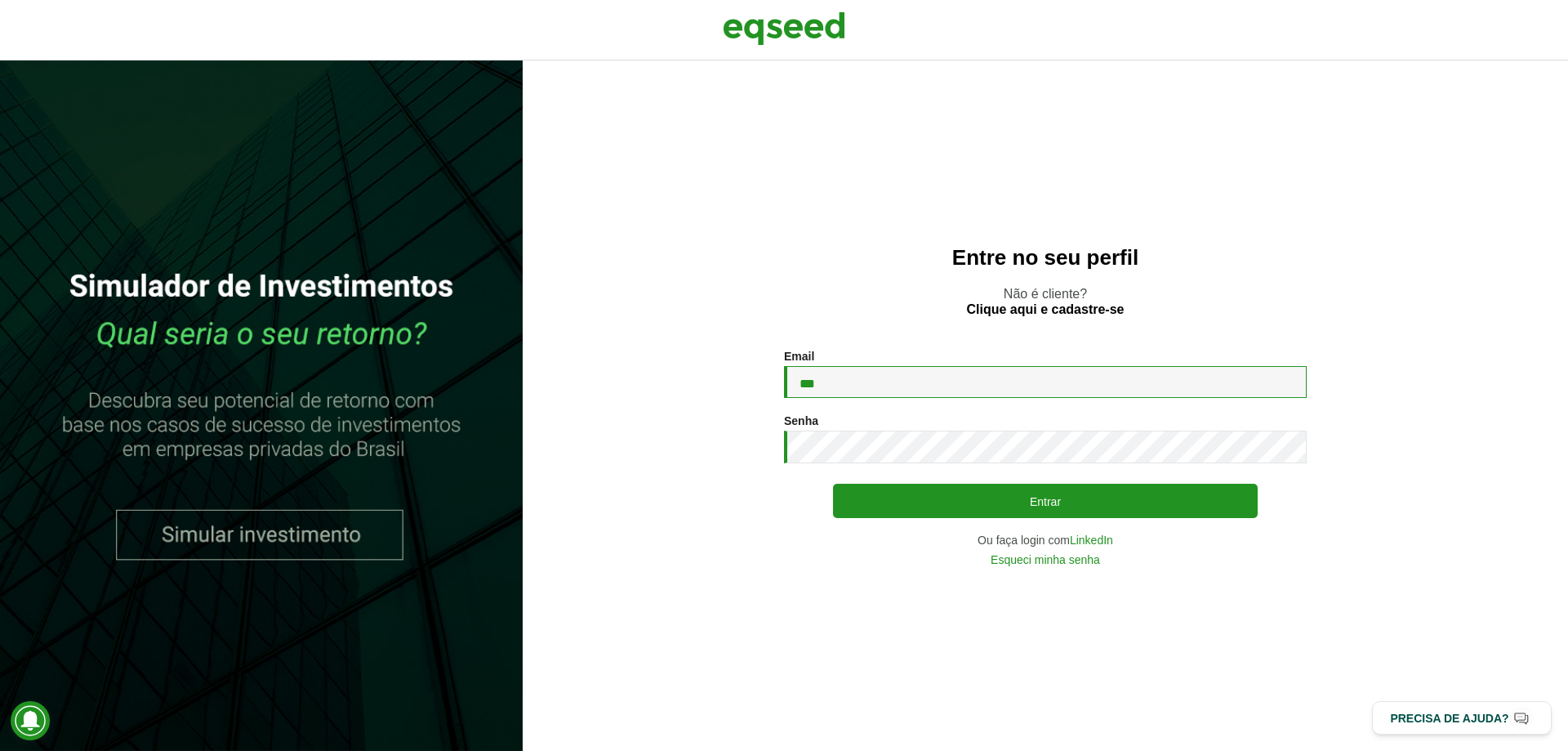 click on "***" at bounding box center (1045, 382) 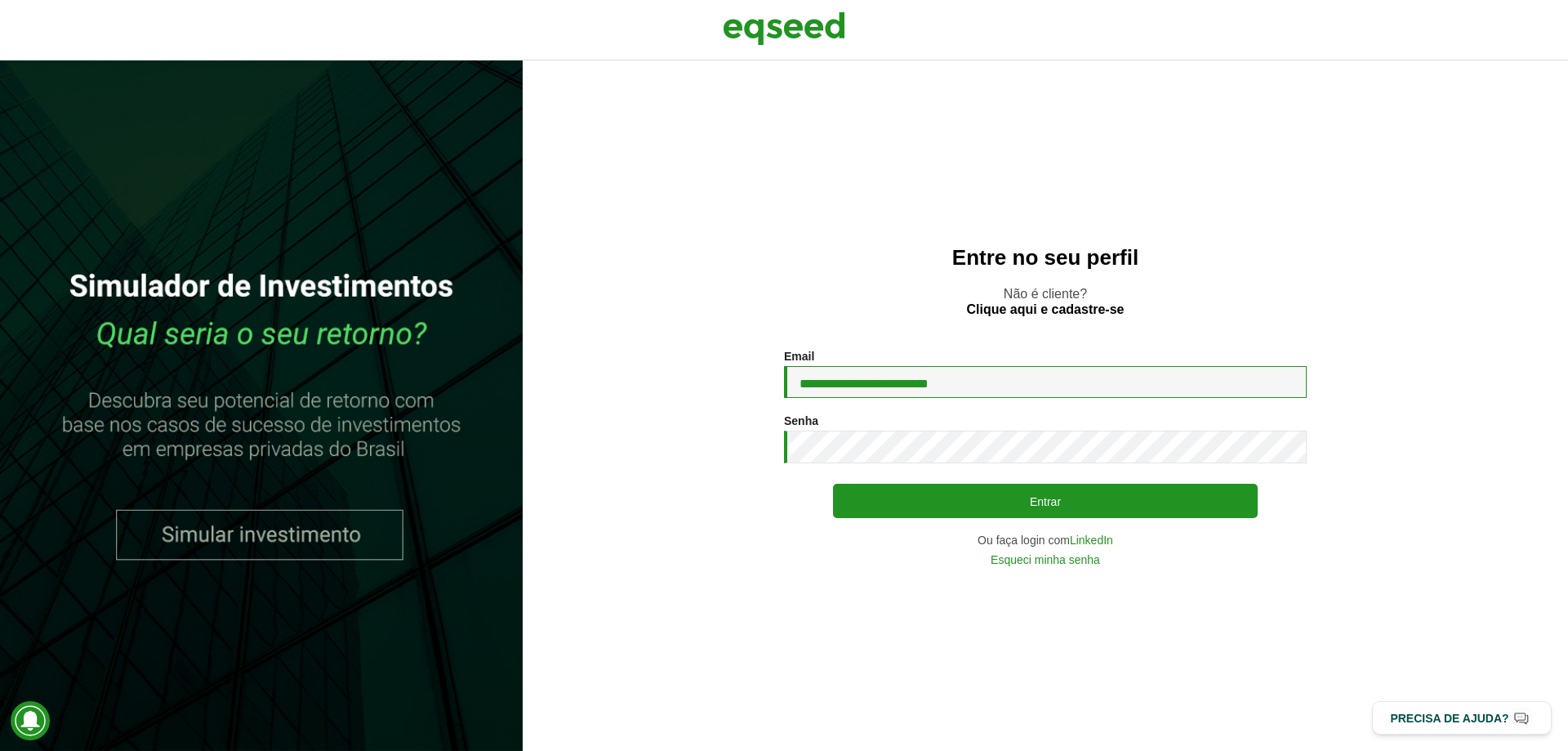 type on "**********" 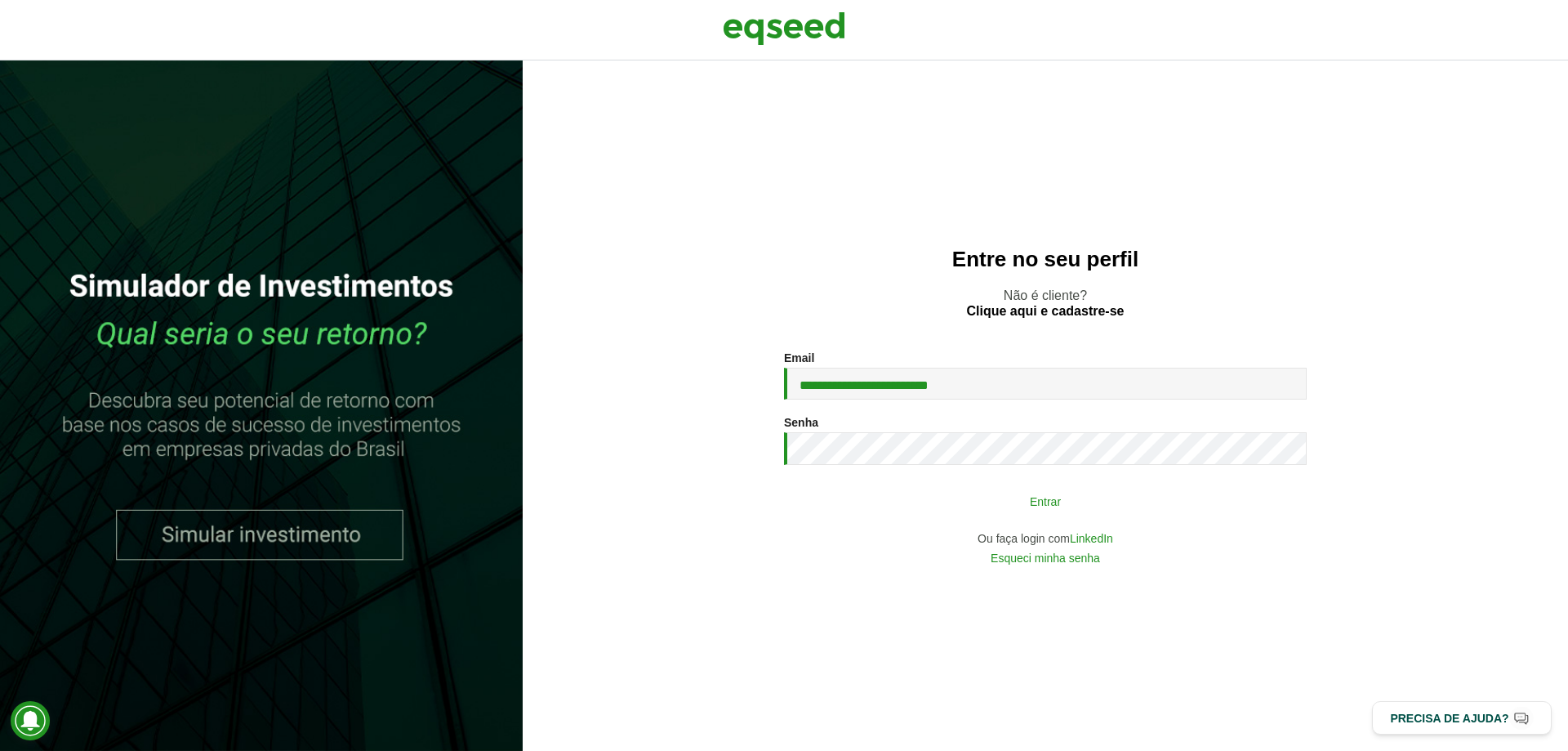 click on "Entrar" at bounding box center [1045, 501] 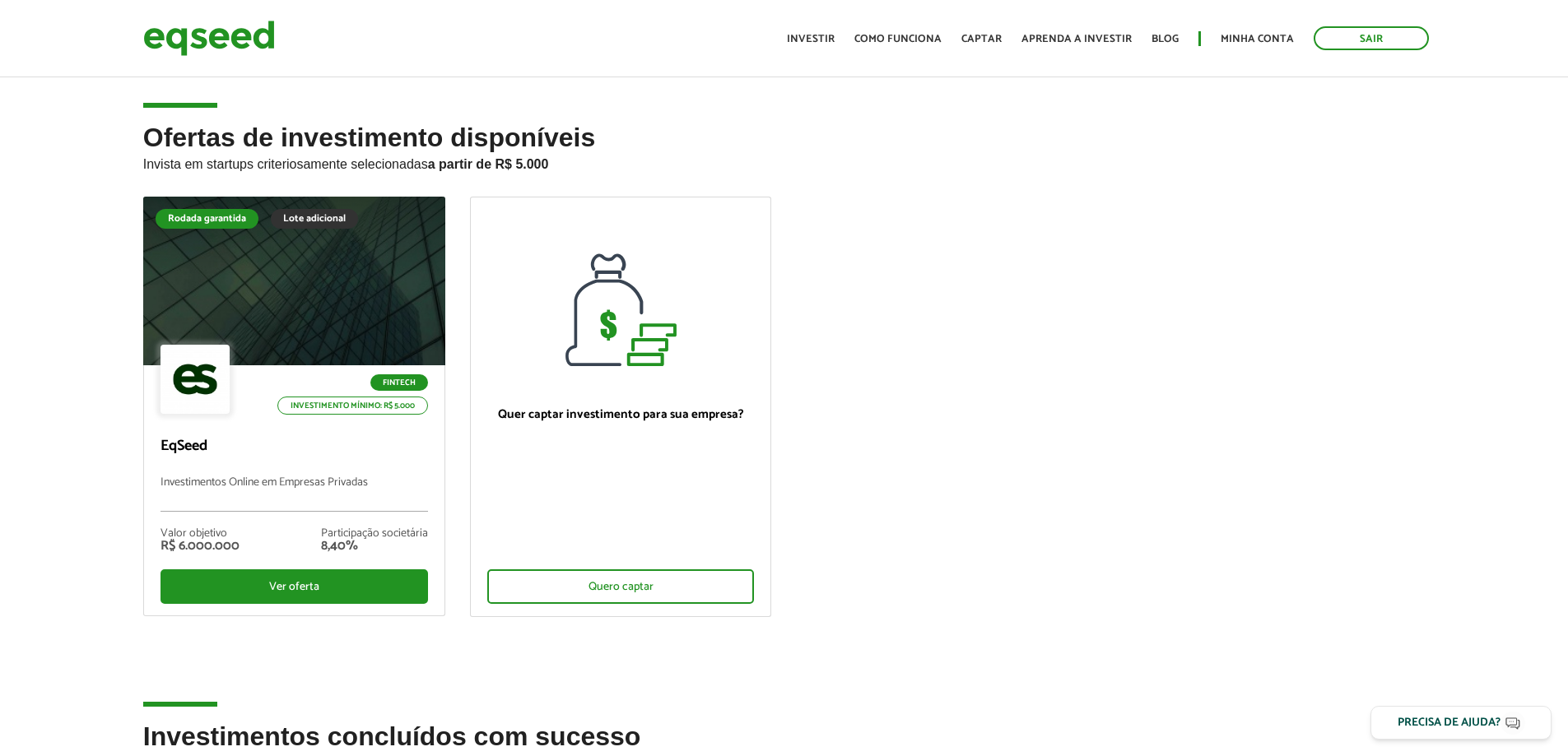 scroll, scrollTop: 0, scrollLeft: 0, axis: both 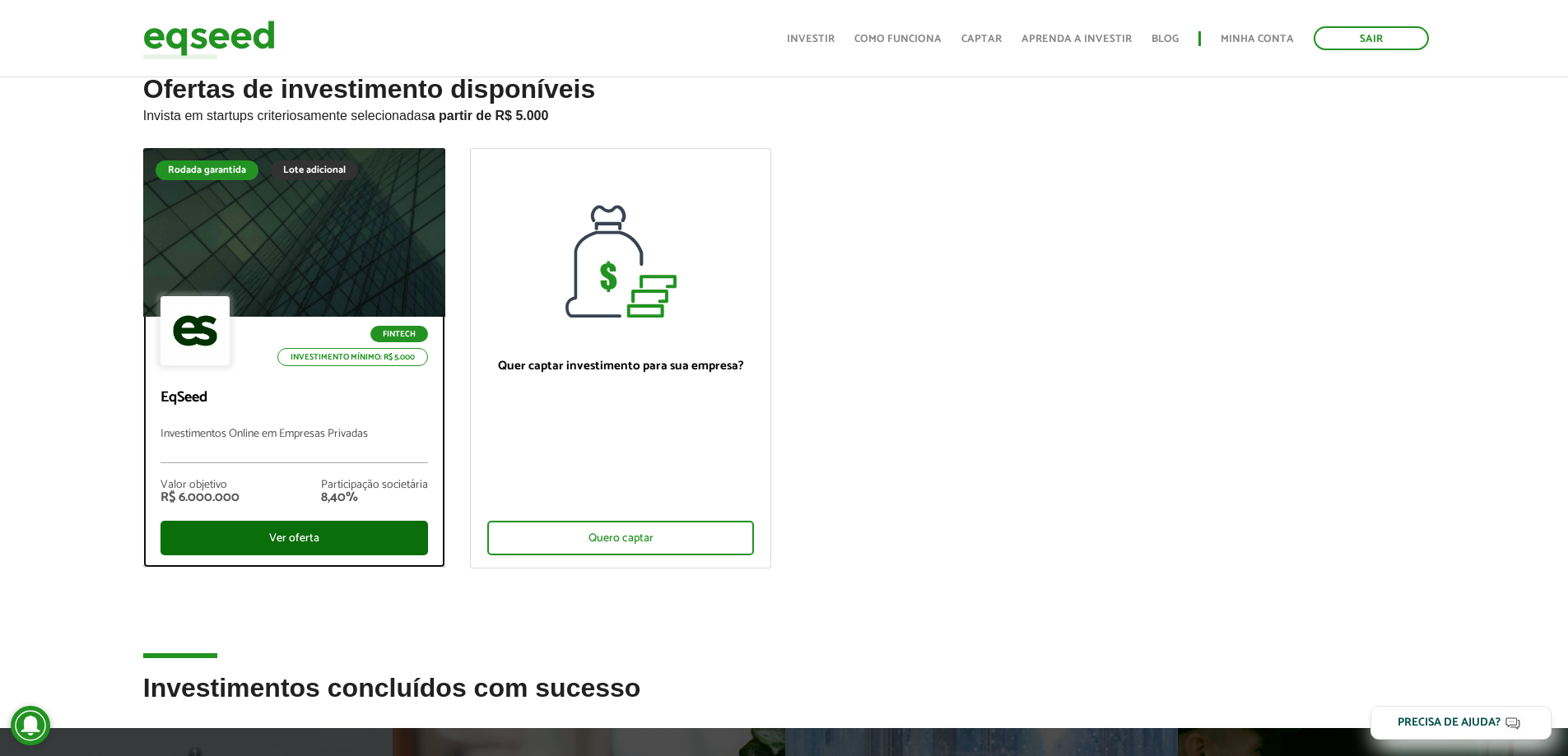 click on "Ver oferta" at bounding box center (294, 538) 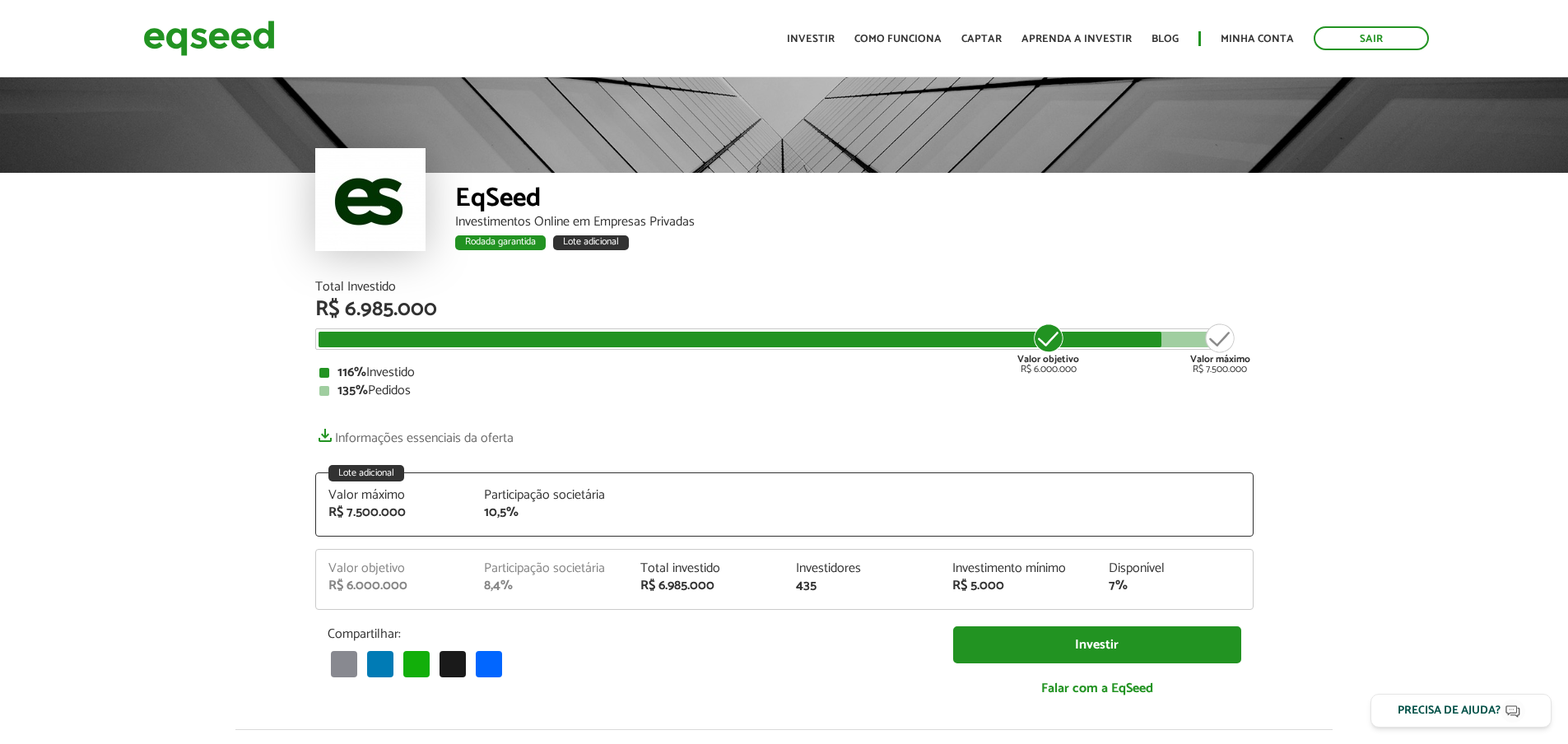 scroll, scrollTop: 0, scrollLeft: 0, axis: both 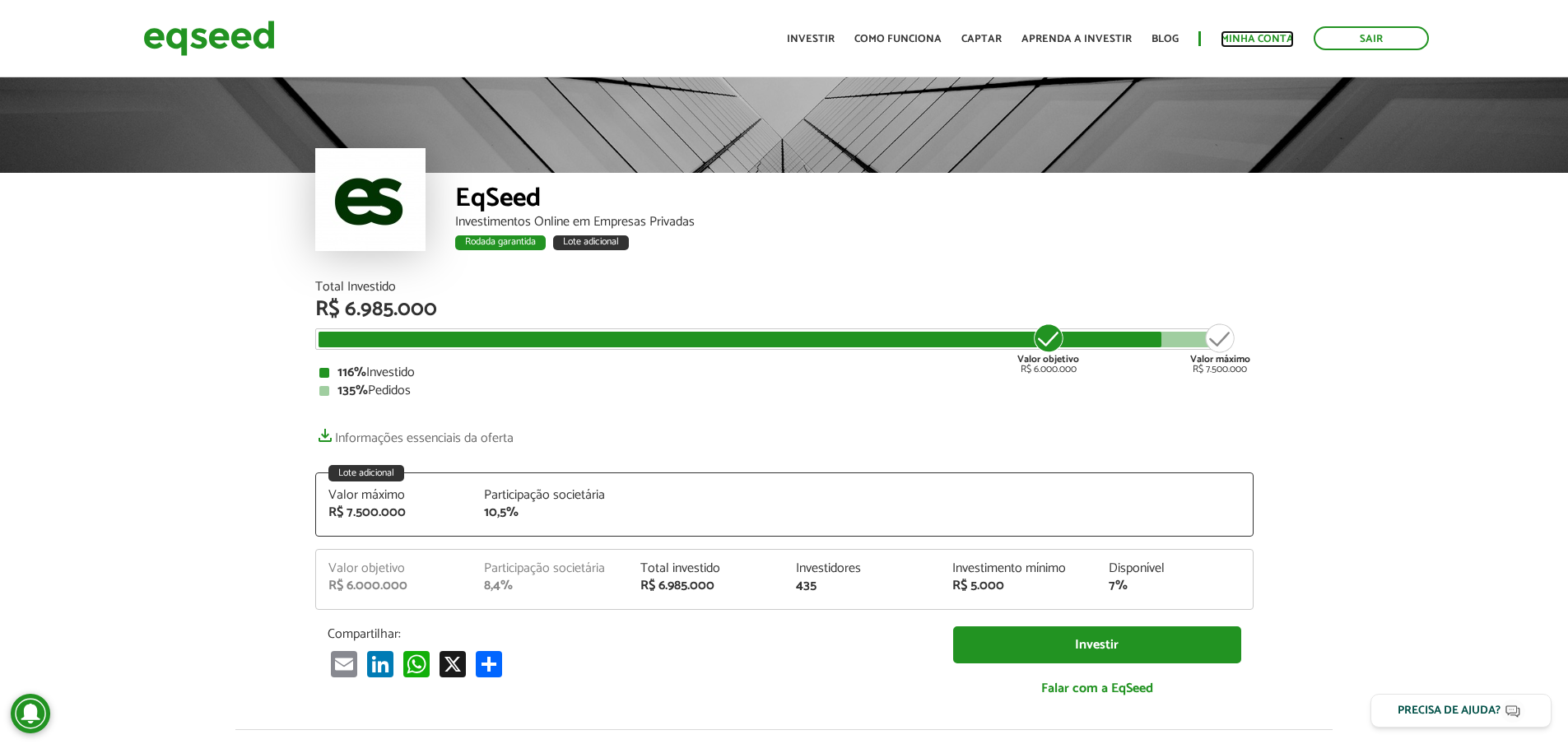 click on "Minha conta" at bounding box center [1257, 39] 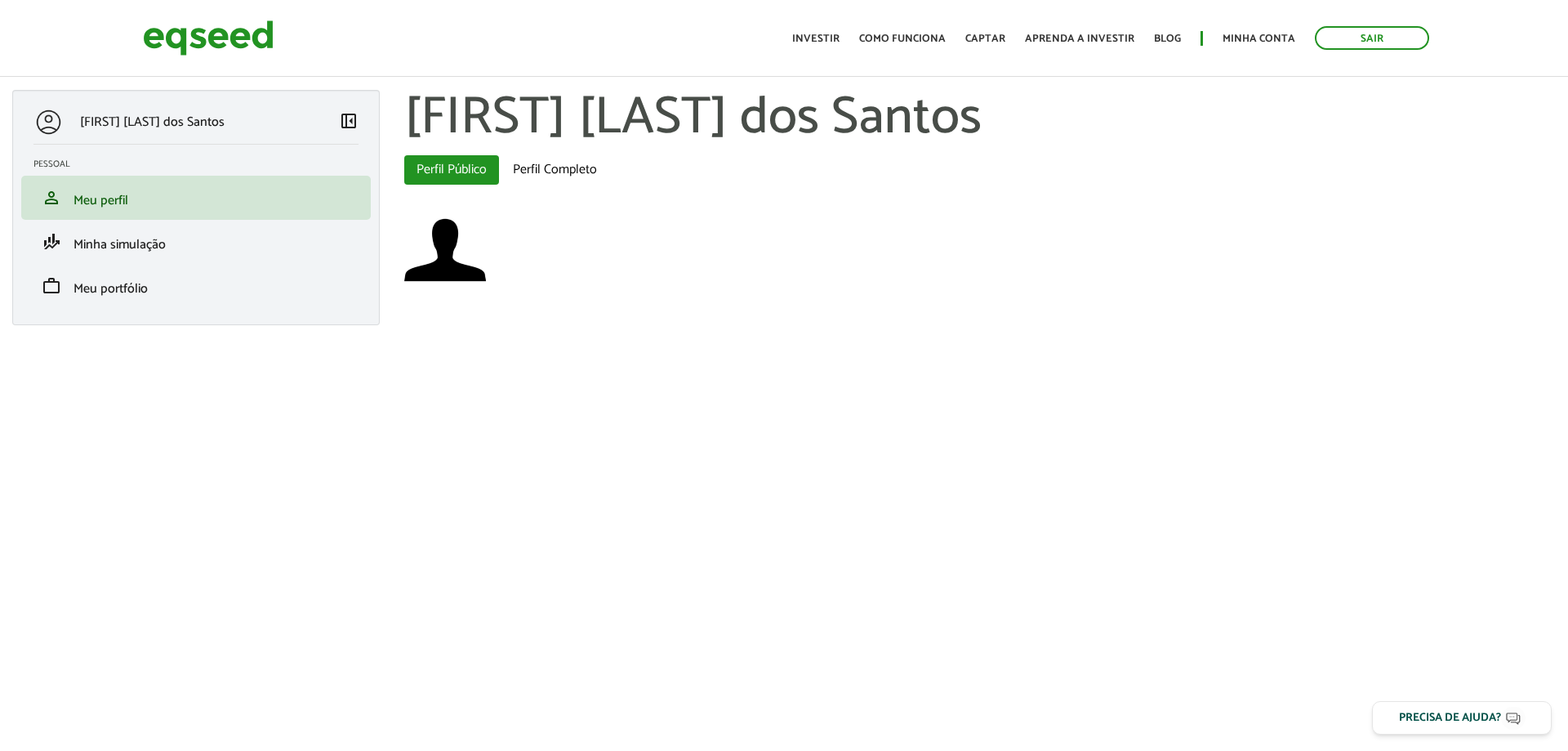 scroll, scrollTop: 0, scrollLeft: 0, axis: both 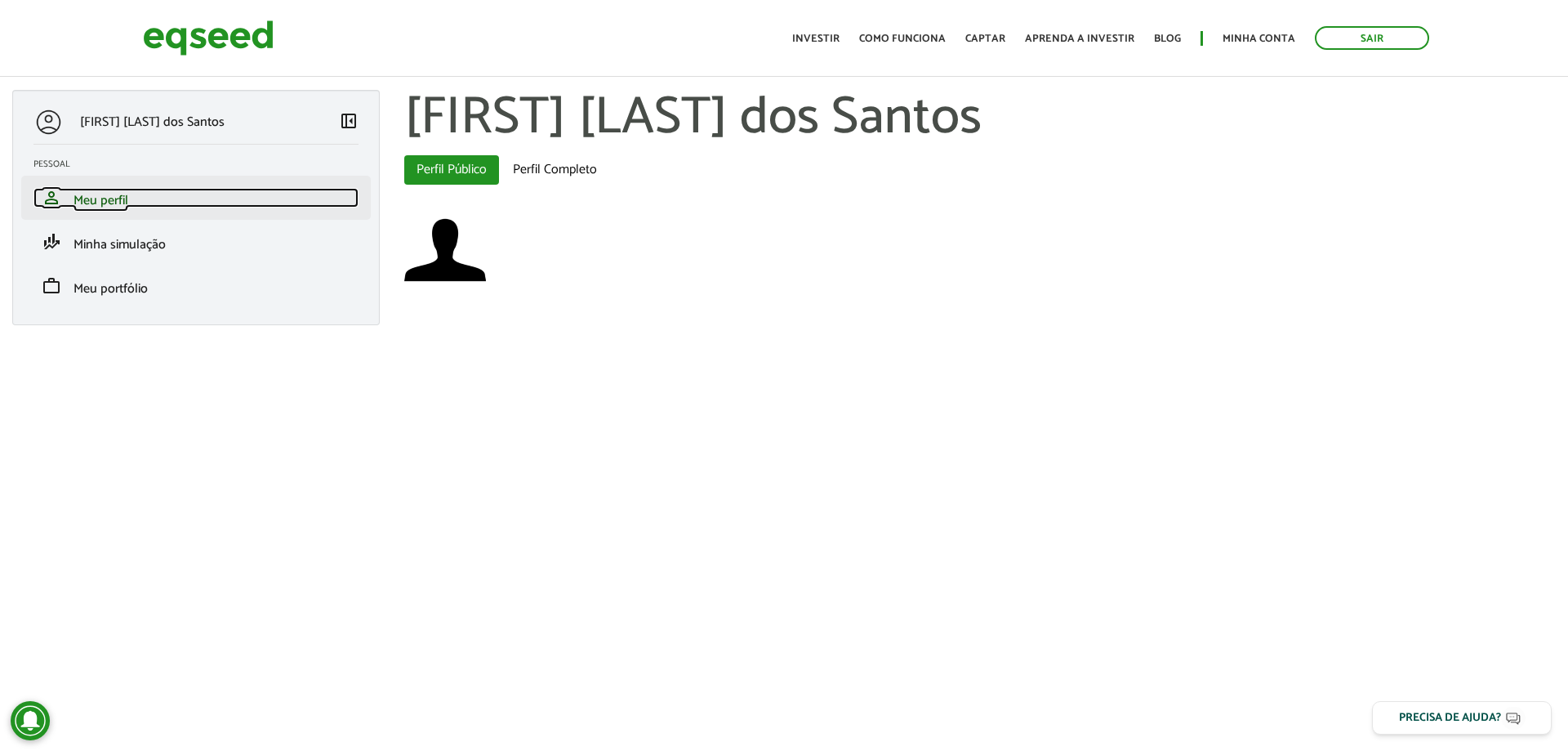 click on "person Meu perfil" at bounding box center (196, 198) 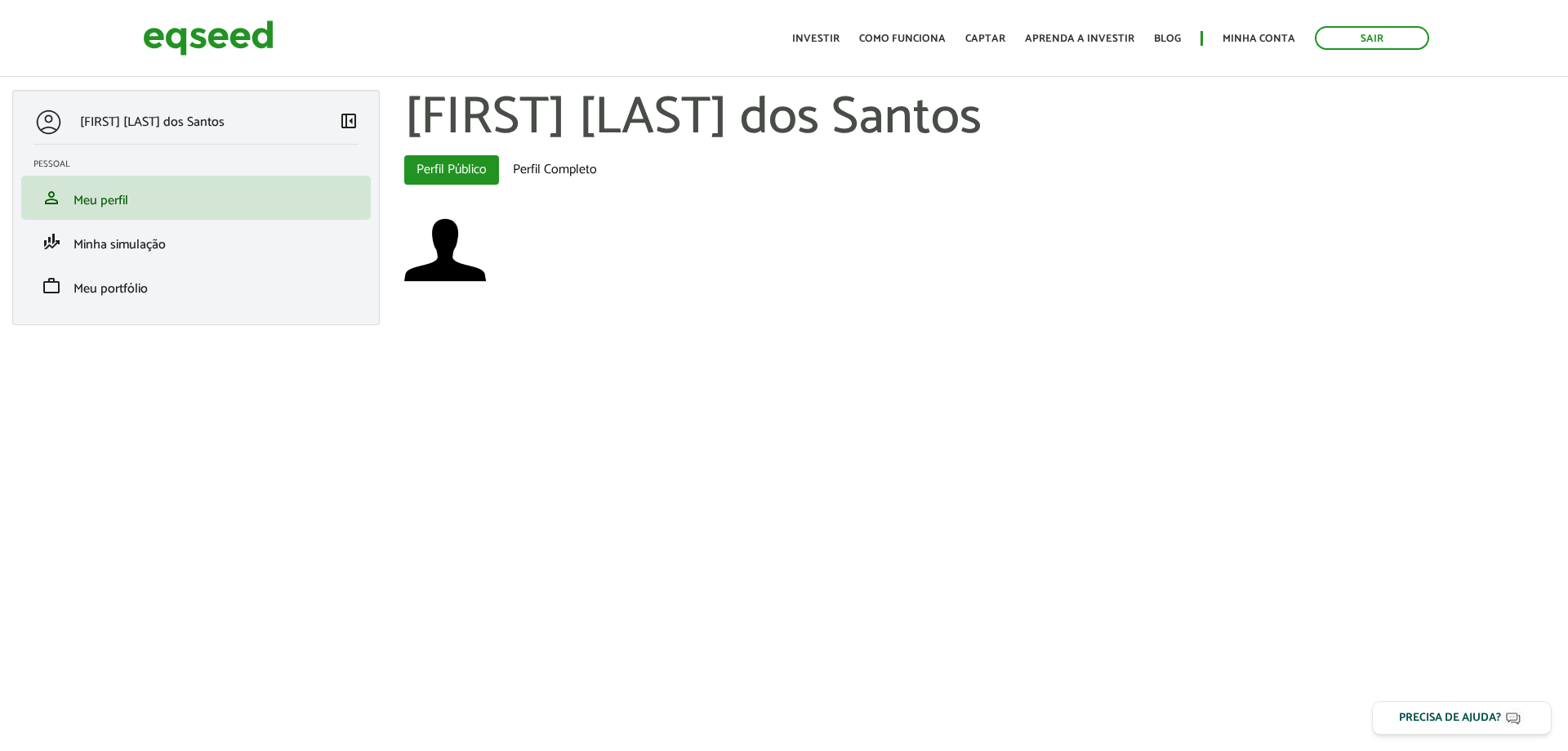 scroll, scrollTop: 0, scrollLeft: 0, axis: both 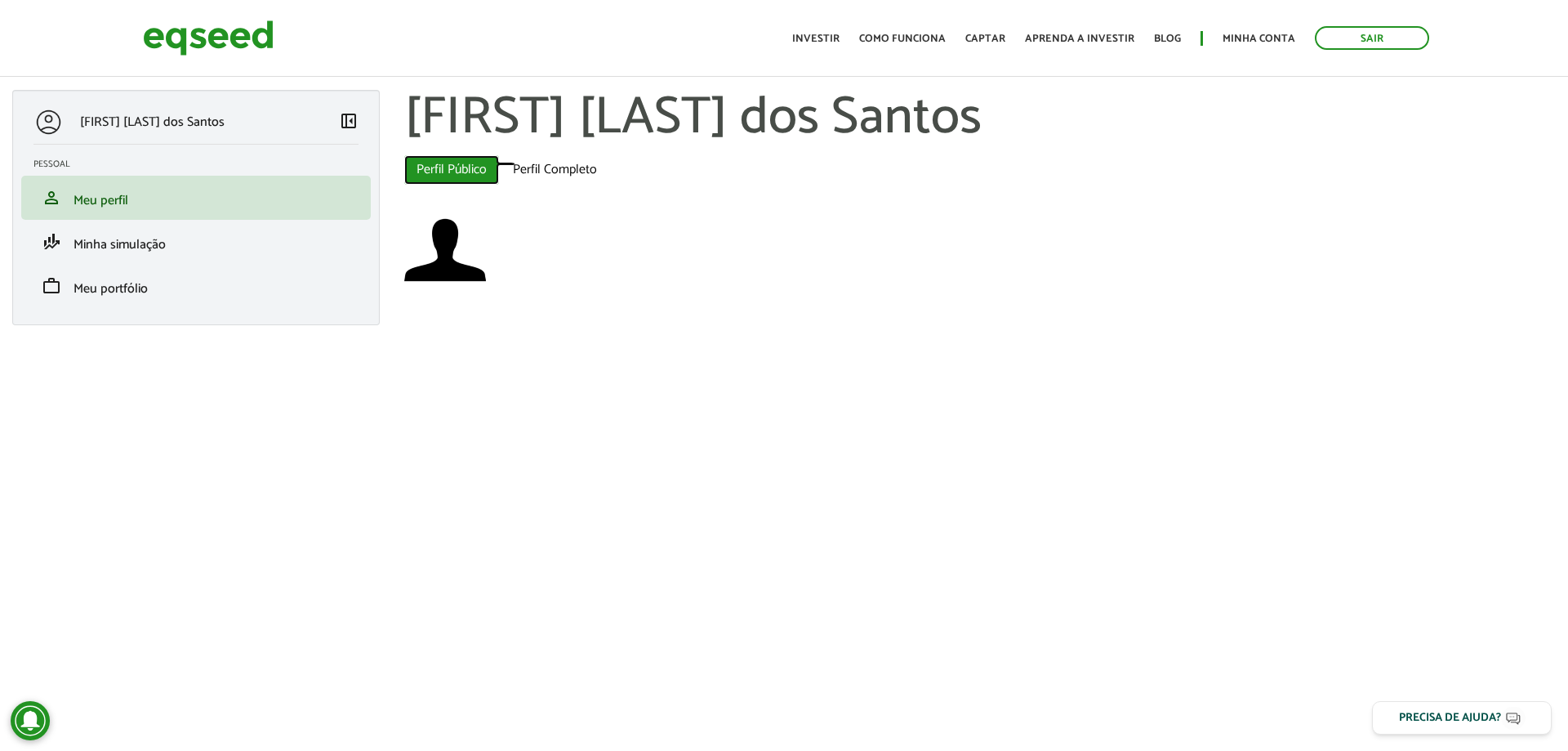 click on "Perfil Público (aba ativa)" at bounding box center [452, 170] 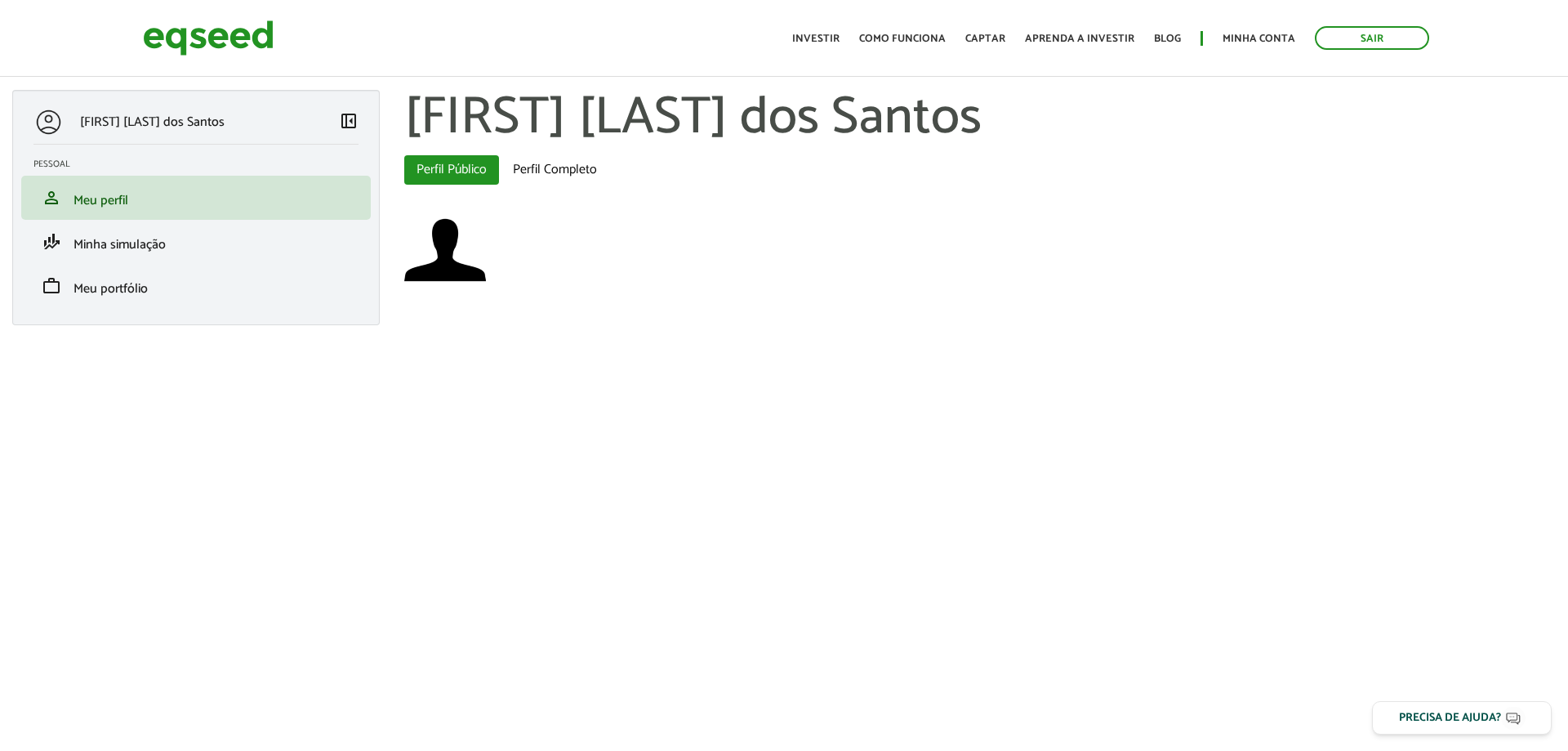scroll, scrollTop: 0, scrollLeft: 0, axis: both 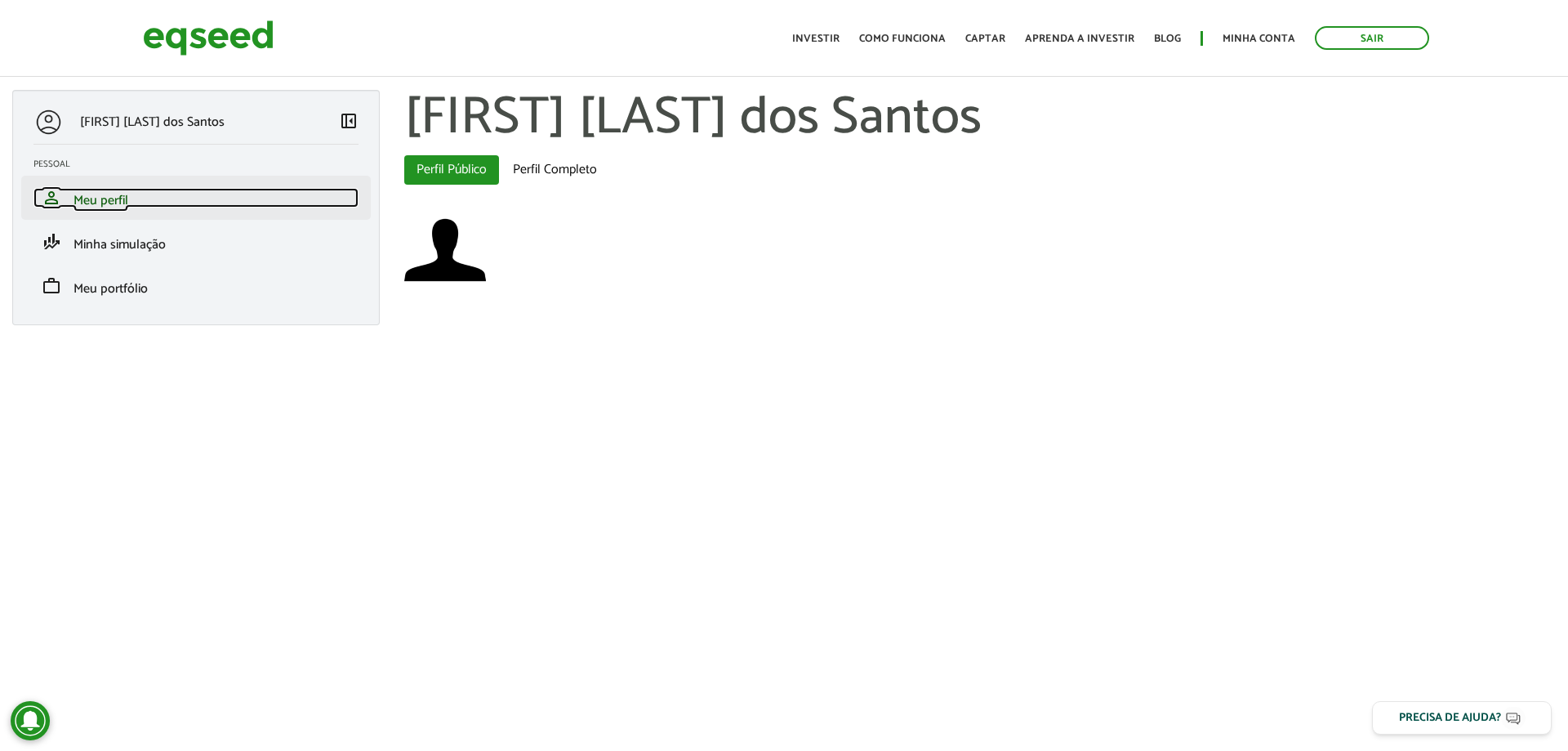 click on "person Meu perfil" at bounding box center (196, 198) 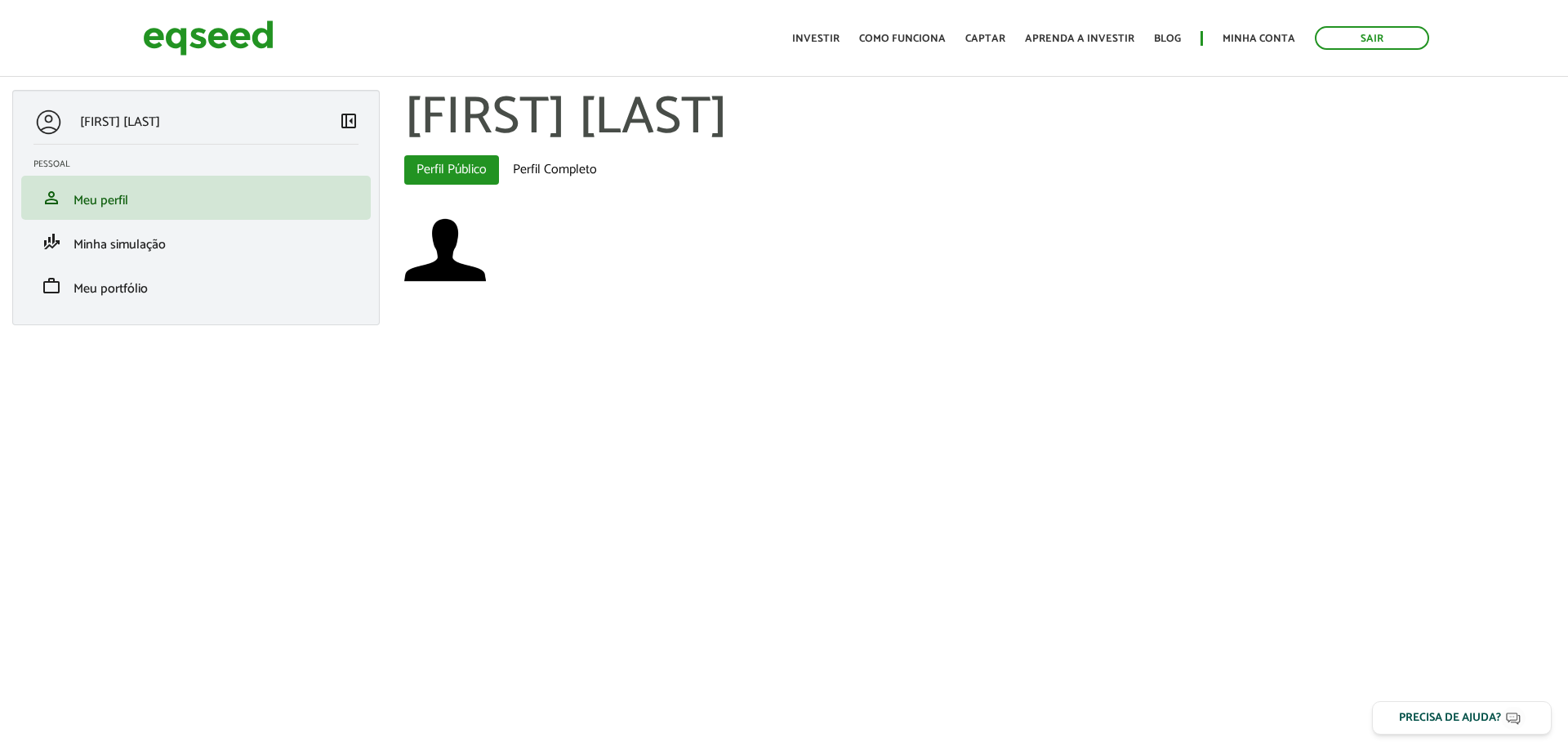 scroll, scrollTop: 0, scrollLeft: 0, axis: both 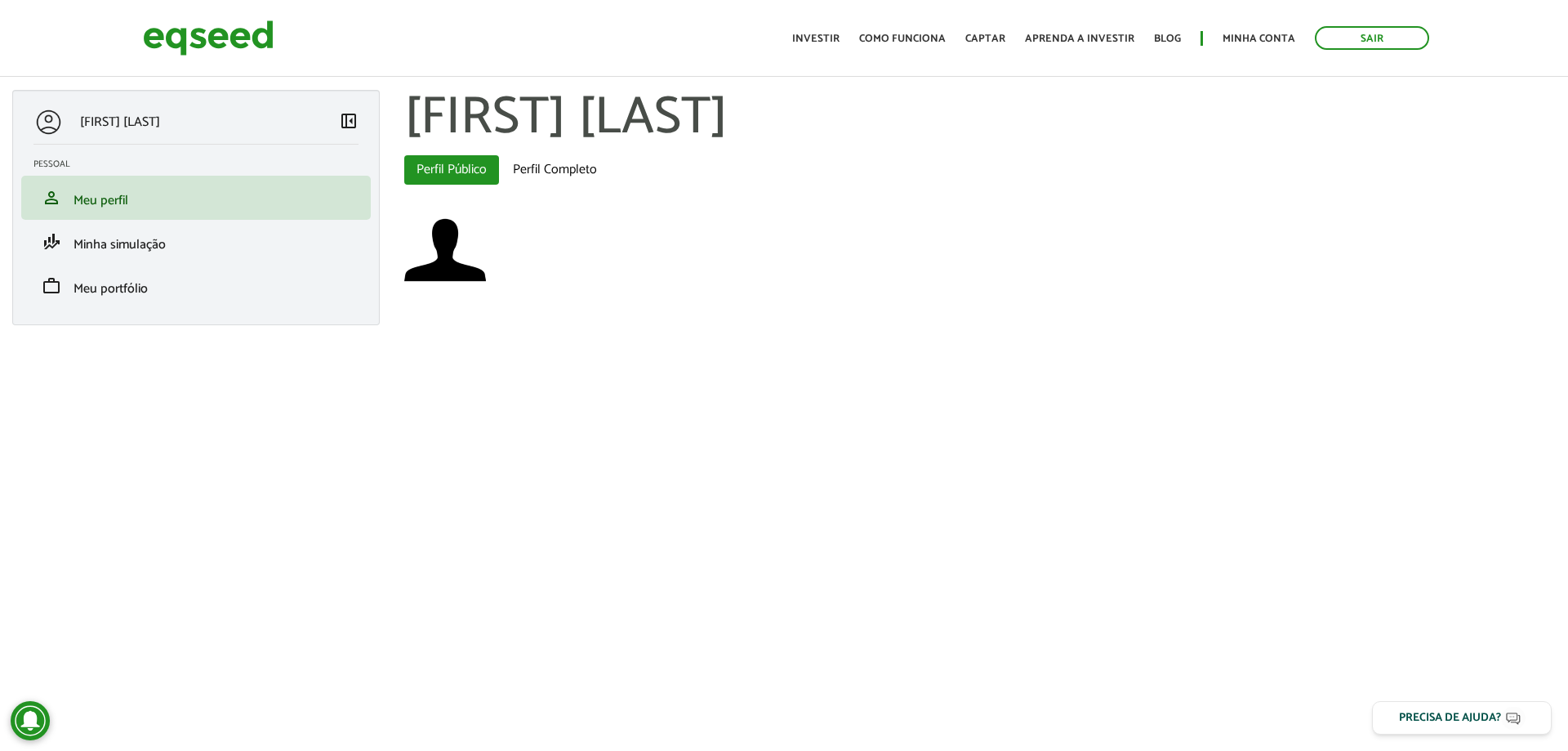 click on "[FIRST] [LAST]" at bounding box center [120, 122] 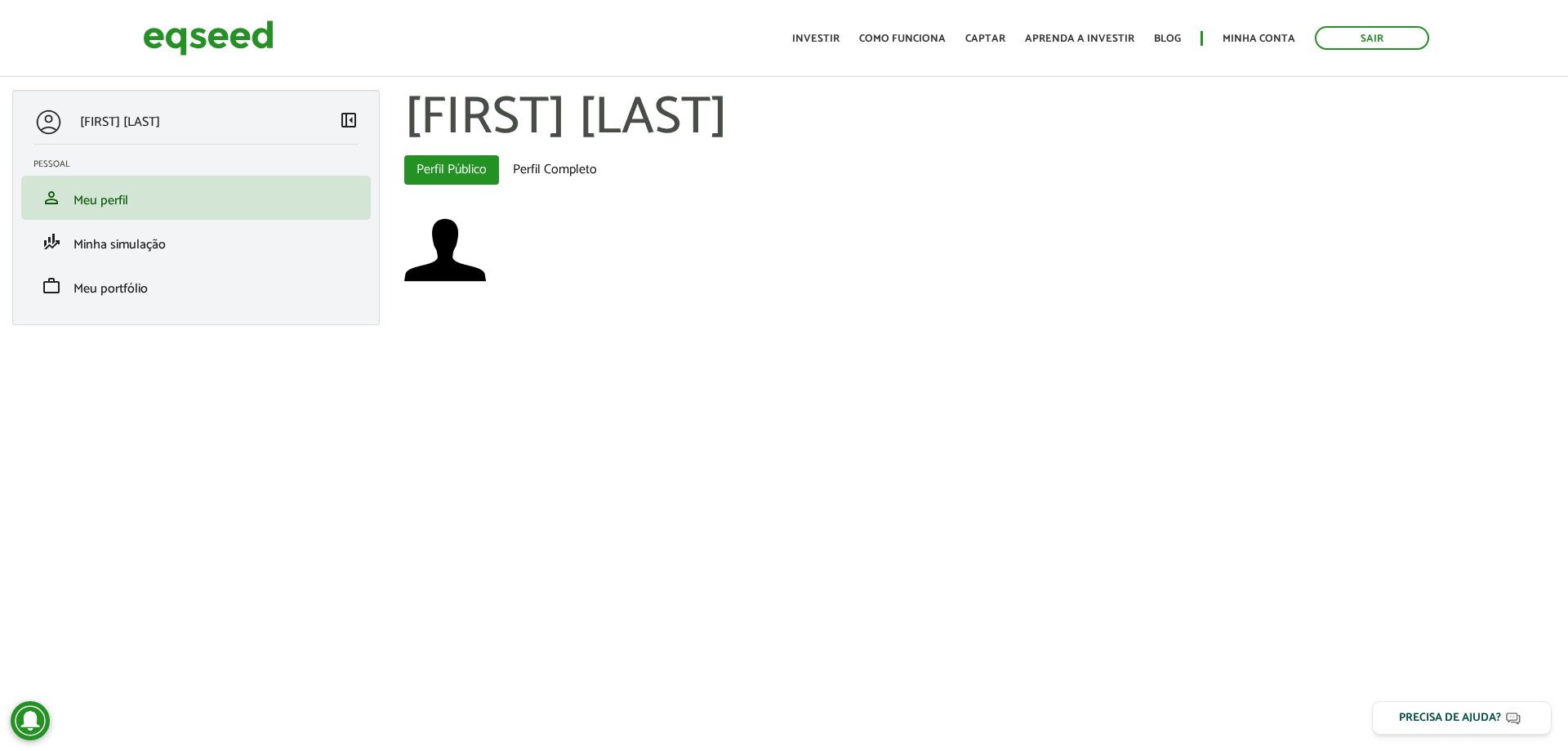 click on "left_panel_close" at bounding box center (349, 120) 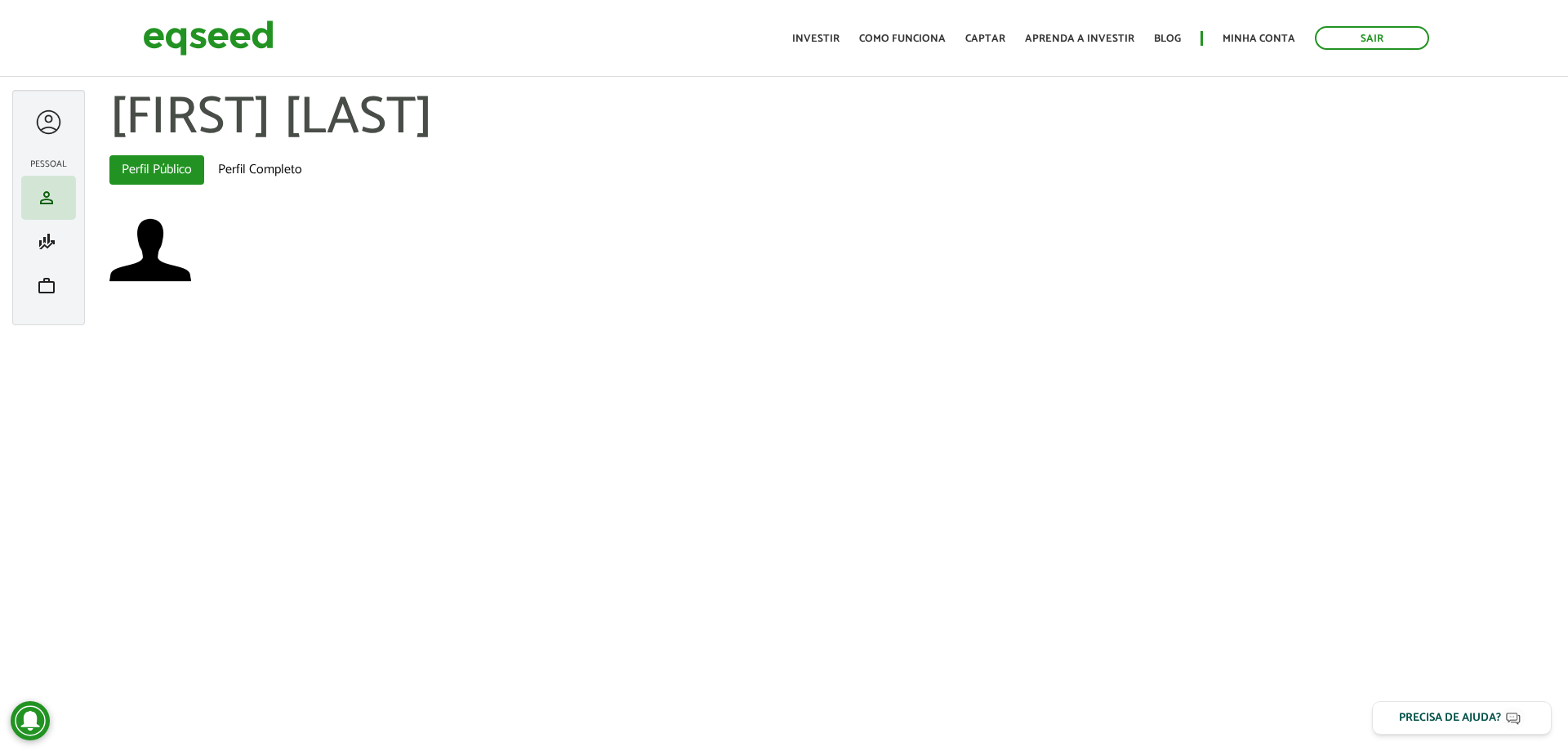 click at bounding box center (48, 122) 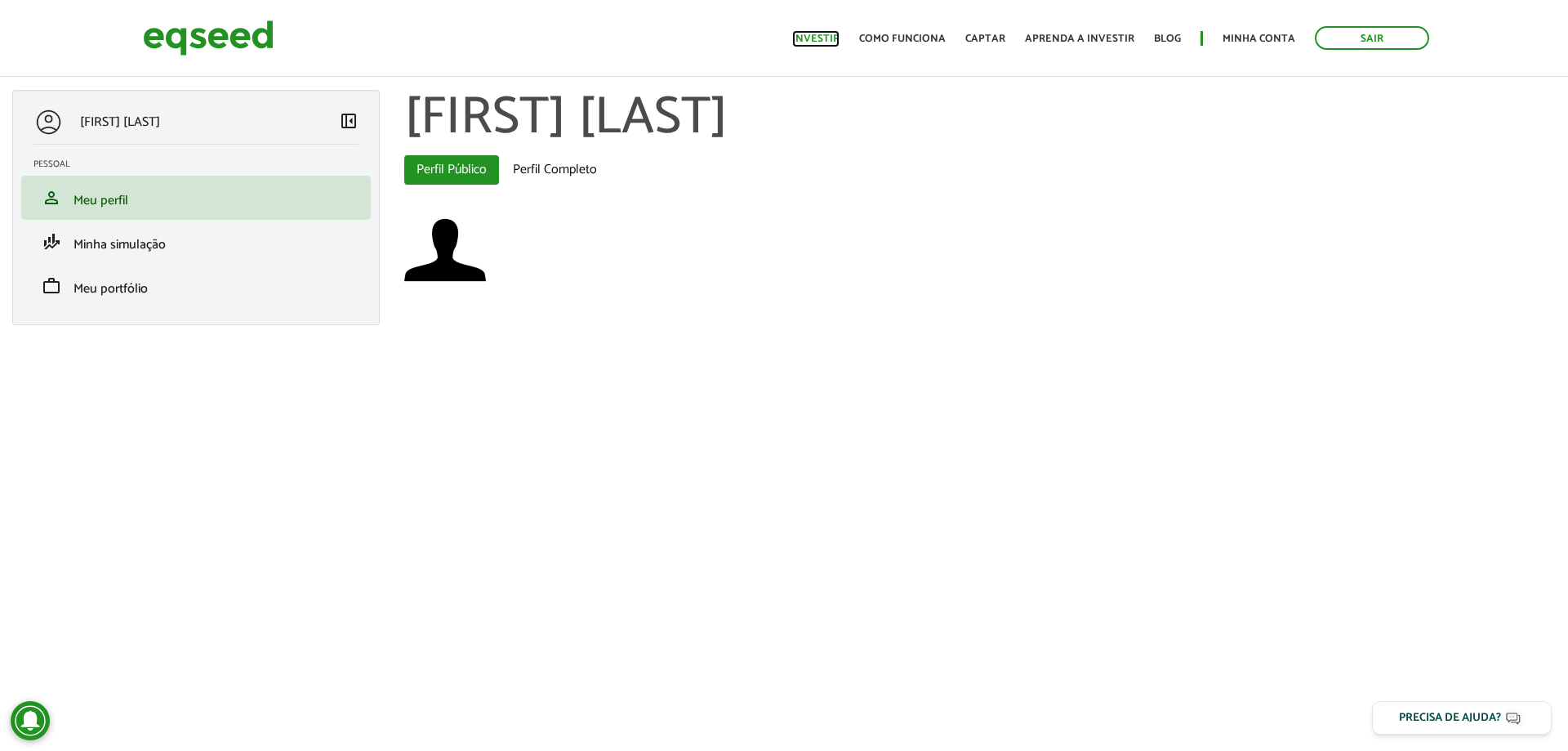 click on "Investir" at bounding box center [816, 38] 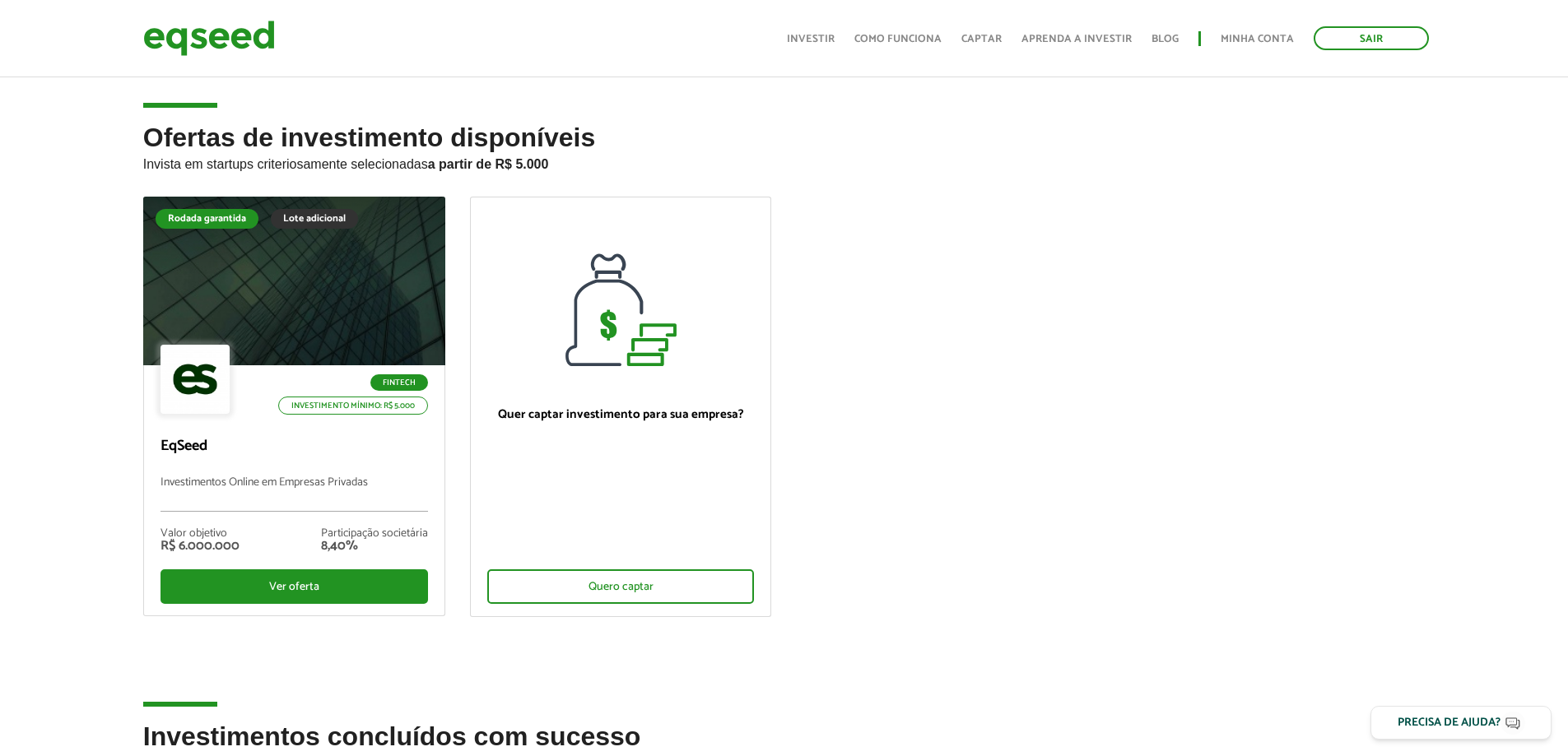 scroll, scrollTop: 203, scrollLeft: 0, axis: vertical 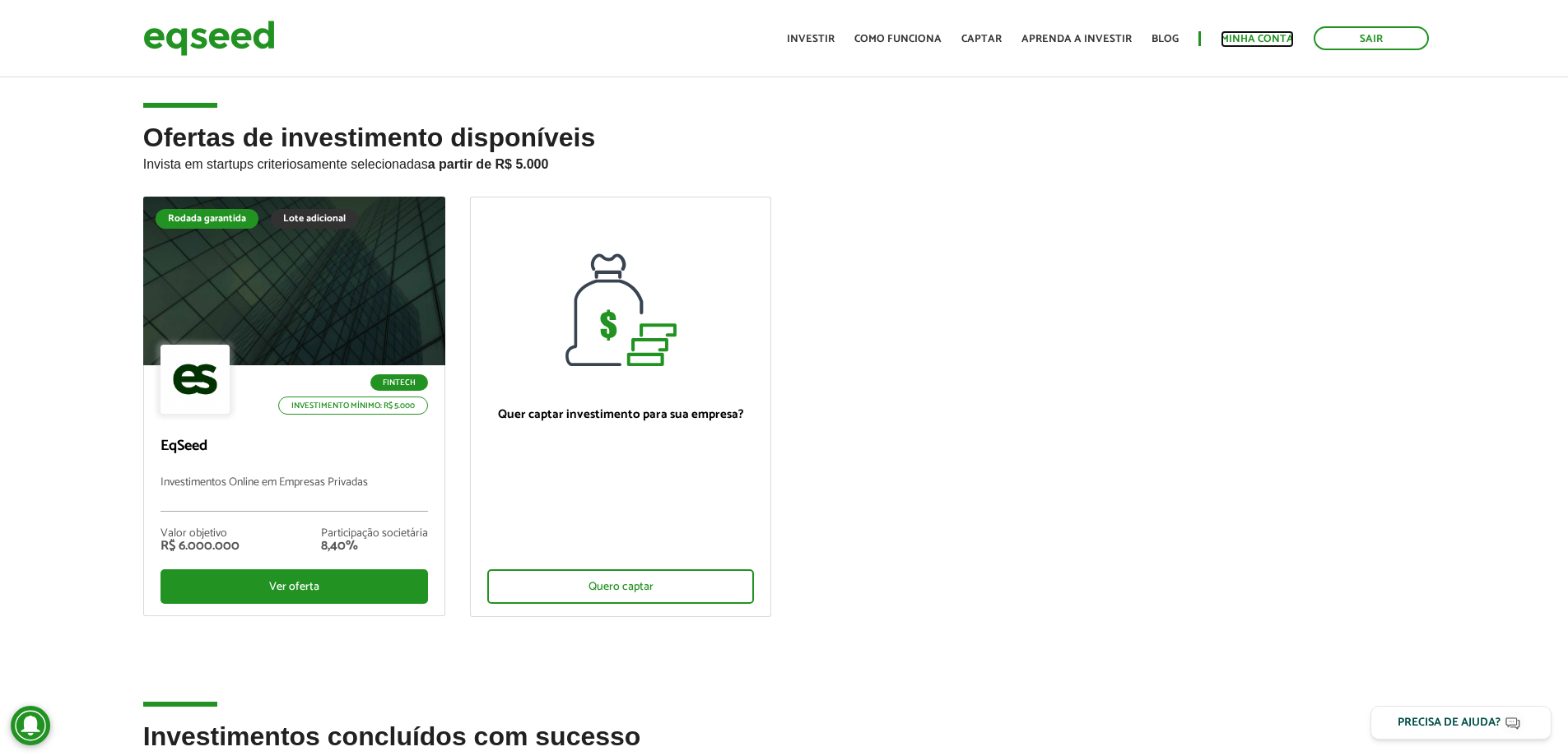 click on "Minha conta" at bounding box center (1257, 39) 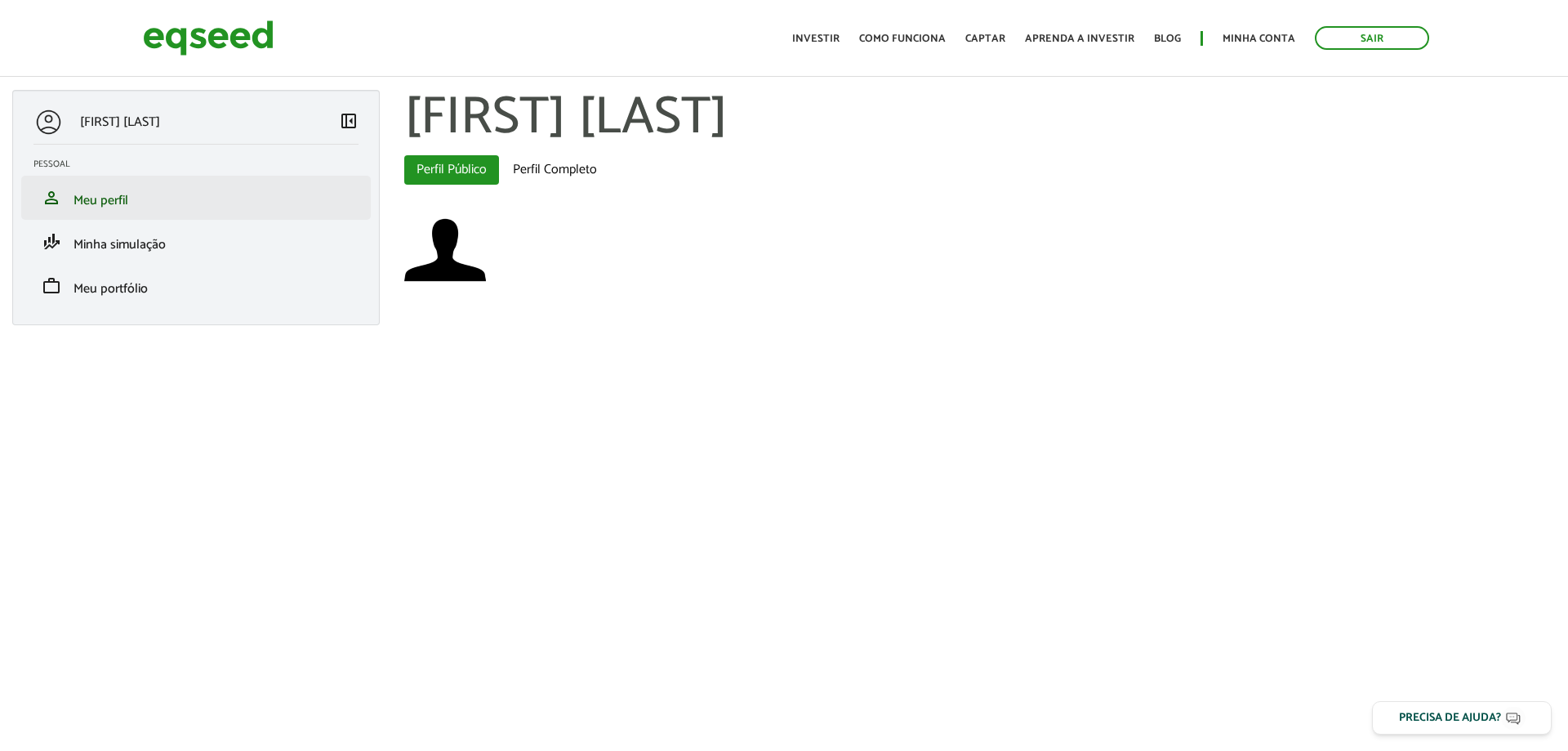 scroll, scrollTop: 0, scrollLeft: 0, axis: both 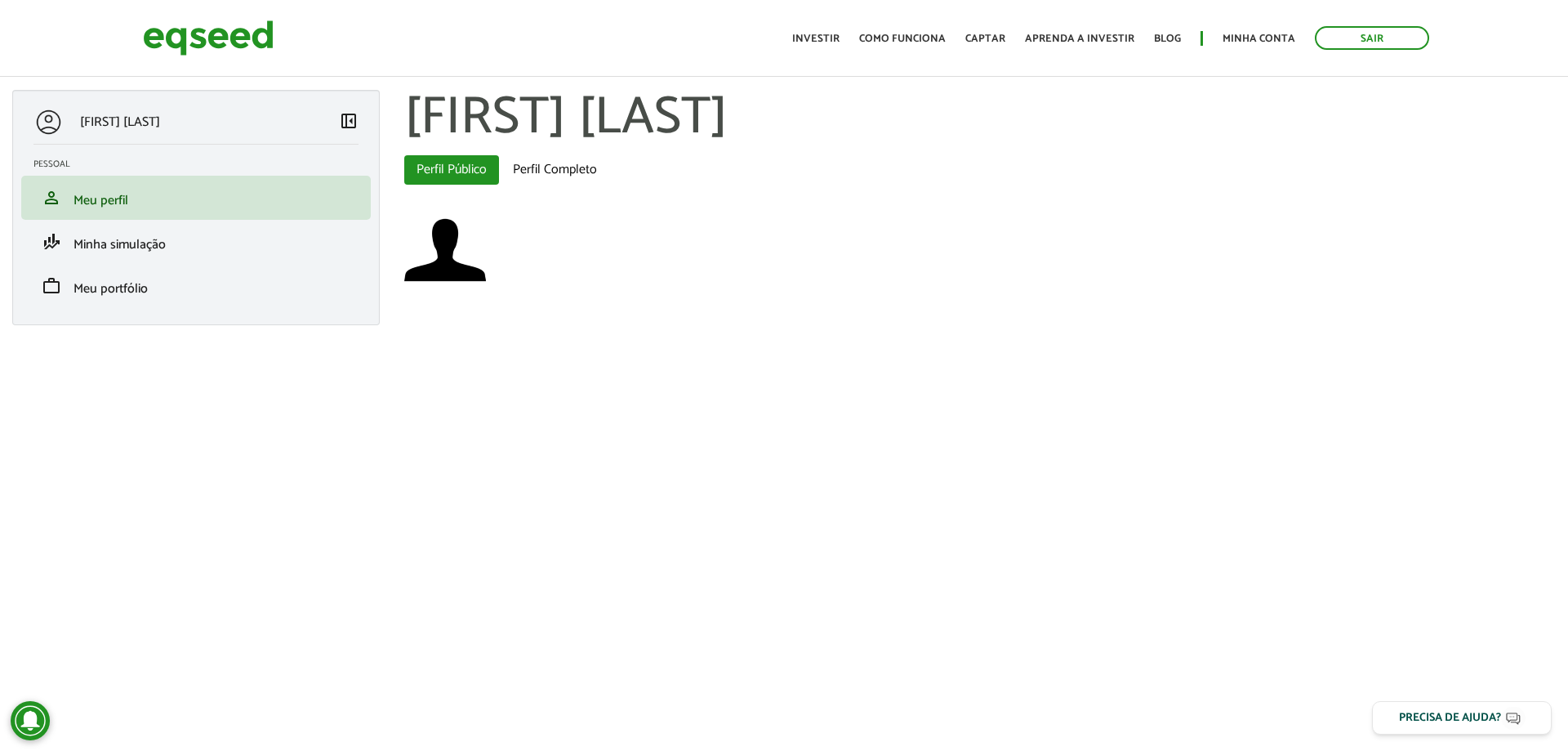 click at bounding box center [48, 122] 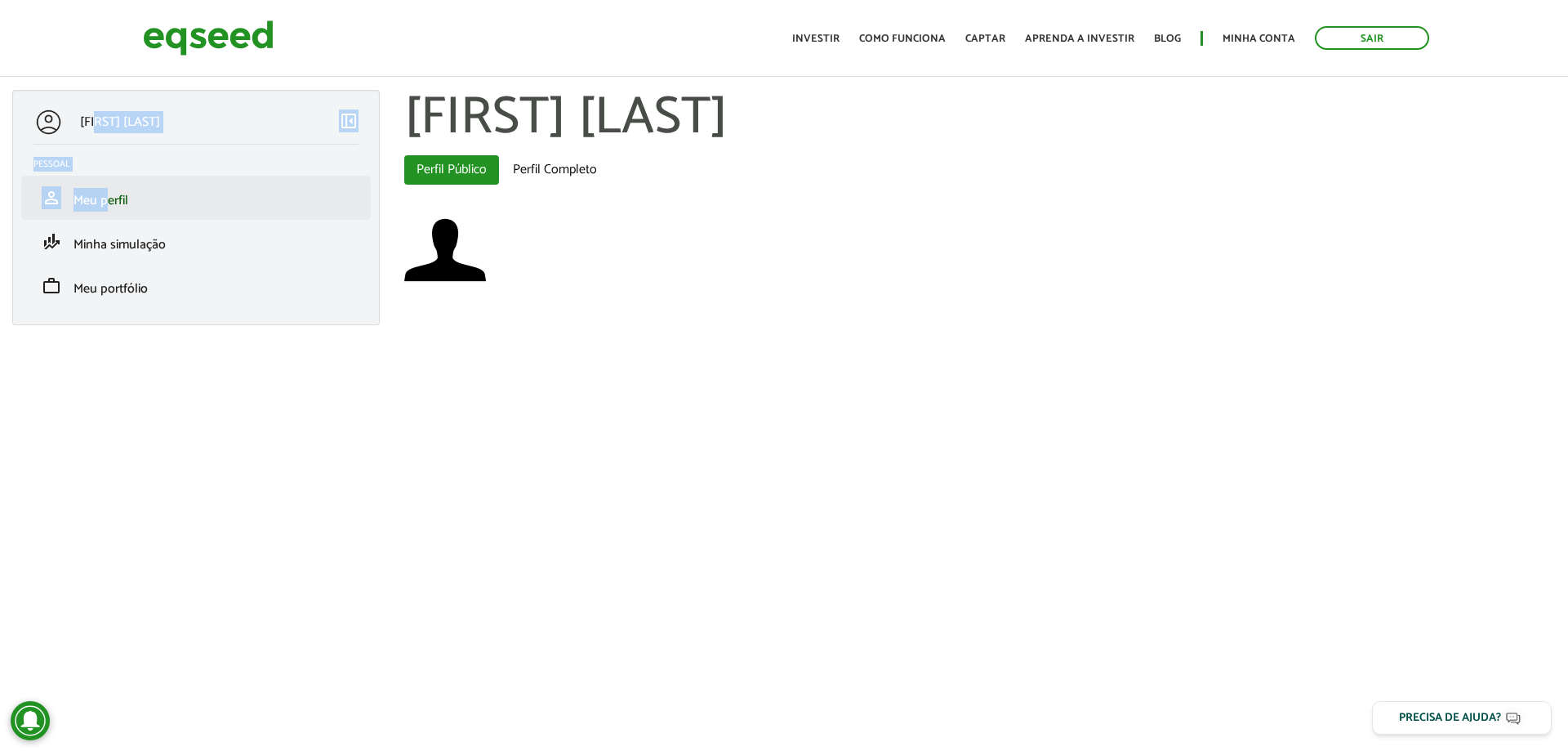 drag, startPoint x: 104, startPoint y: 121, endPoint x: 107, endPoint y: 212, distance: 91.0494 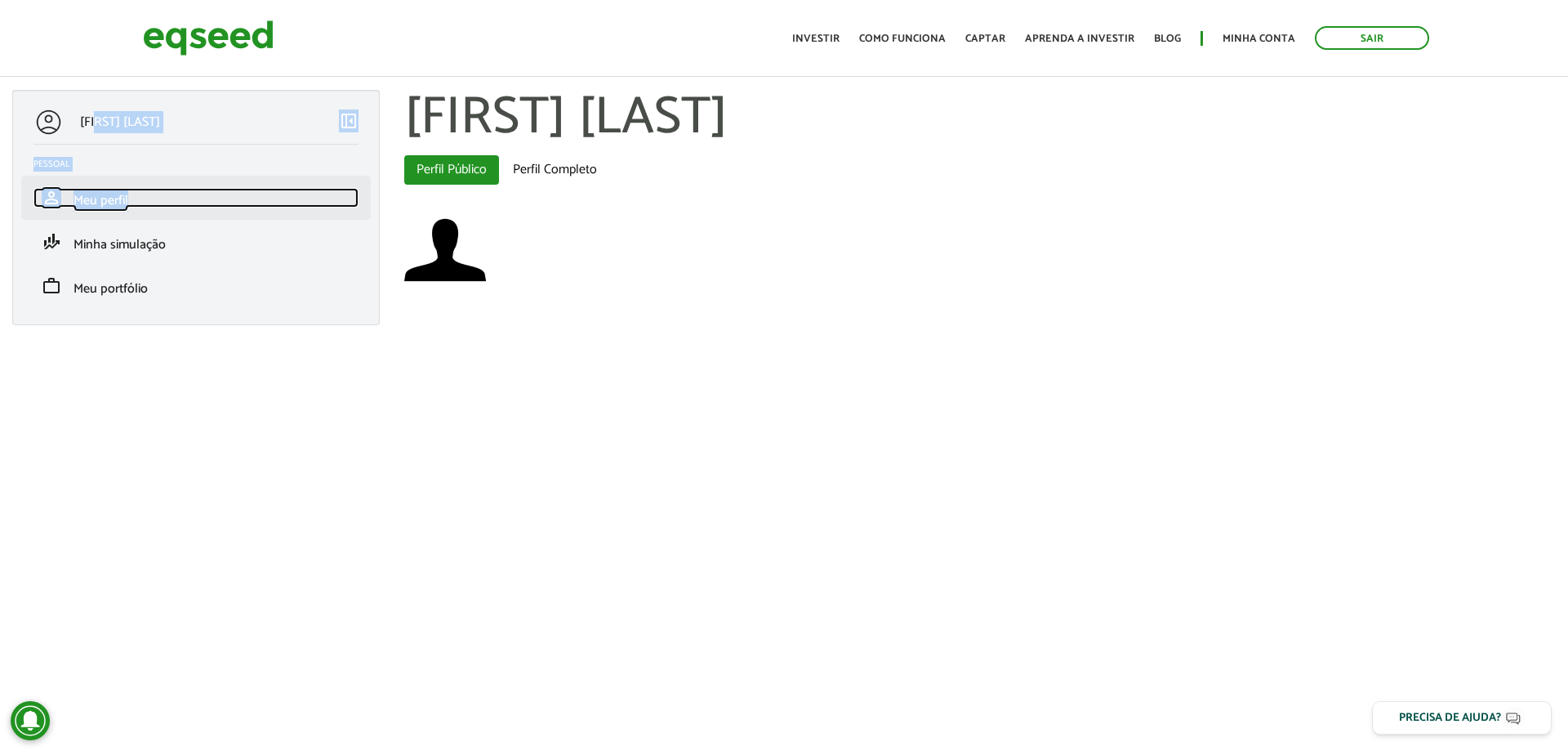 click on "Meu perfil" at bounding box center [100, 200] 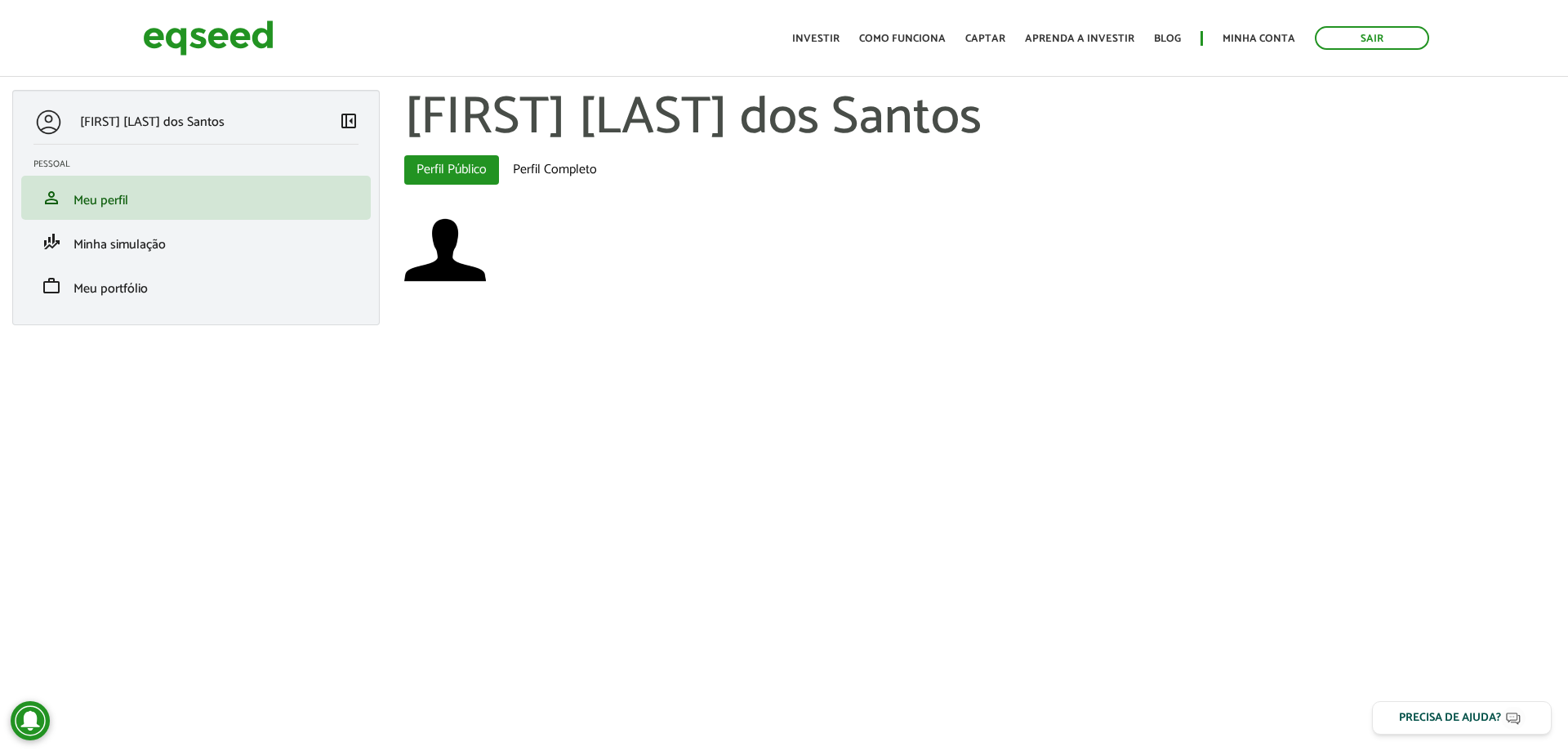 scroll, scrollTop: 0, scrollLeft: 0, axis: both 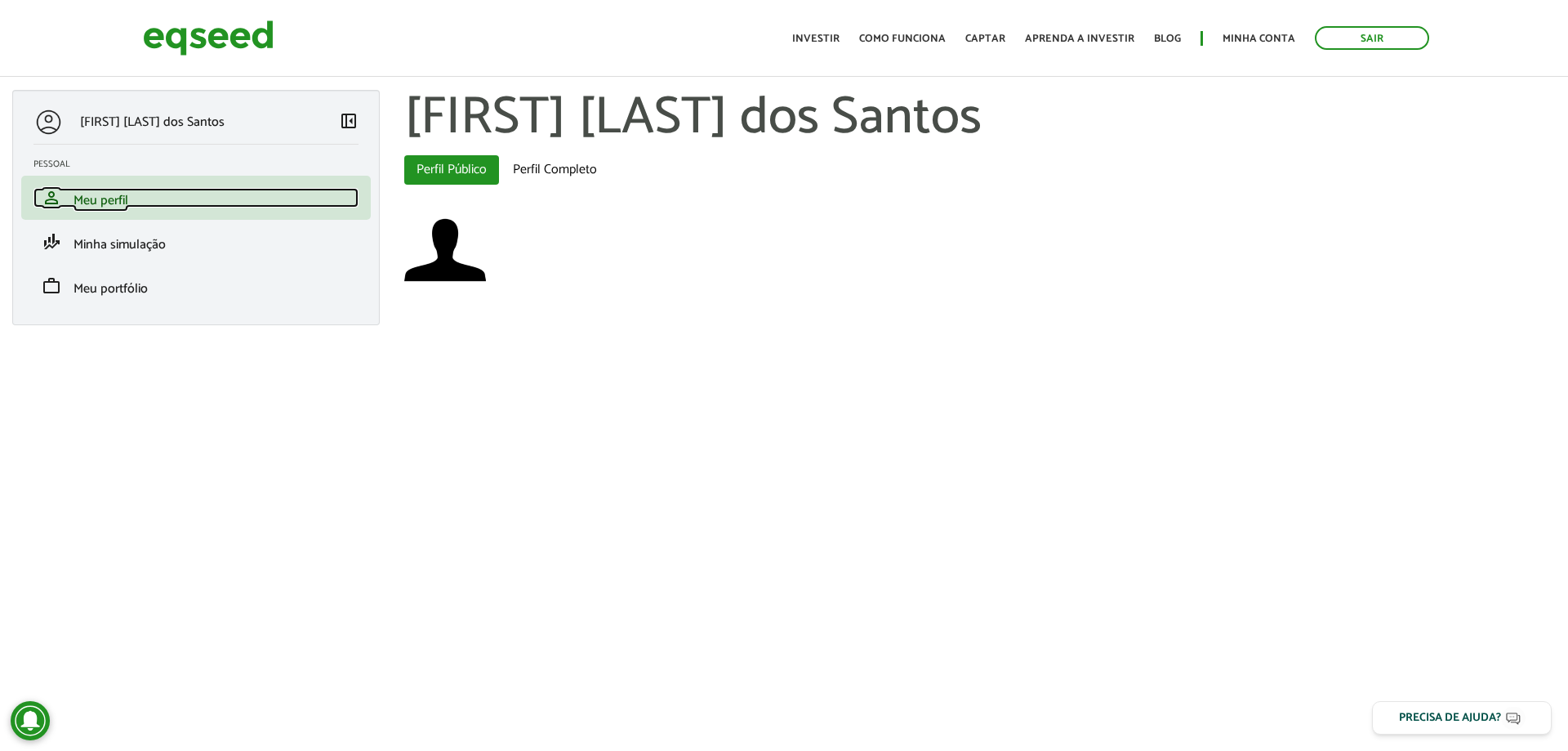 click on "Meu perfil" at bounding box center [100, 200] 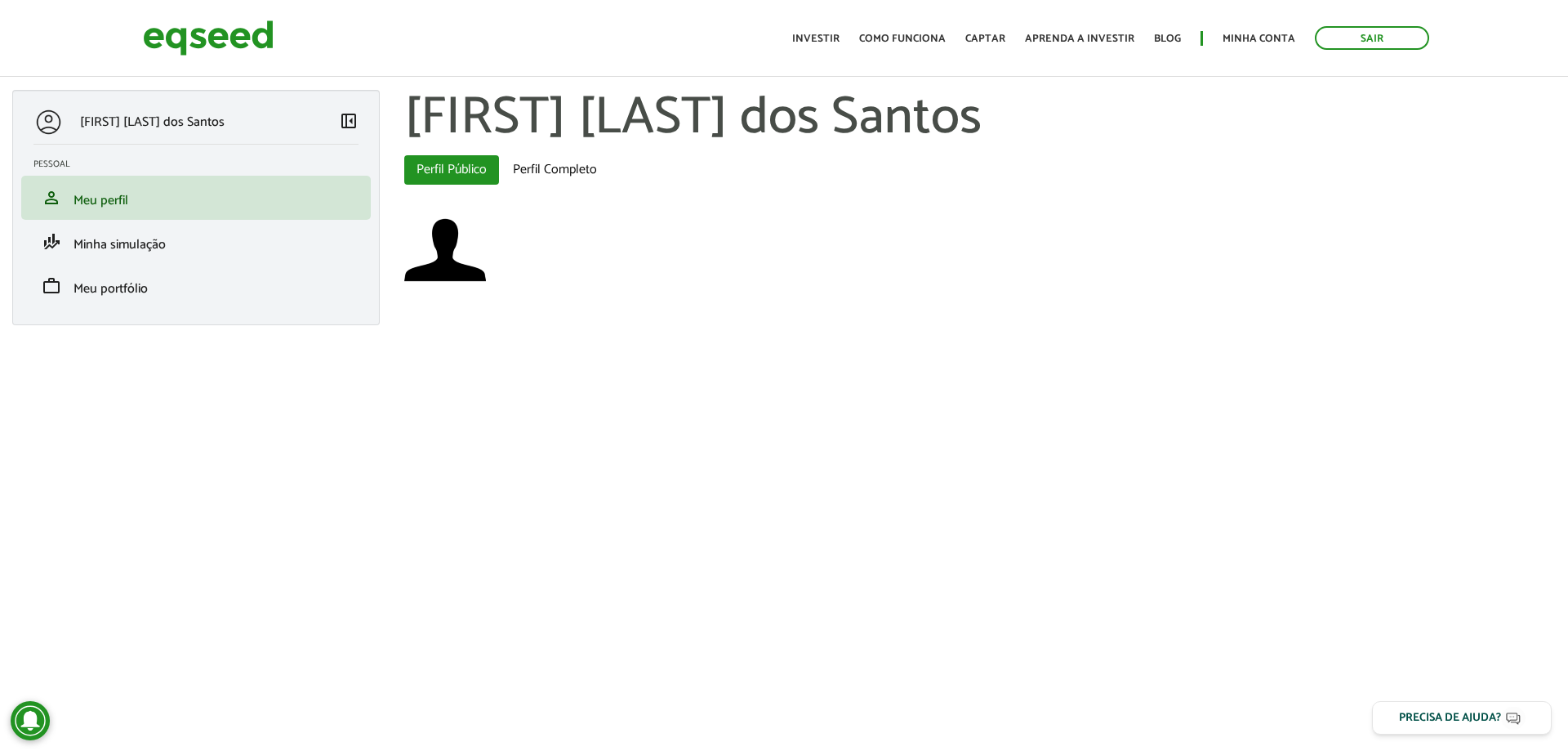 scroll, scrollTop: 0, scrollLeft: 0, axis: both 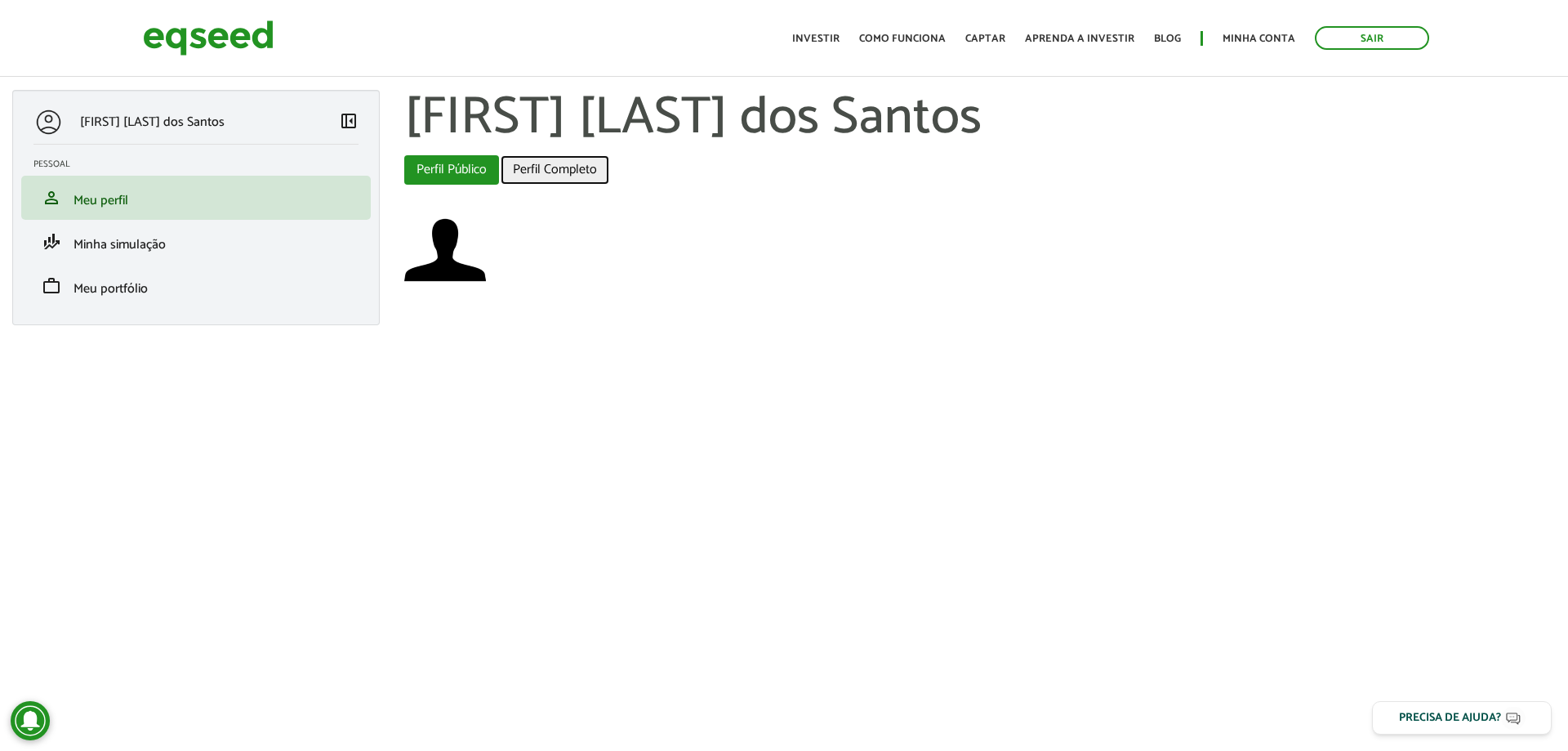 click on "Perfil Completo" at bounding box center [555, 170] 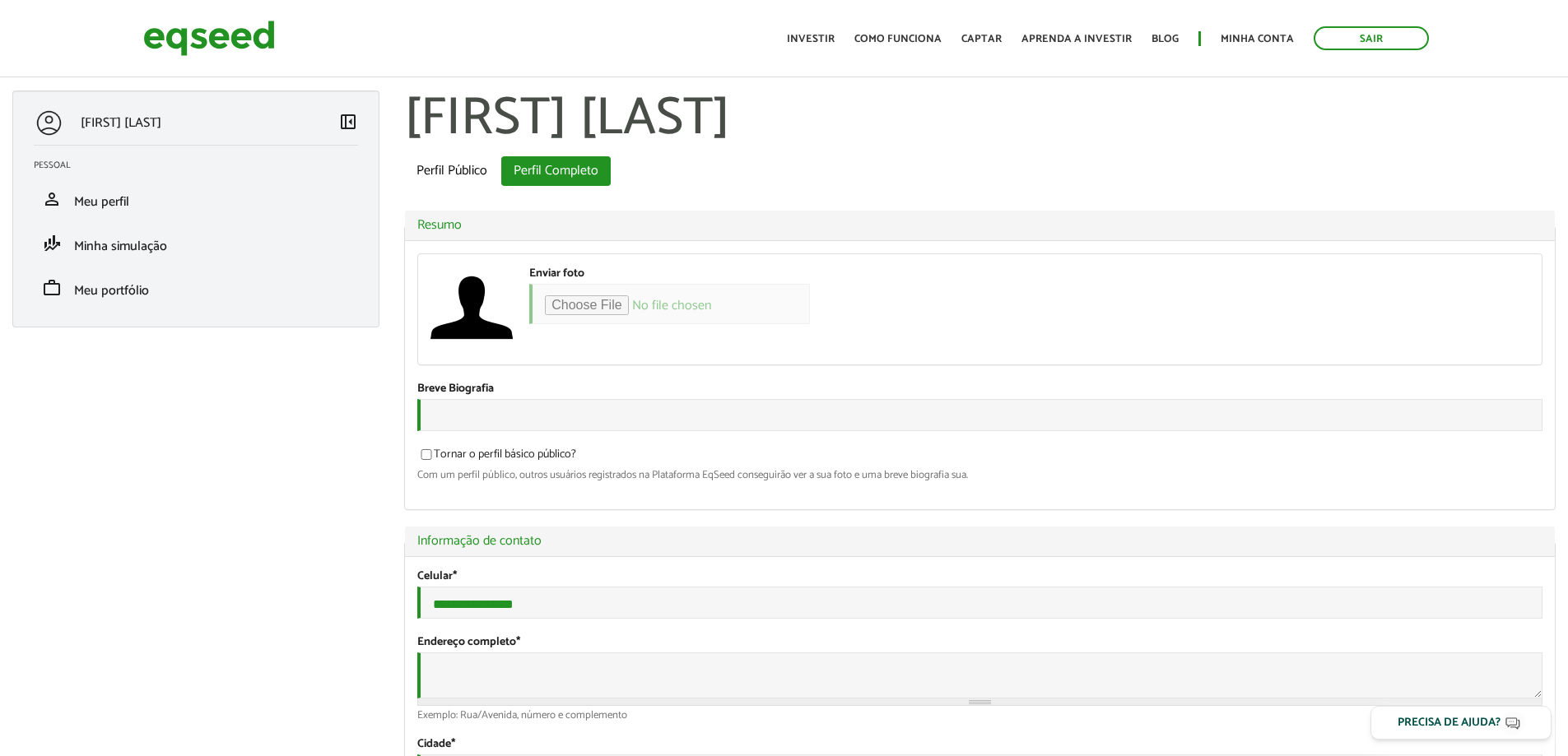 scroll, scrollTop: 0, scrollLeft: 0, axis: both 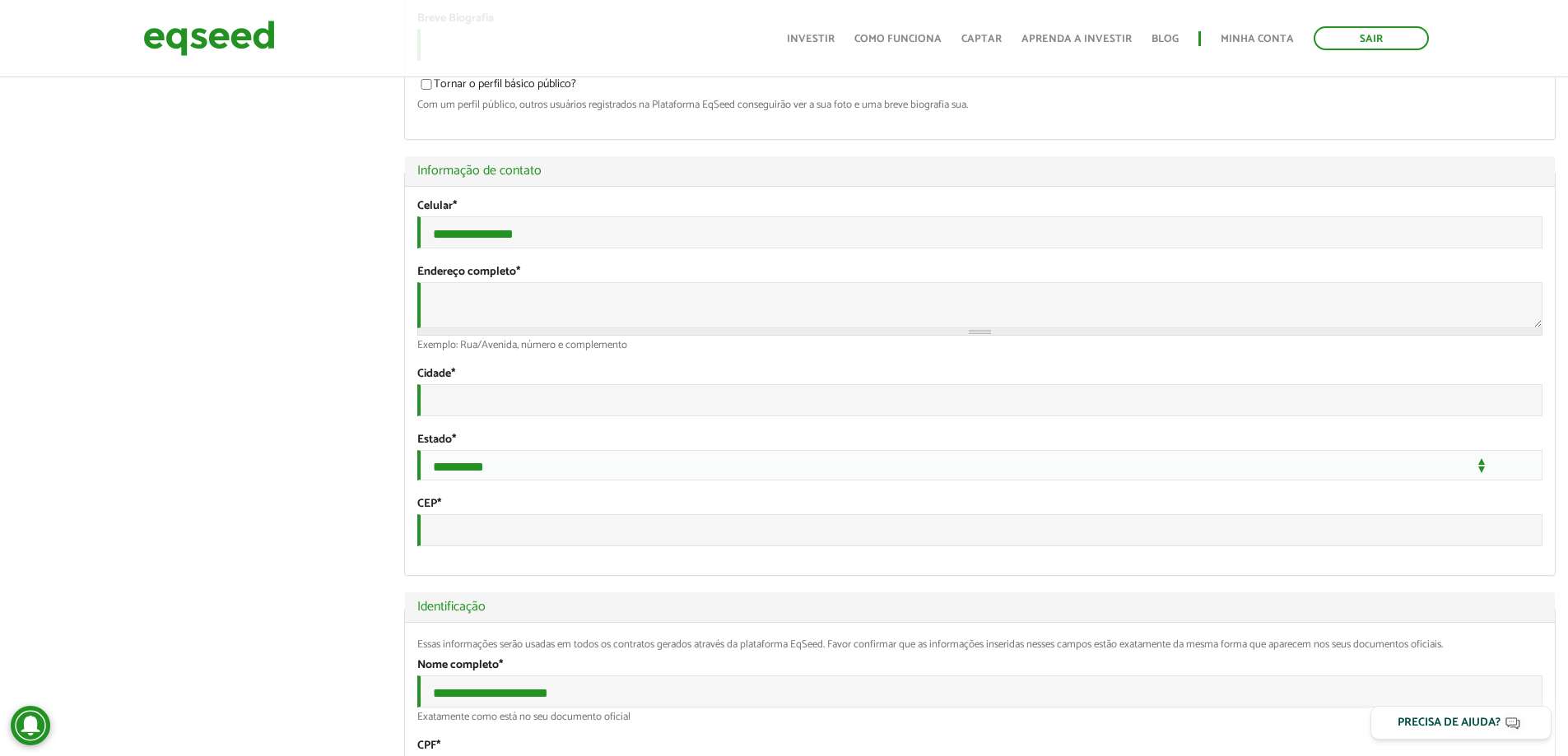 type on "**********" 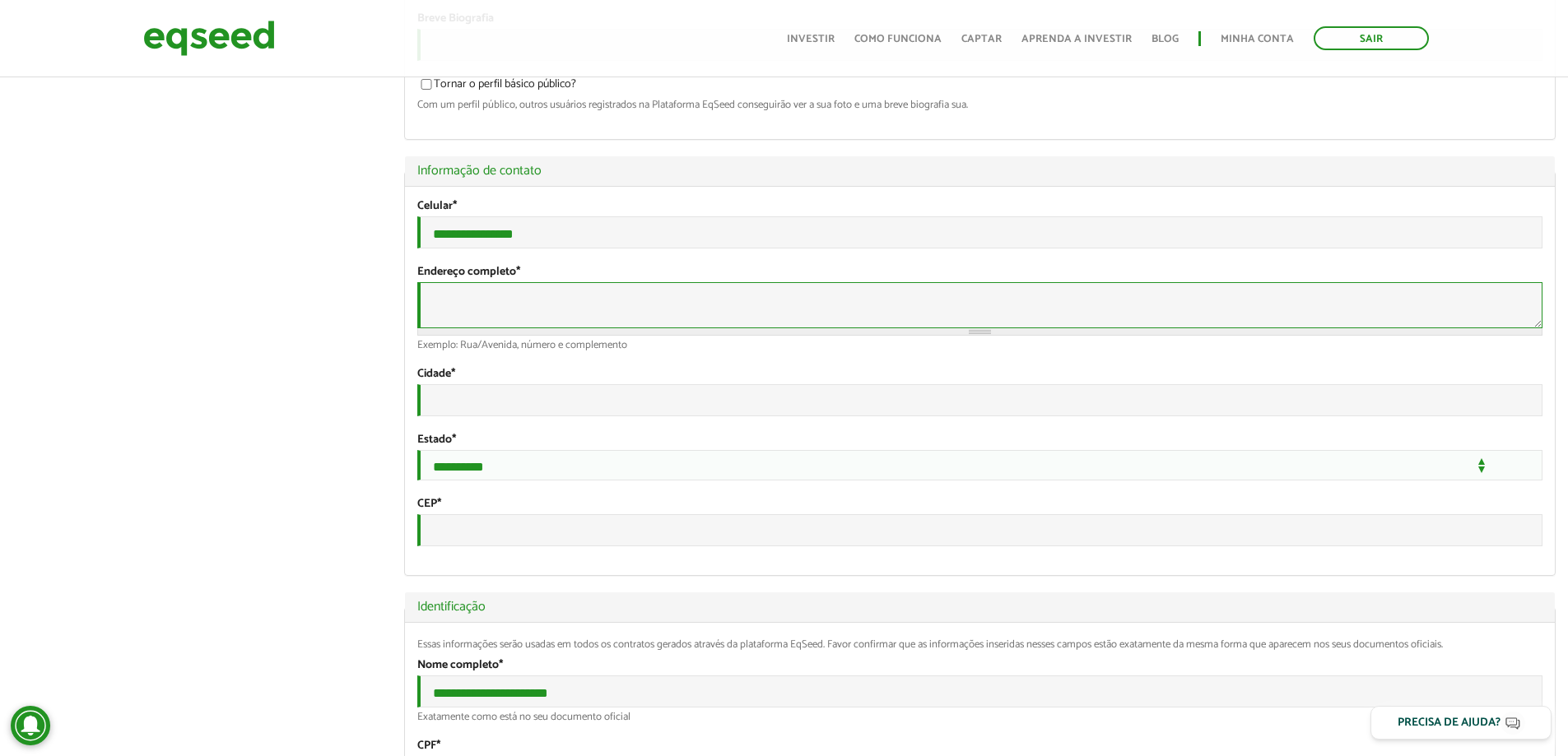 click on "Endereço completo  *" at bounding box center (979, 305) 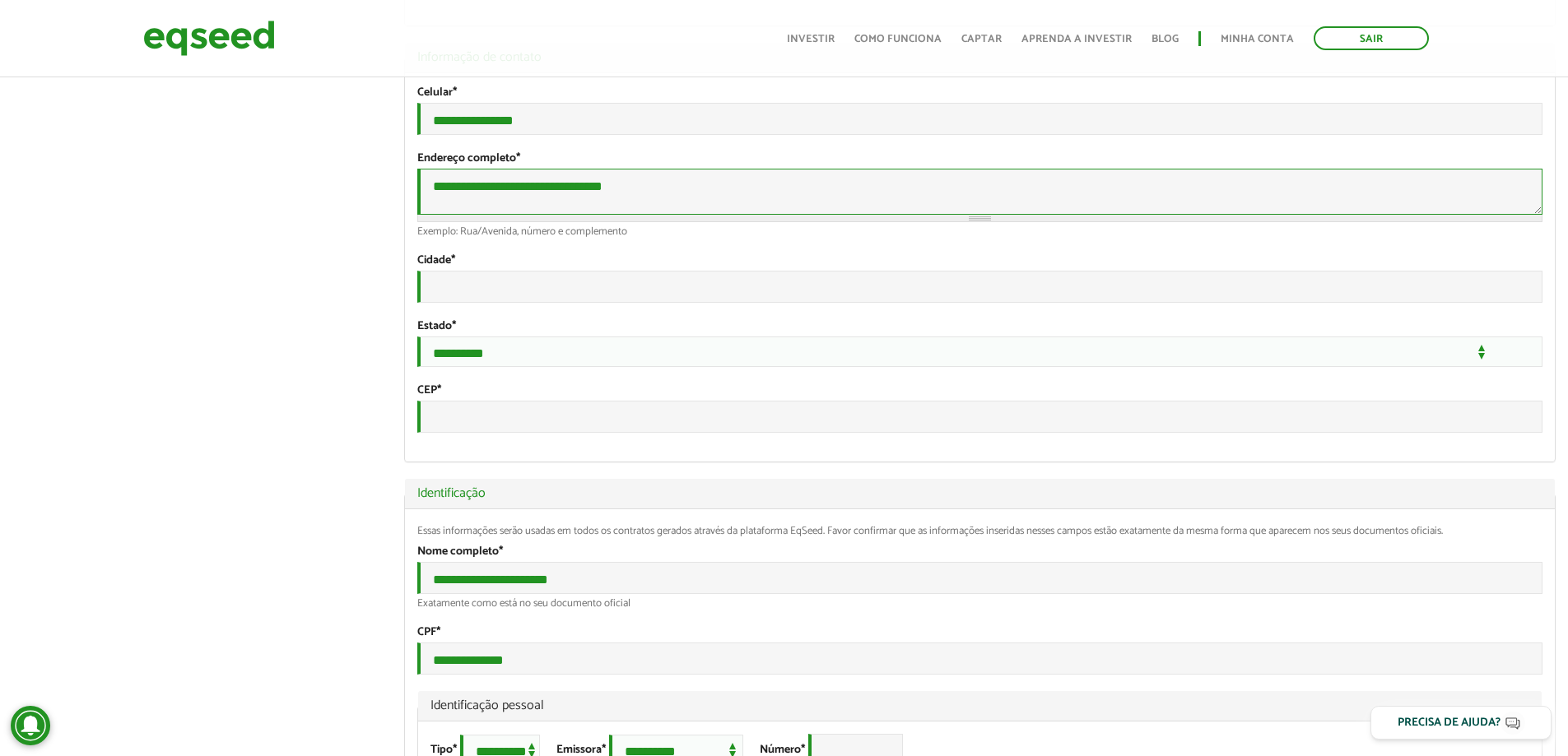 scroll, scrollTop: 485, scrollLeft: 0, axis: vertical 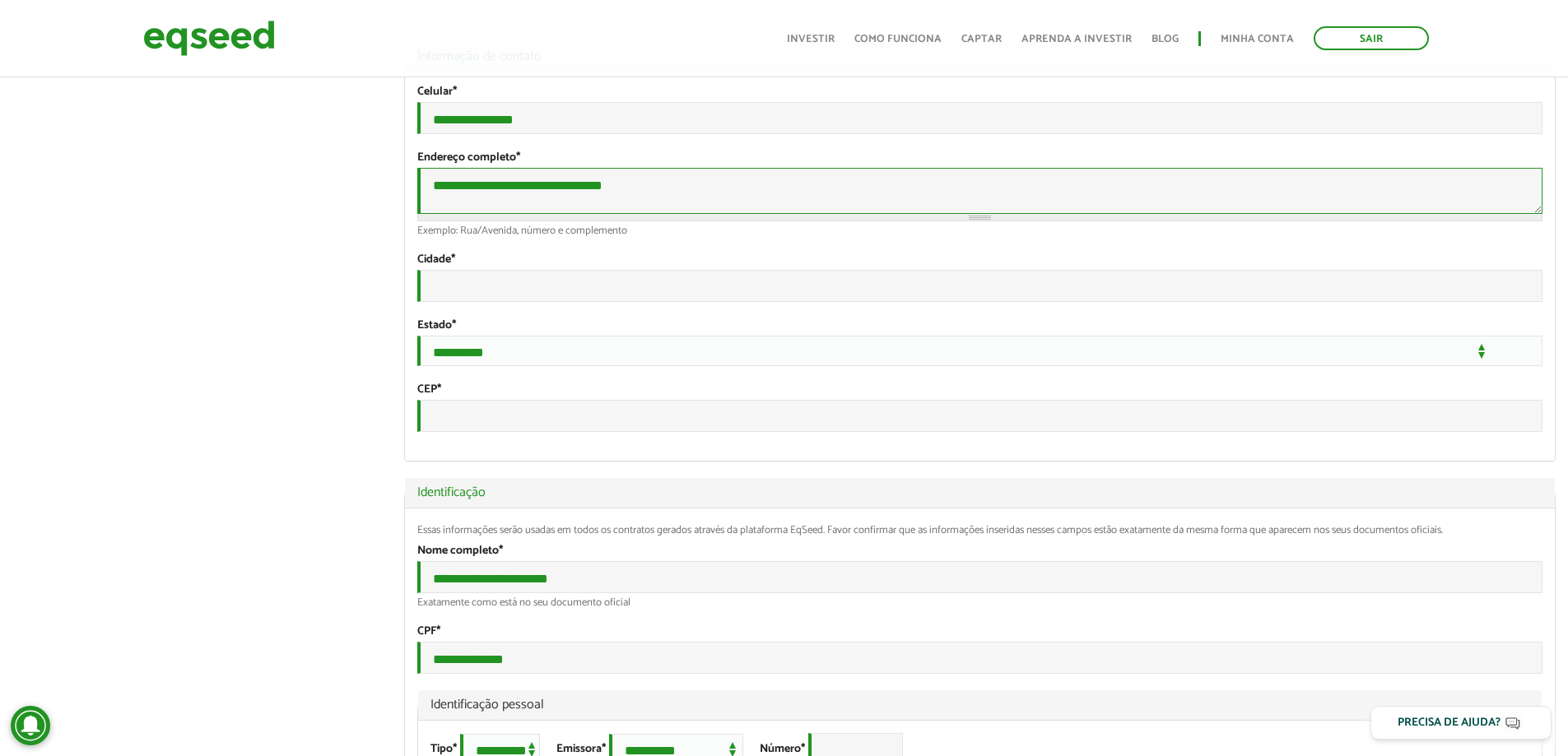 type on "**********" 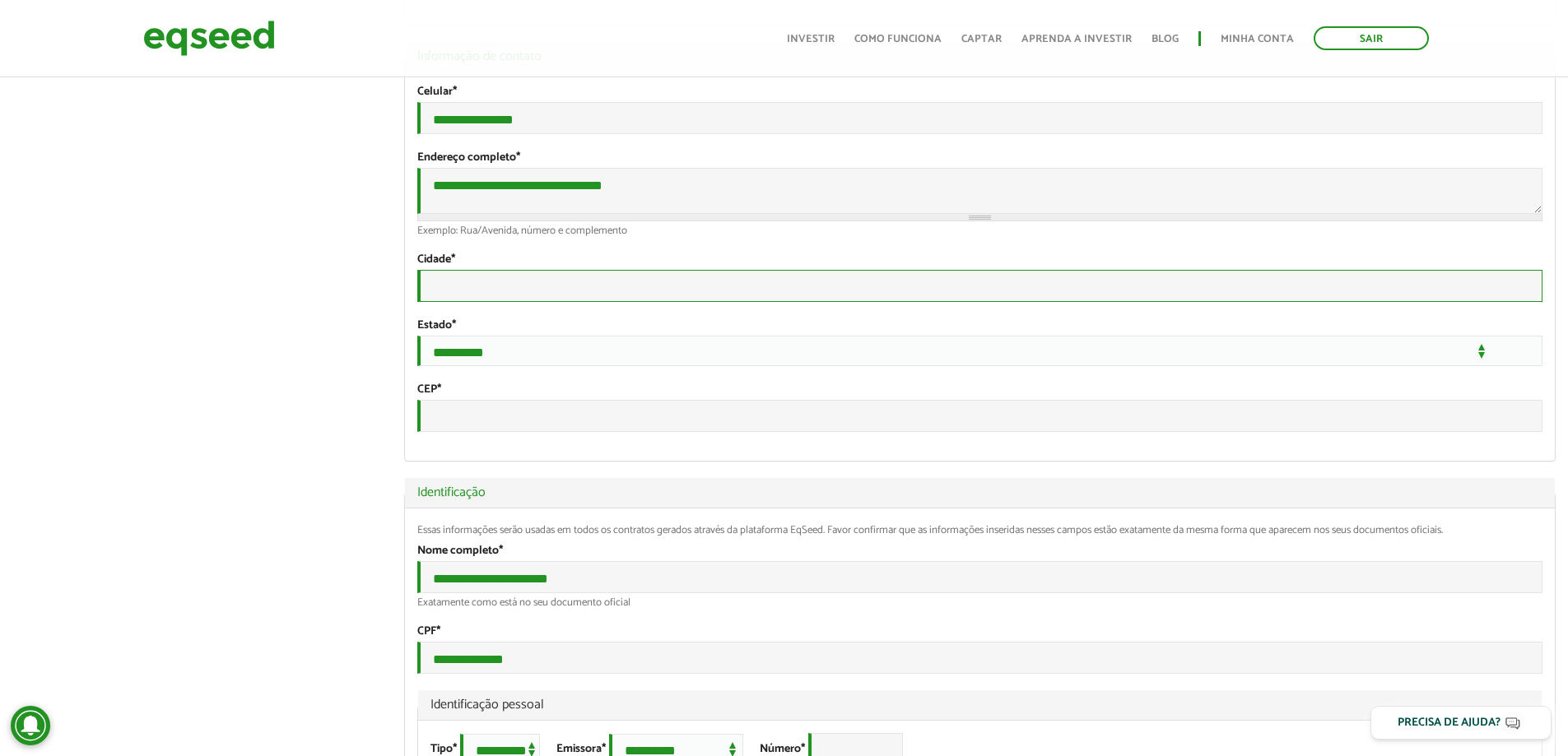 click on "Cidade  *" at bounding box center [979, 285] 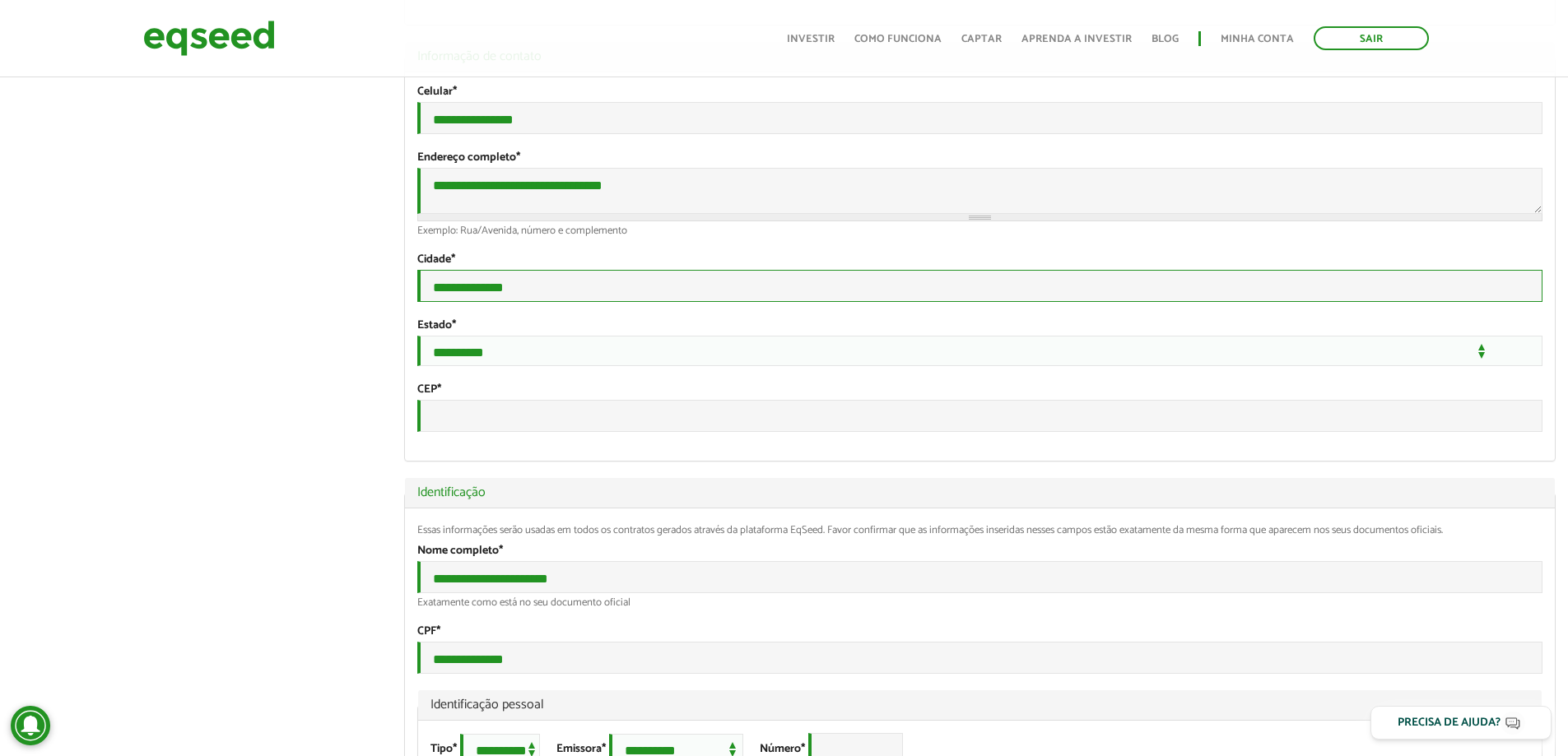 type on "**********" 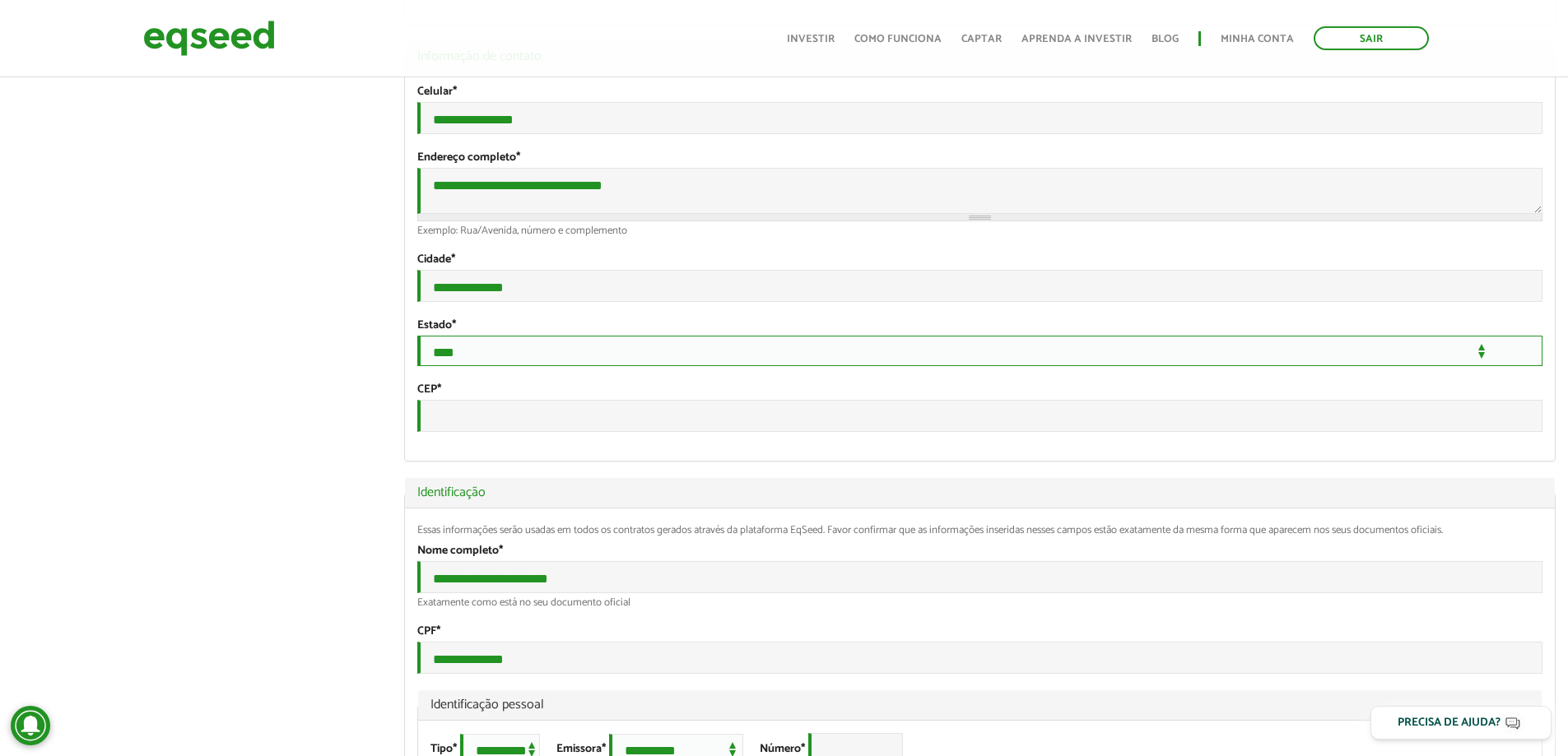 select on "**" 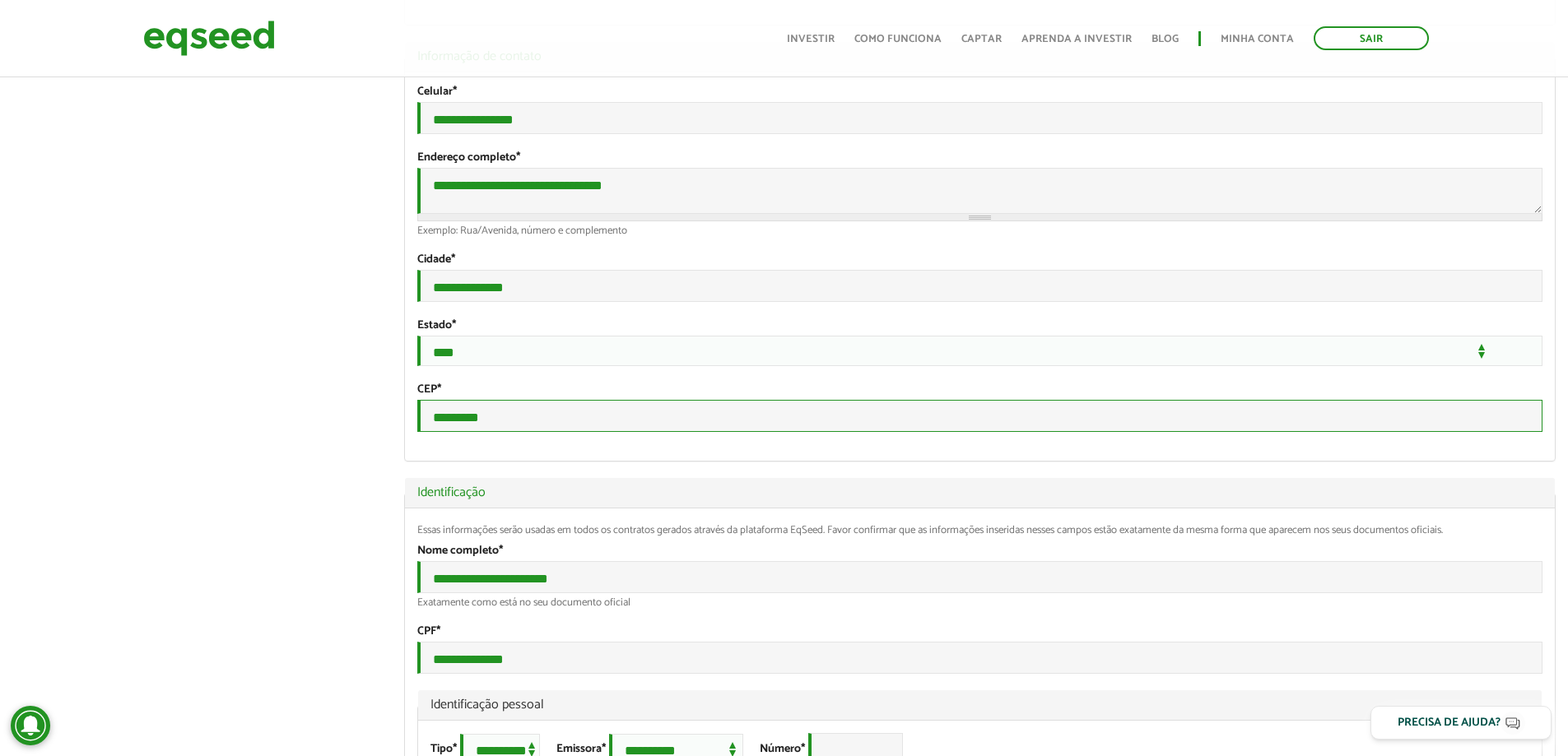 type on "*********" 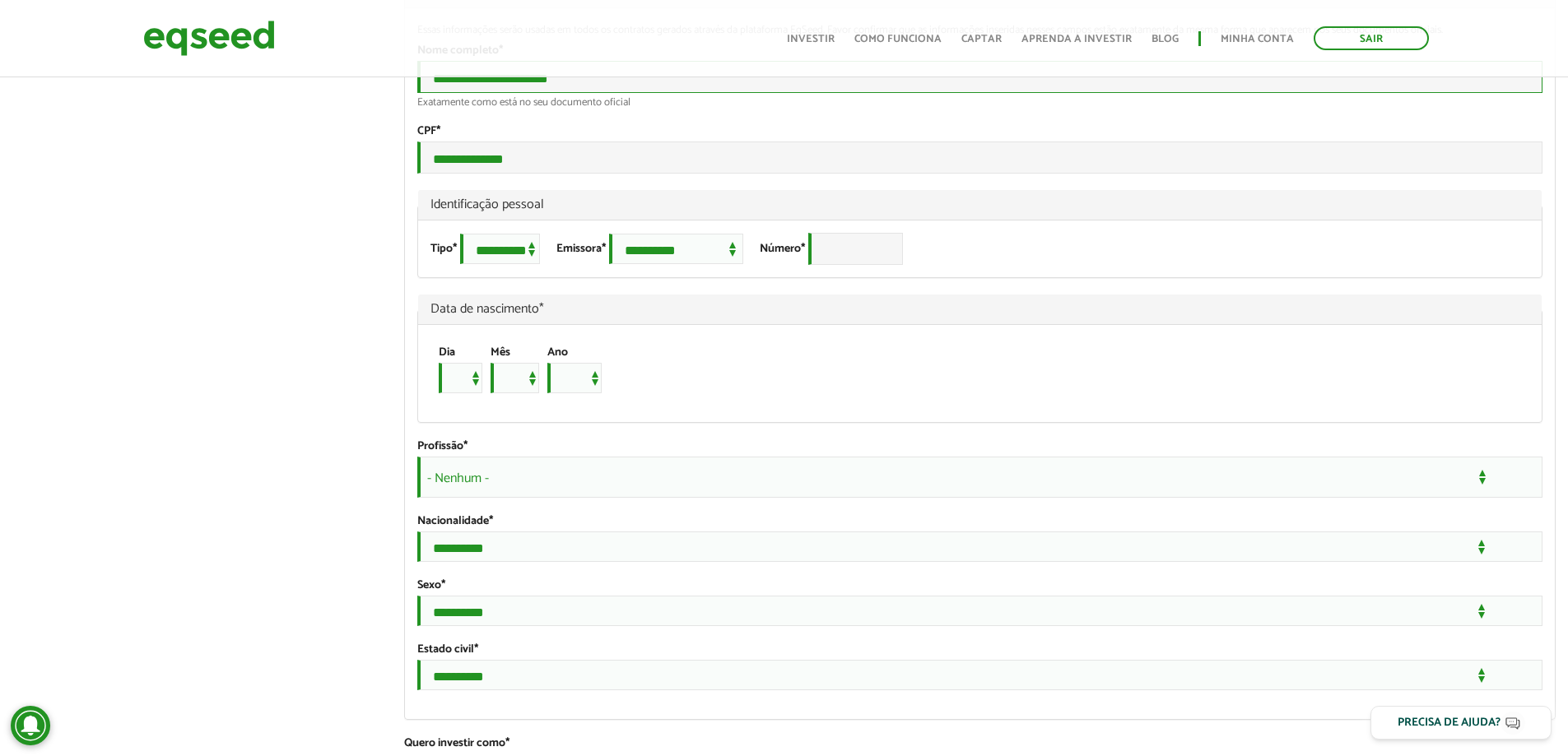 scroll, scrollTop: 986, scrollLeft: 0, axis: vertical 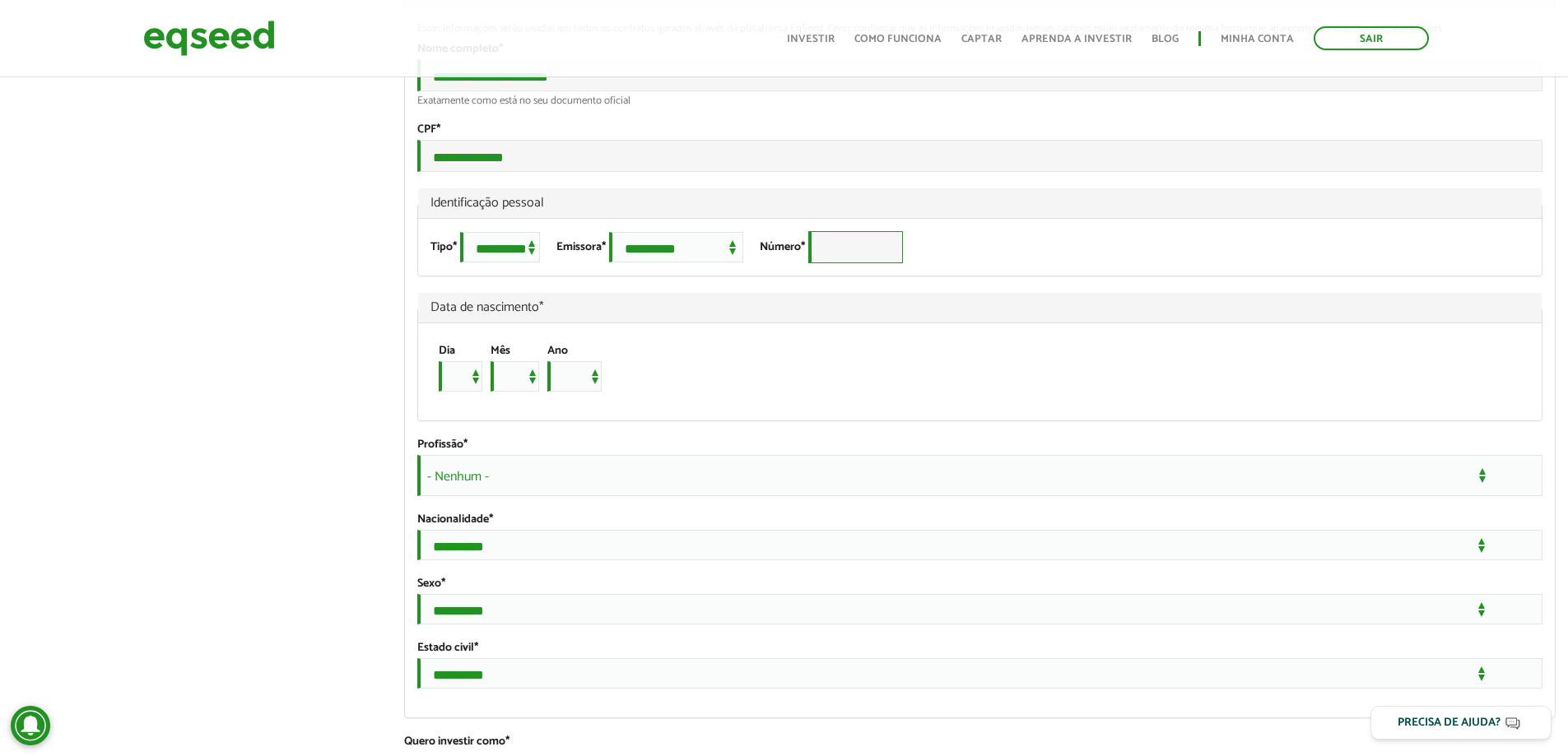 click on "Número  *" at bounding box center (855, 247) 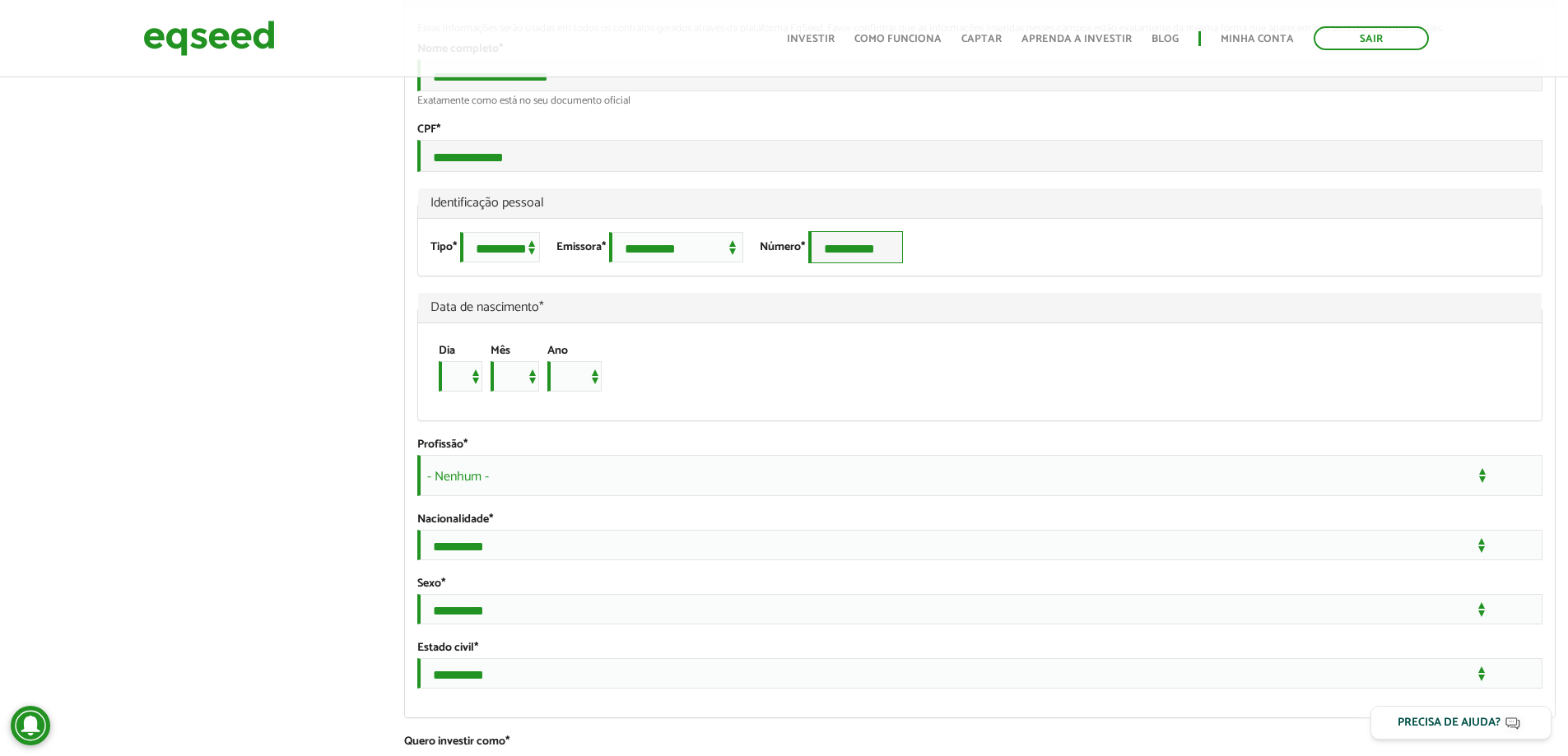 type on "**********" 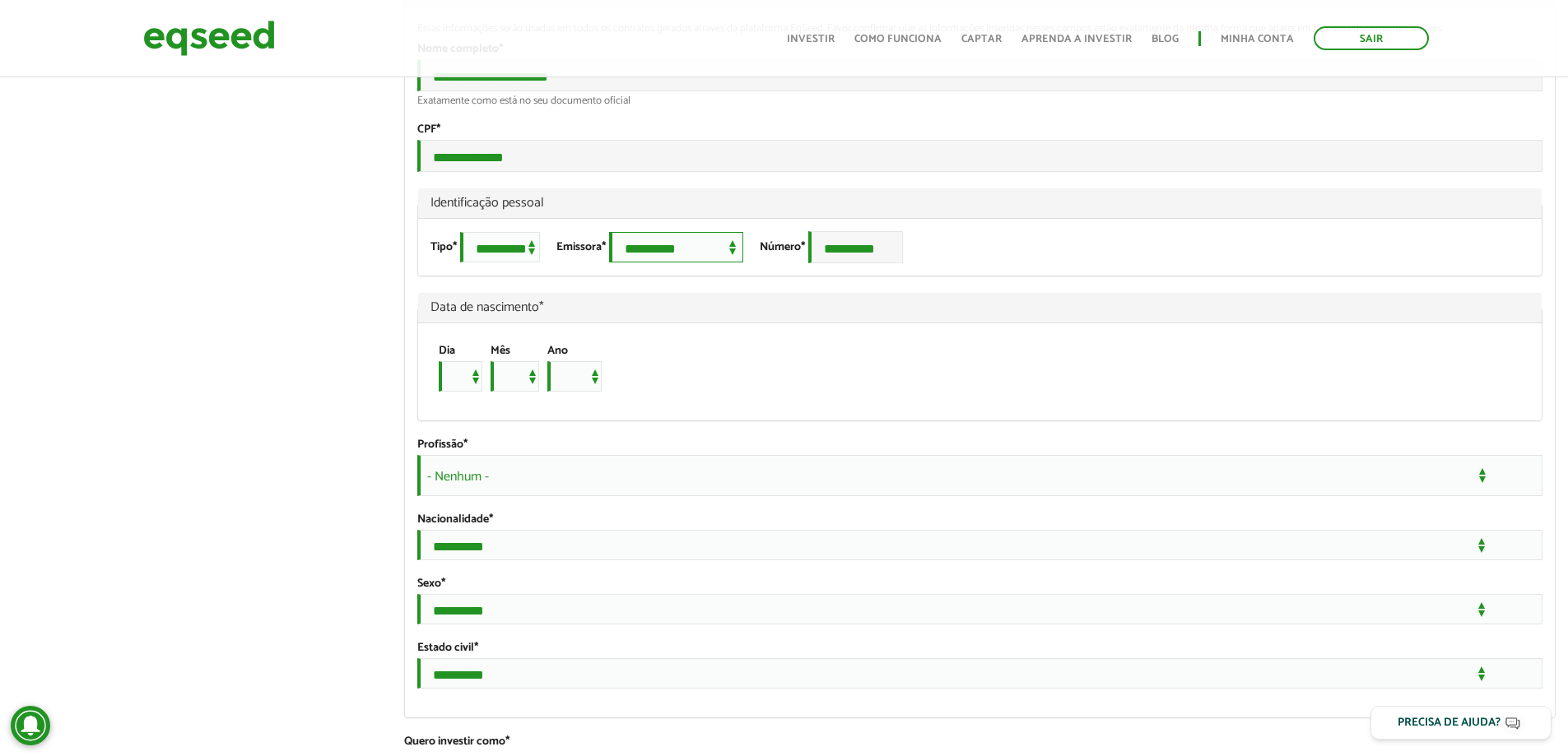 click on "**********" at bounding box center [676, 247] 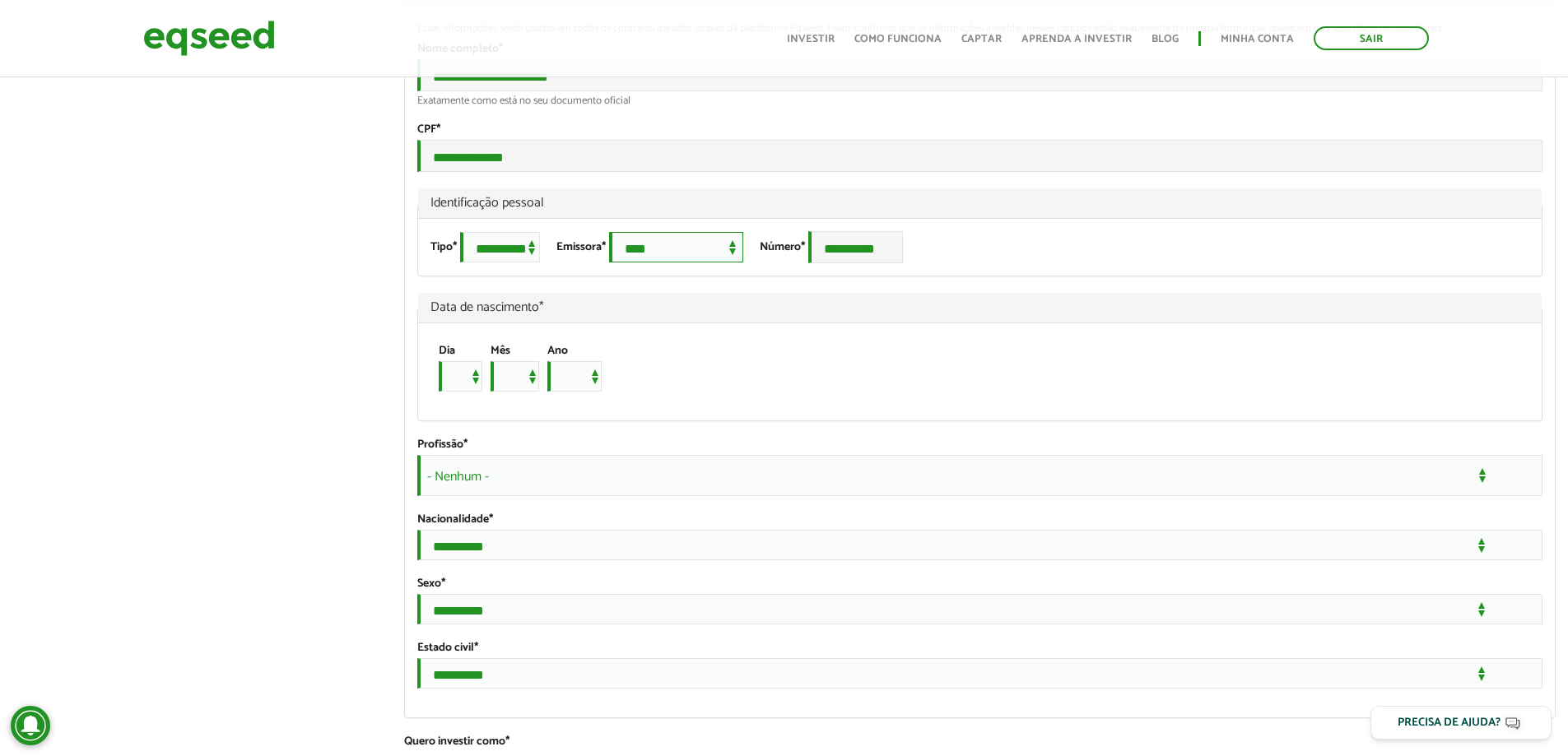 click on "**********" at bounding box center (676, 247) 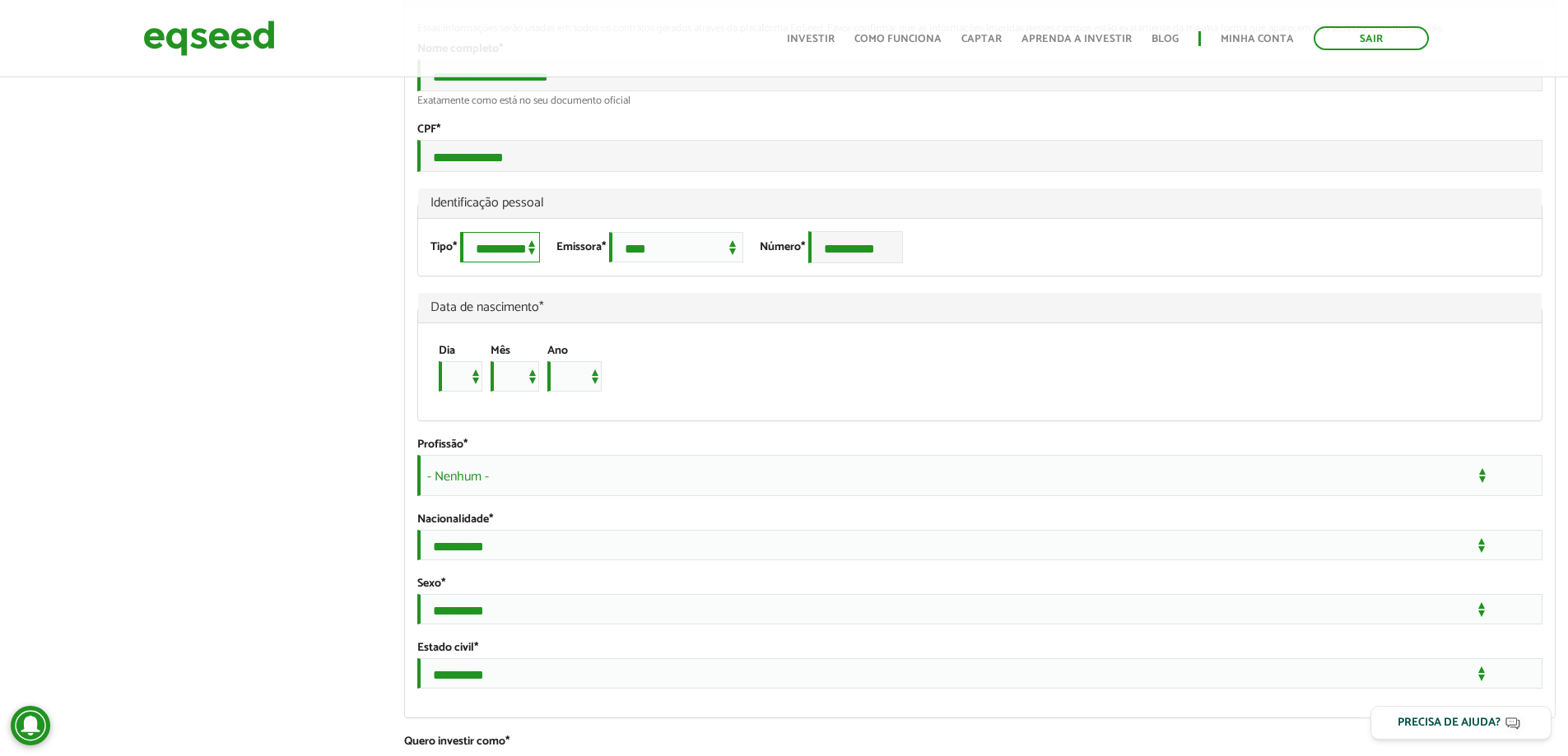 click on "**********" at bounding box center (500, 247) 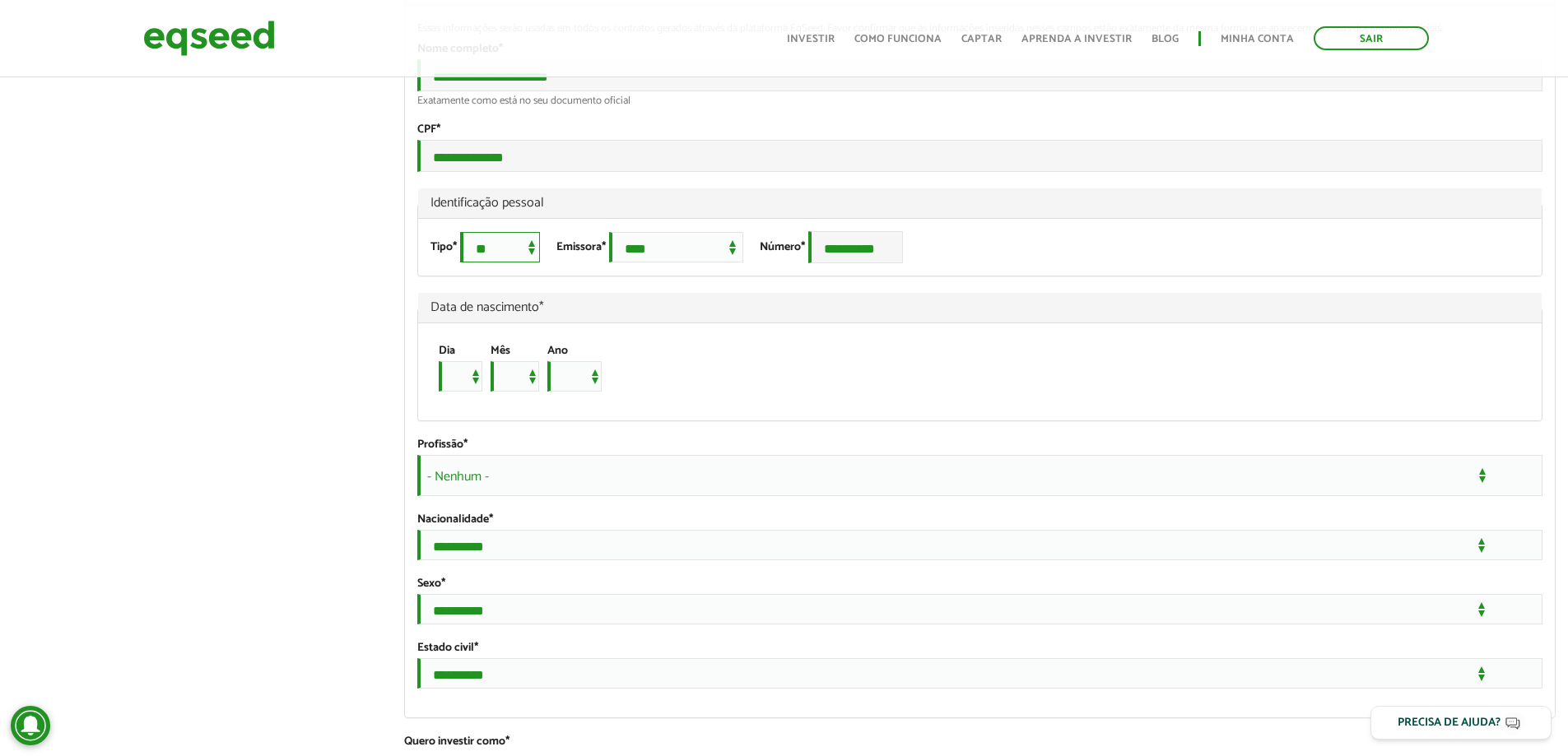 click on "**********" at bounding box center (500, 247) 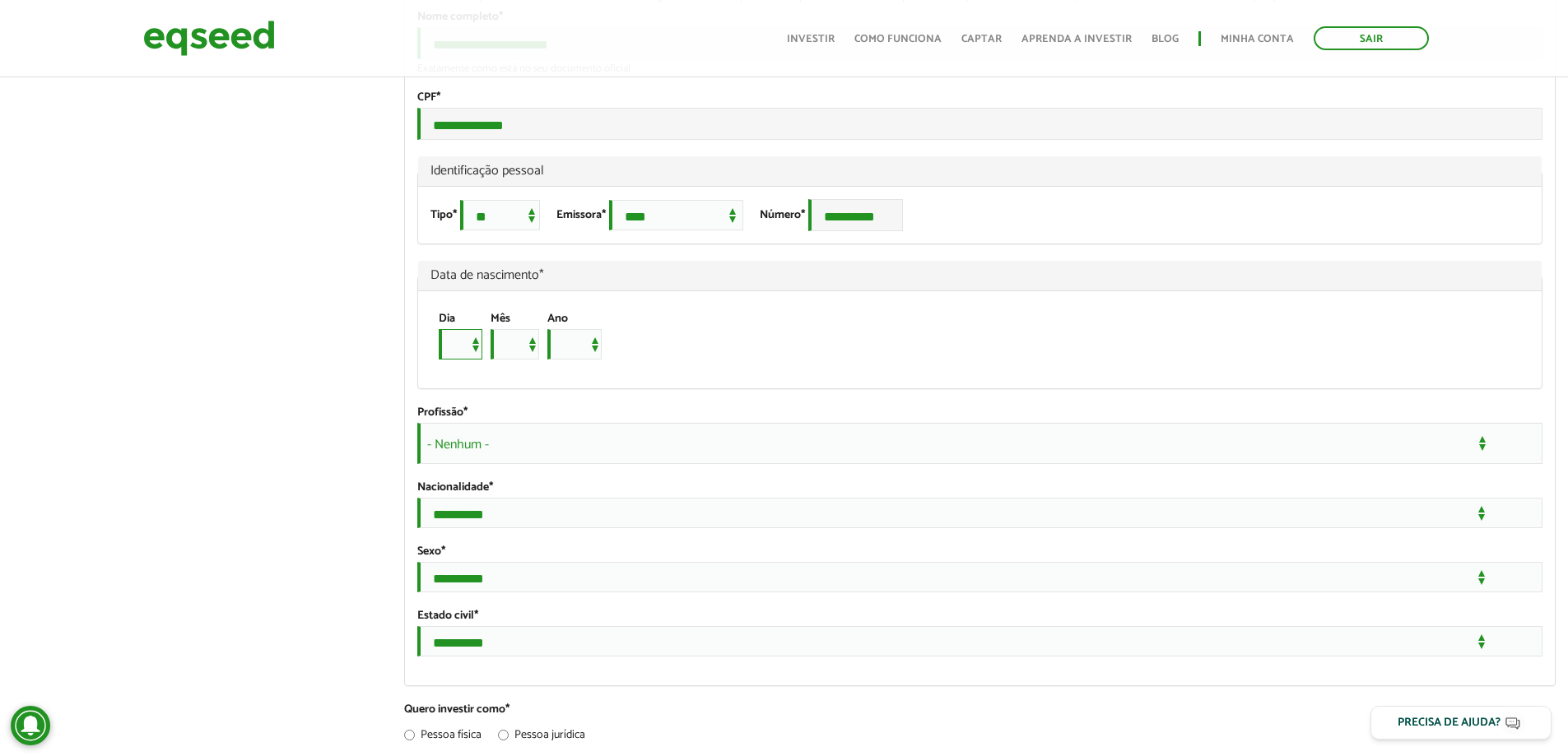 click on "* * * * * * * * * ** ** ** ** ** ** ** ** ** ** ** ** ** ** ** ** ** ** ** ** ** **" at bounding box center [460, 344] 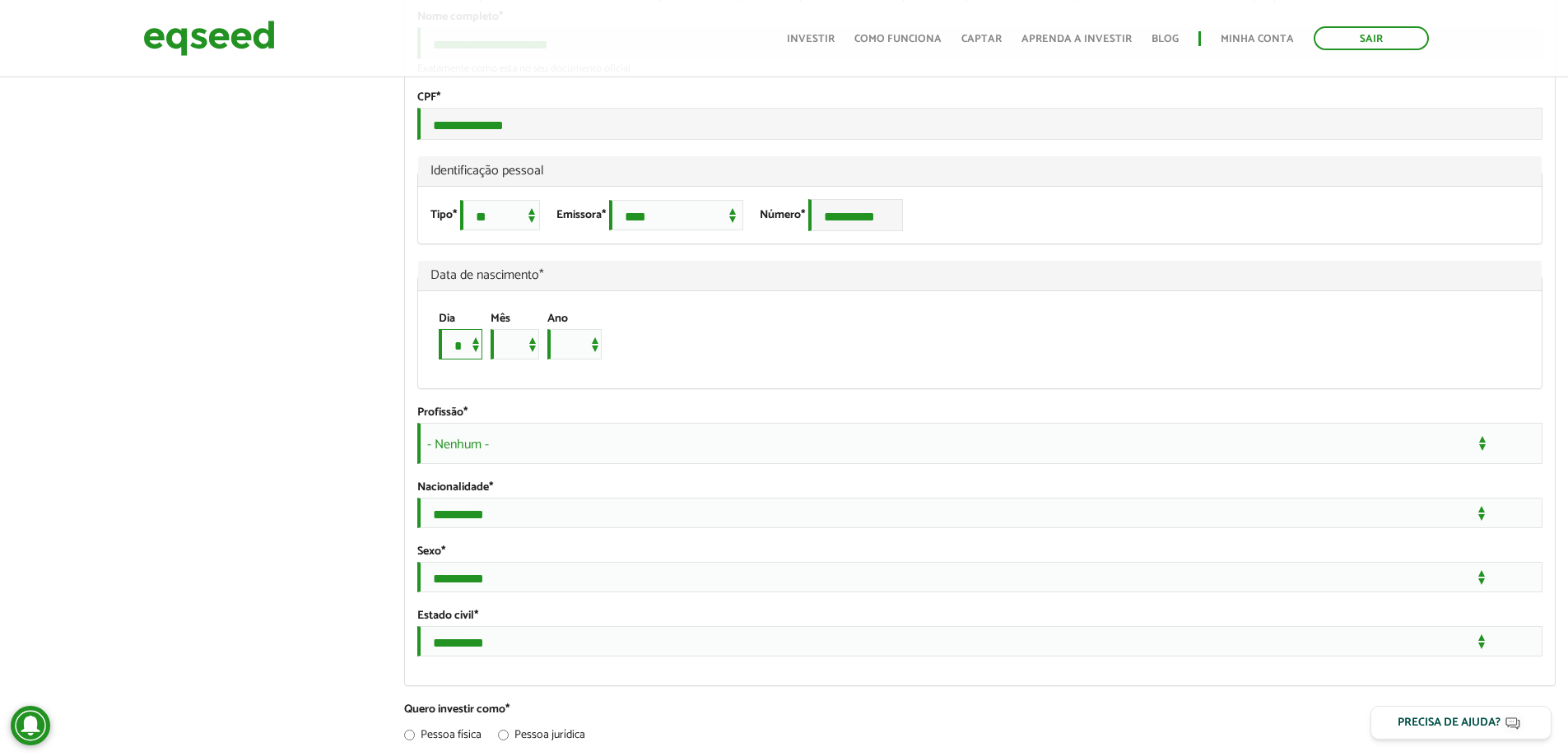 click on "* * * * * * * * * ** ** ** ** ** ** ** ** ** ** ** ** ** ** ** ** ** ** ** ** ** **" at bounding box center [460, 344] 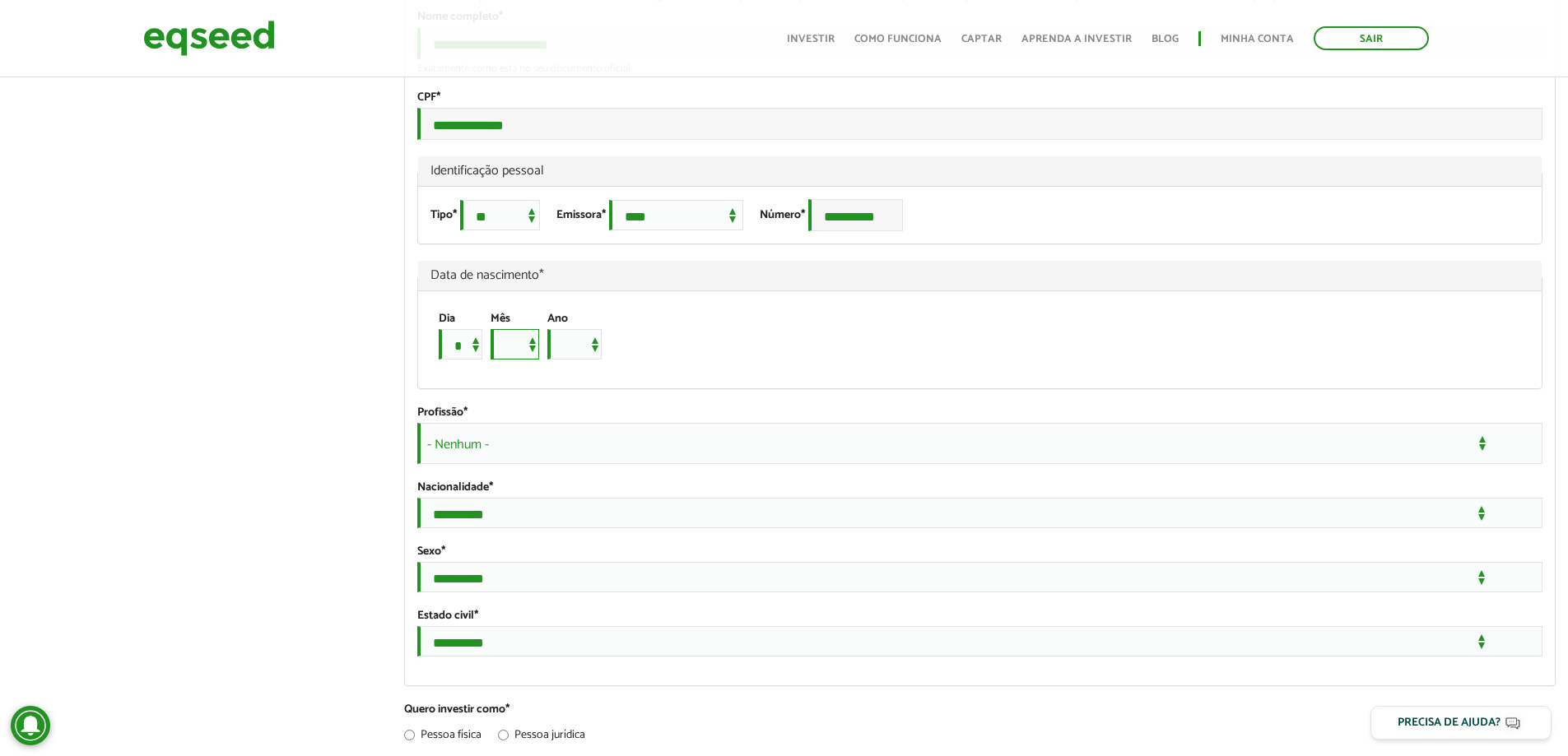 click on "*** *** *** *** *** *** *** *** *** *** *** ***" at bounding box center [514, 344] 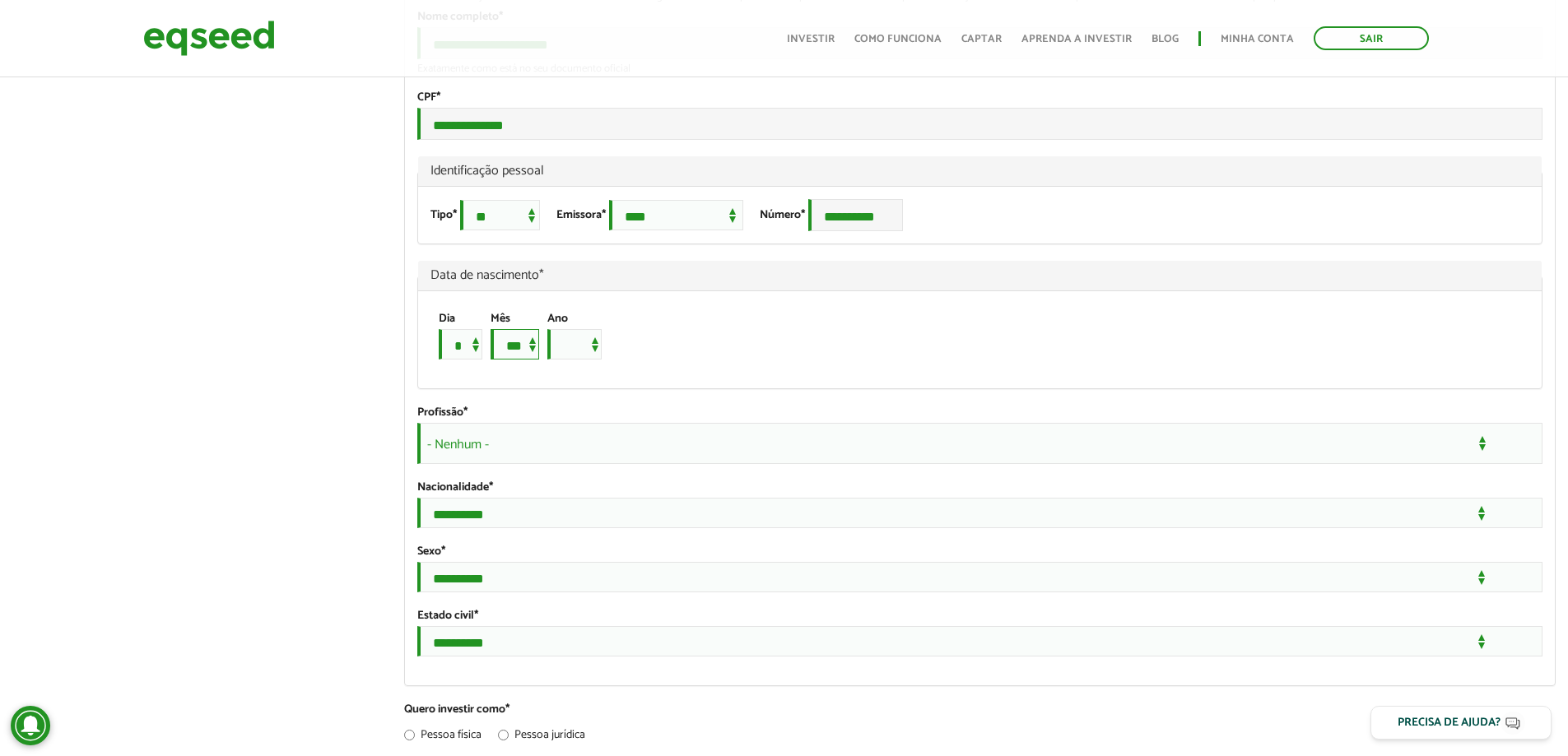 click on "*** *** *** *** *** *** *** *** *** *** *** ***" at bounding box center [514, 344] 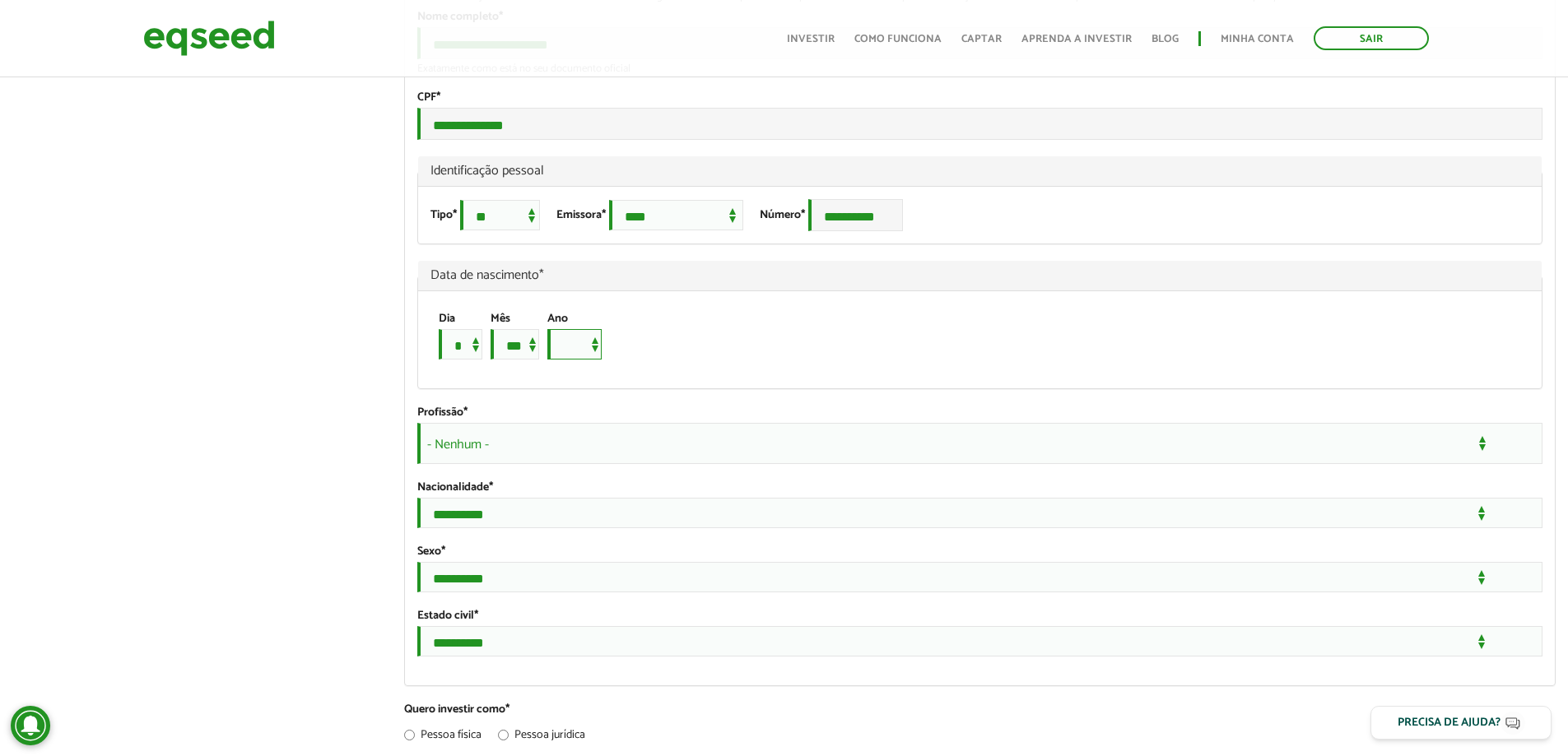 click on "**** **** **** **** **** **** **** **** **** **** **** **** **** **** **** **** **** **** **** **** **** **** **** **** **** **** **** **** **** **** **** **** **** **** **** **** **** **** **** **** **** **** **** **** **** **** **** **** **** **** **** **** **** **** **** **** **** **** **** **** **** **** **** **** **** **** **** **** **** **** **** **** **** **** **** **** **** **** **** **** **** **** **** **** **** **** **** **** **** **** **** **** **** **** **** **** **** **** **** **** **** **** **** **** **** **** **** **** **** **** **** **** **** **** **** **** **** **** **** **** **** **** **** **** **** ****" at bounding box center (575, 344) 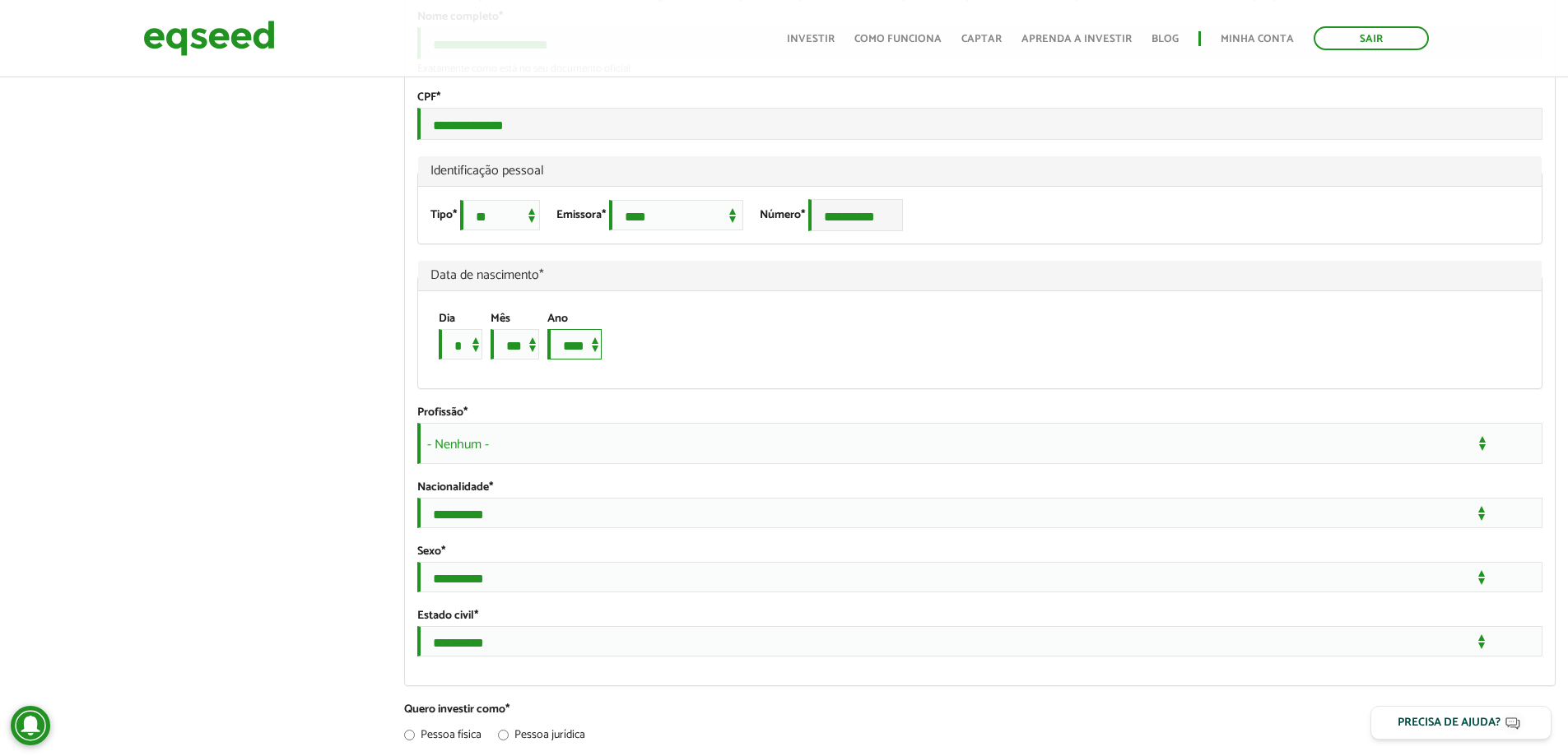 click on "**** **** **** **** **** **** **** **** **** **** **** **** **** **** **** **** **** **** **** **** **** **** **** **** **** **** **** **** **** **** **** **** **** **** **** **** **** **** **** **** **** **** **** **** **** **** **** **** **** **** **** **** **** **** **** **** **** **** **** **** **** **** **** **** **** **** **** **** **** **** **** **** **** **** **** **** **** **** **** **** **** **** **** **** **** **** **** **** **** **** **** **** **** **** **** **** **** **** **** **** **** **** **** **** **** **** **** **** **** **** **** **** **** **** **** **** **** **** **** **** **** **** **** **** **** ****" at bounding box center (575, 344) 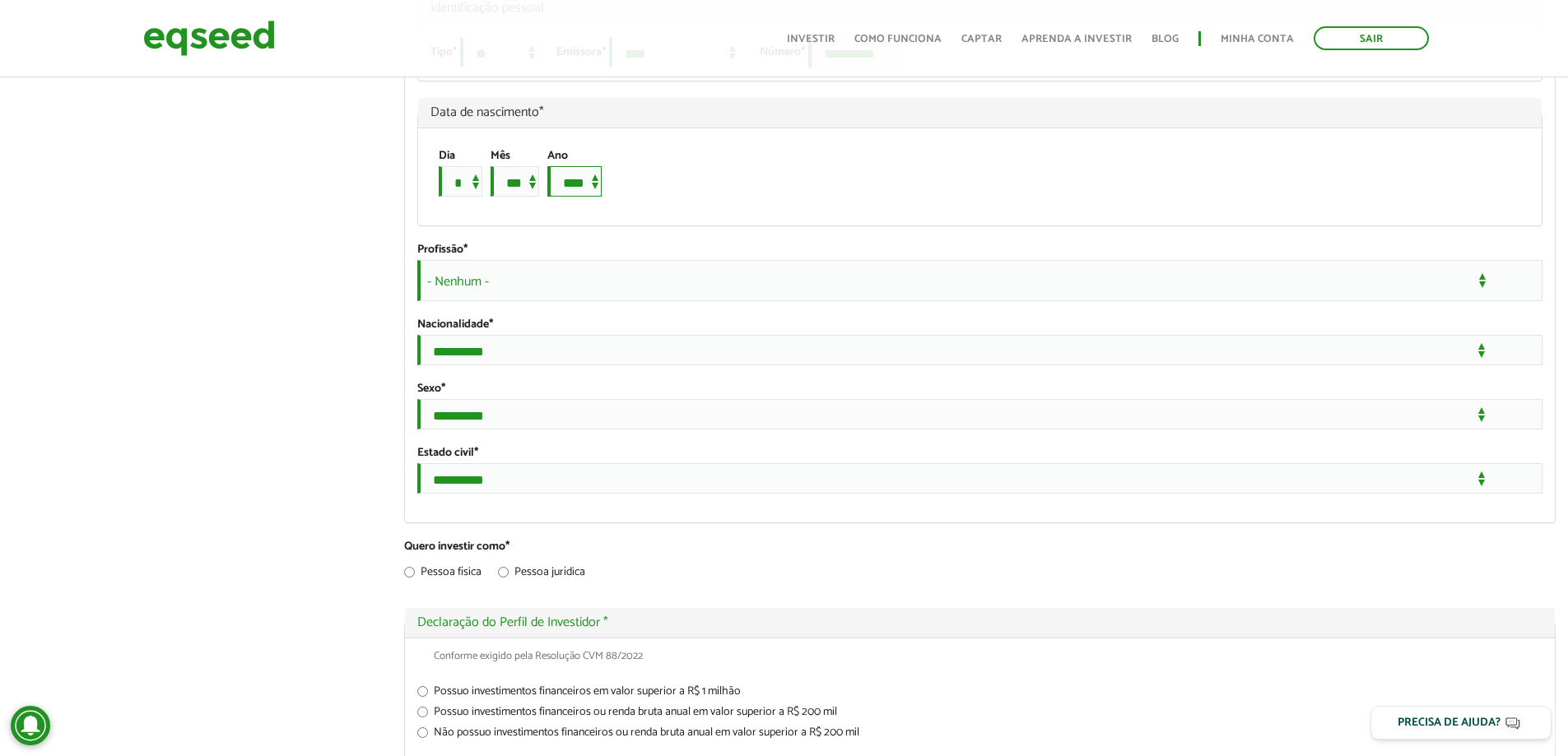 scroll, scrollTop: 1183, scrollLeft: 0, axis: vertical 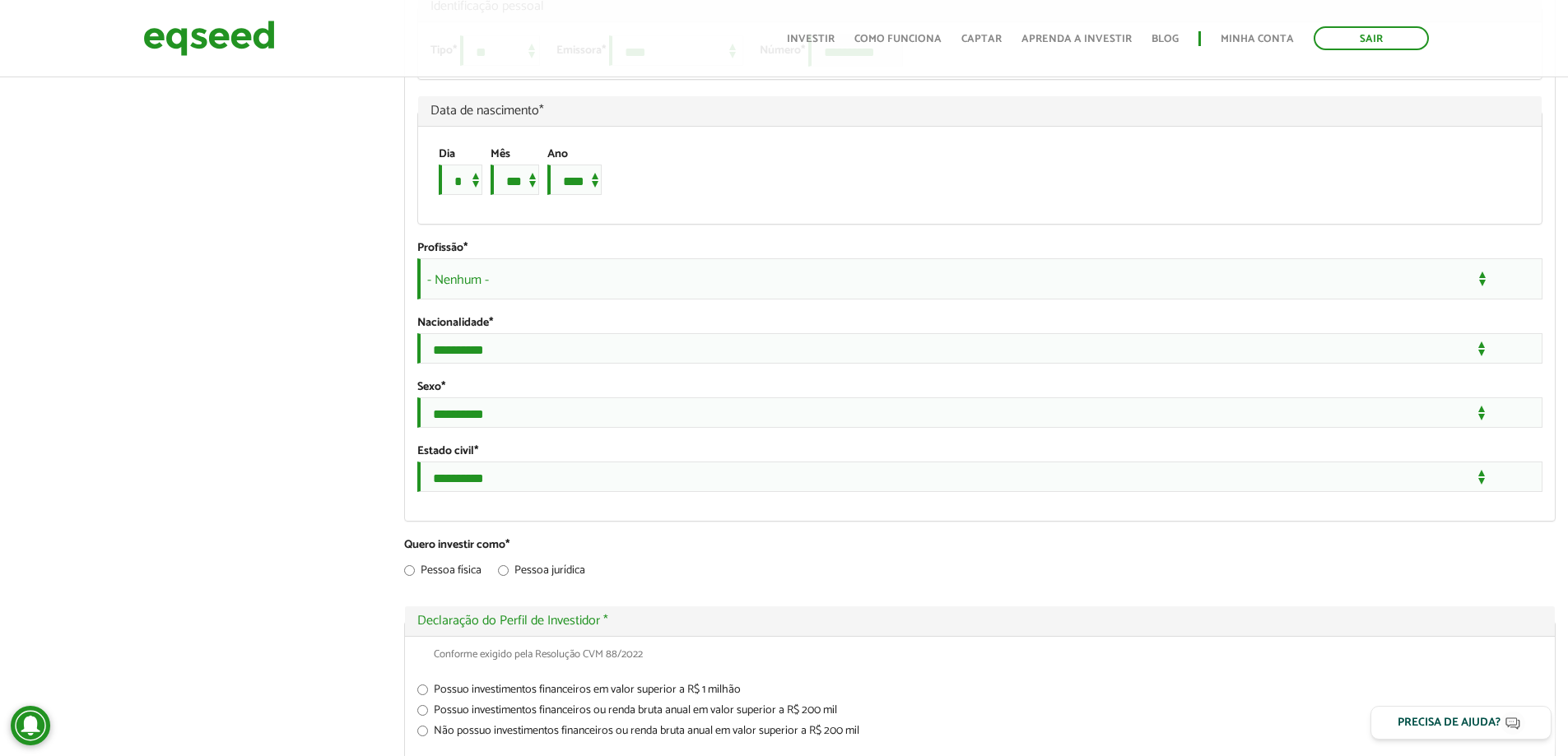 drag, startPoint x: 595, startPoint y: 401, endPoint x: 610, endPoint y: 385, distance: 21.931712 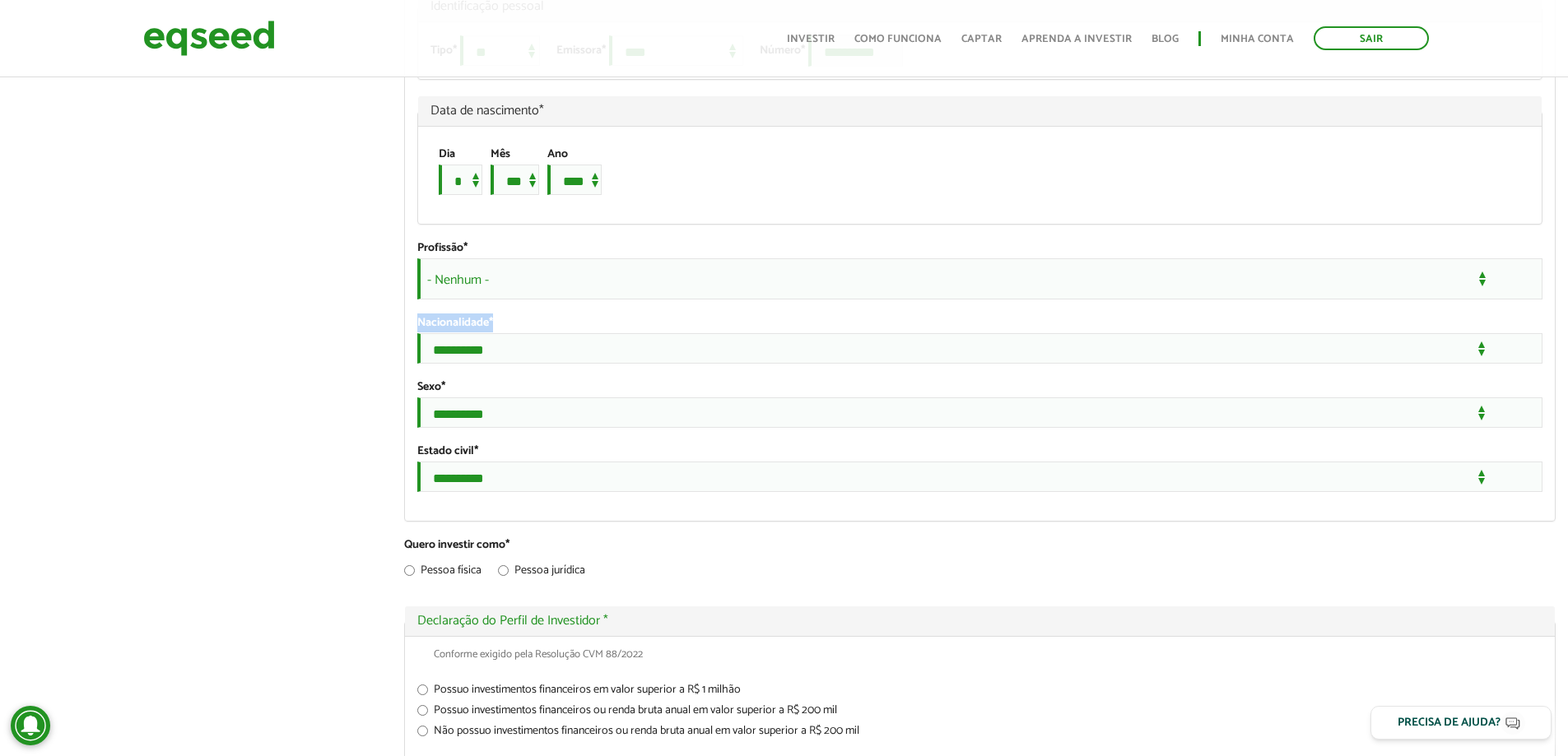 click on "- Nenhum -" at bounding box center (979, 279) 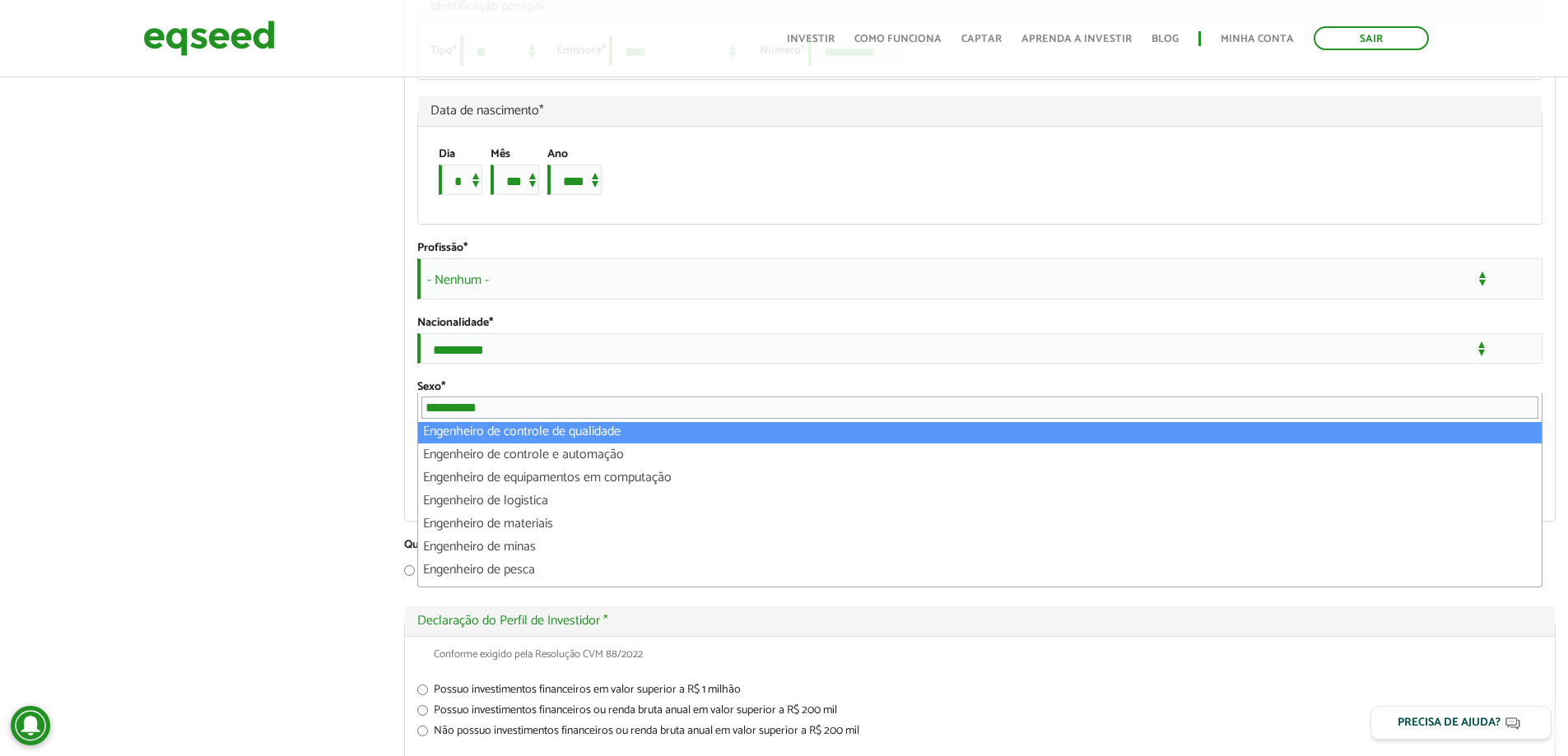 scroll, scrollTop: 215, scrollLeft: 0, axis: vertical 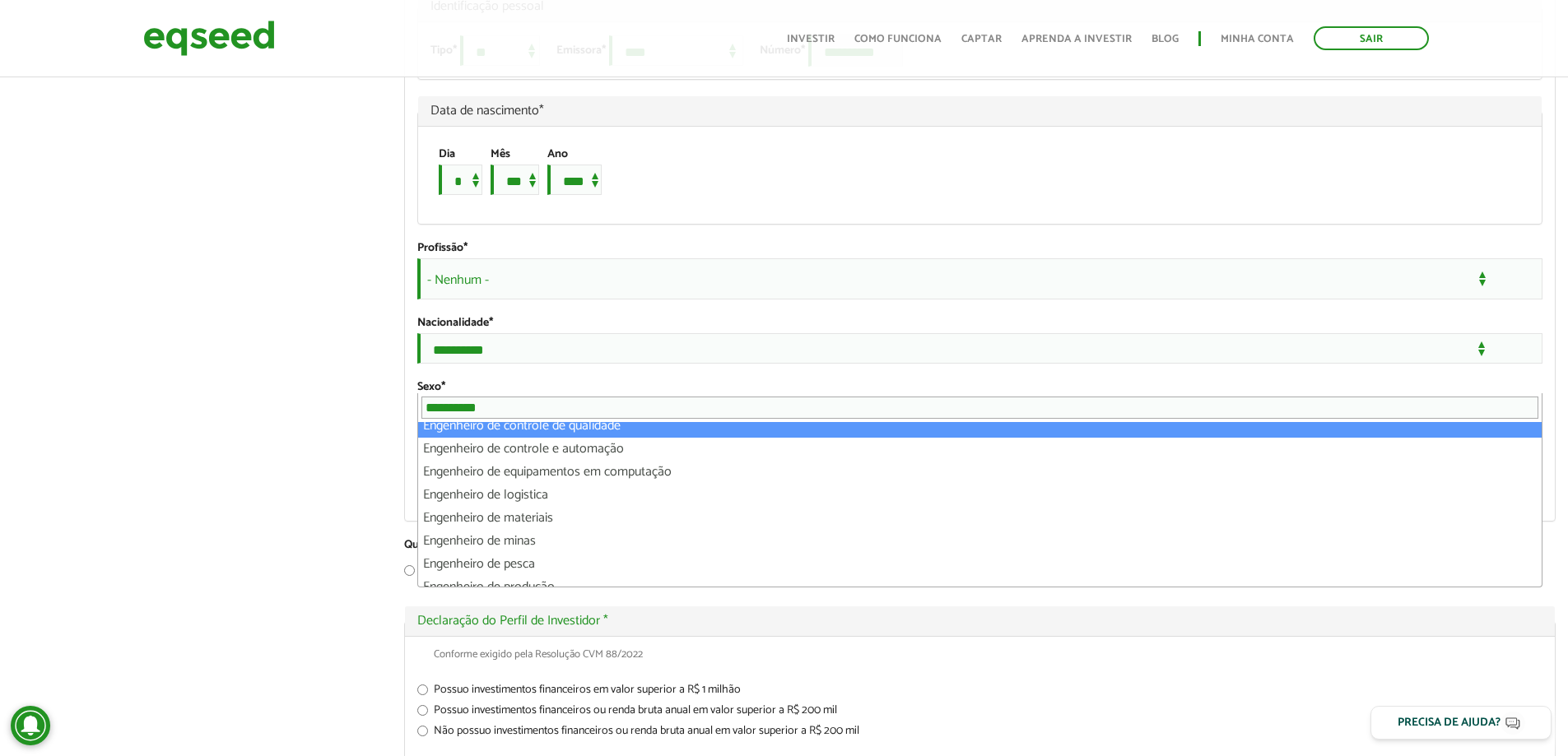 type on "**********" 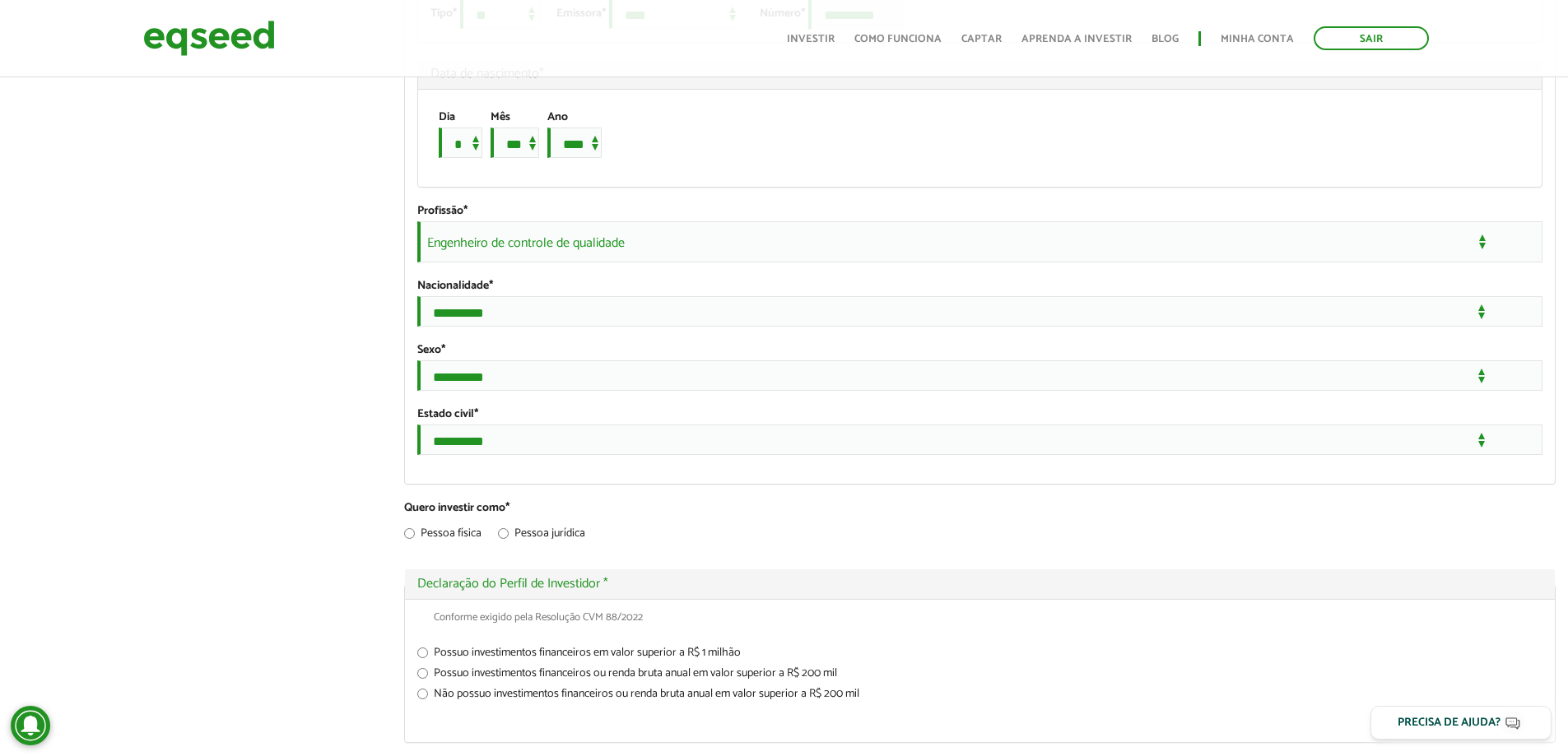 scroll, scrollTop: 1221, scrollLeft: 0, axis: vertical 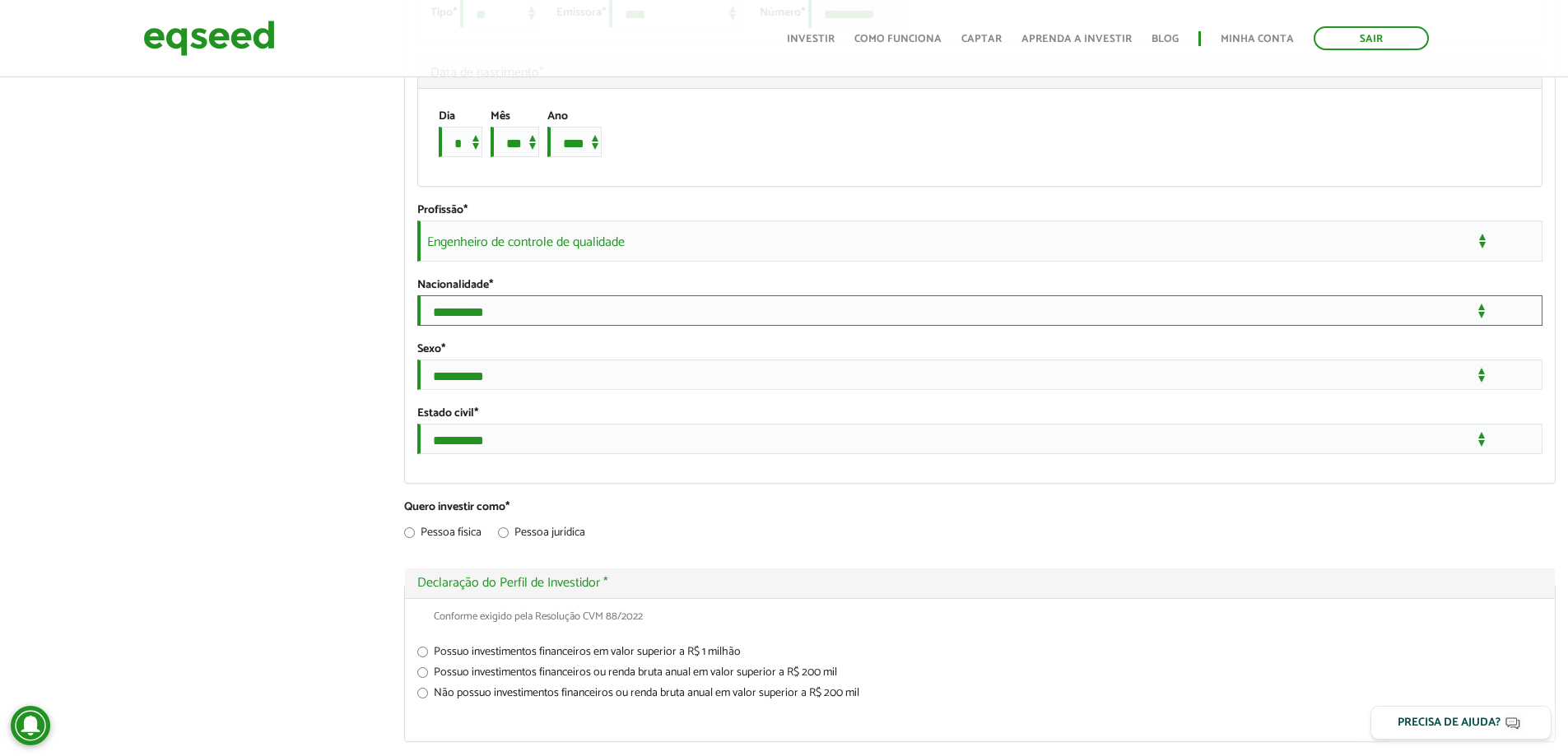 click on "**********" at bounding box center (979, 310) 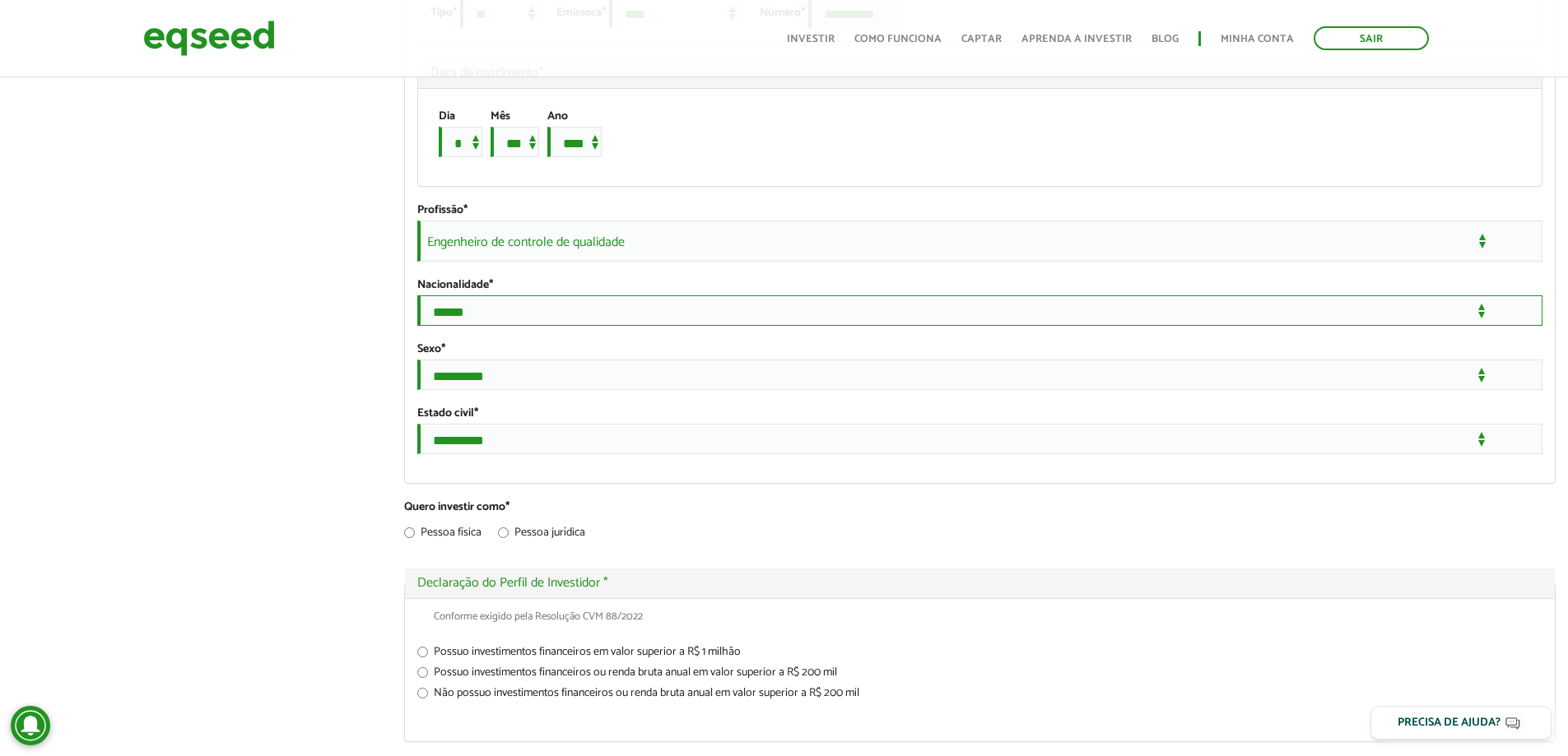 click on "**********" at bounding box center (979, 310) 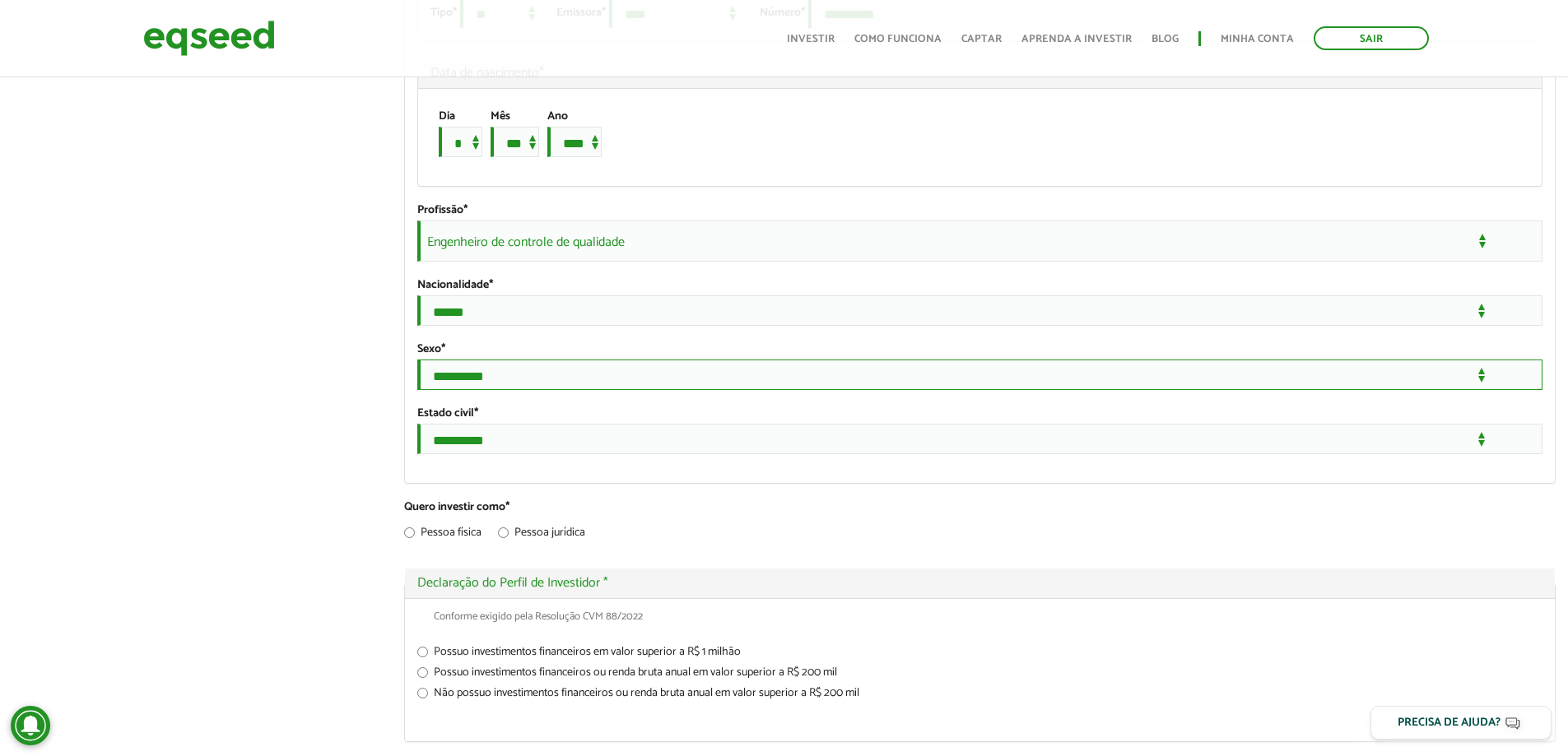 select on "***" 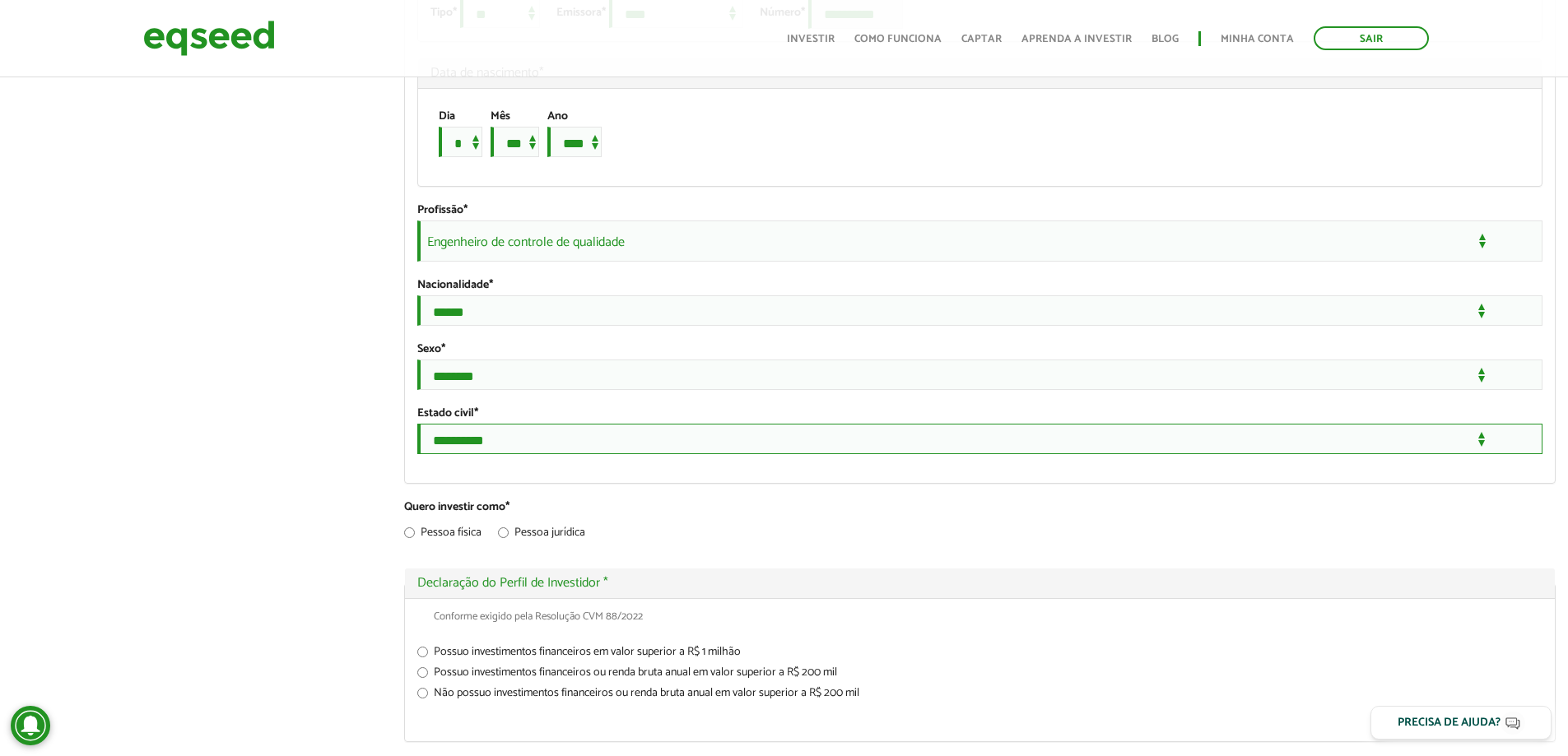 select on "***" 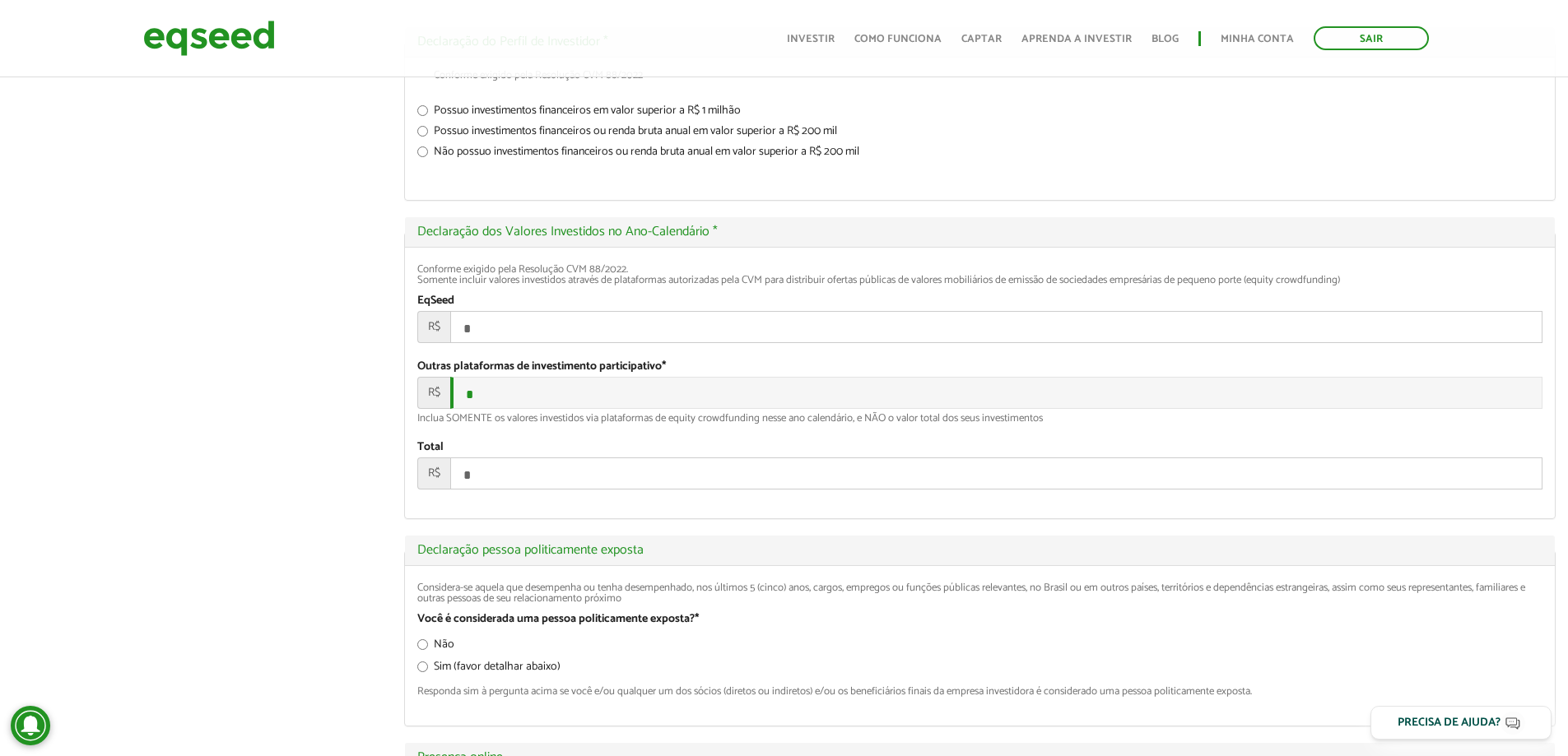 scroll, scrollTop: 1776, scrollLeft: 0, axis: vertical 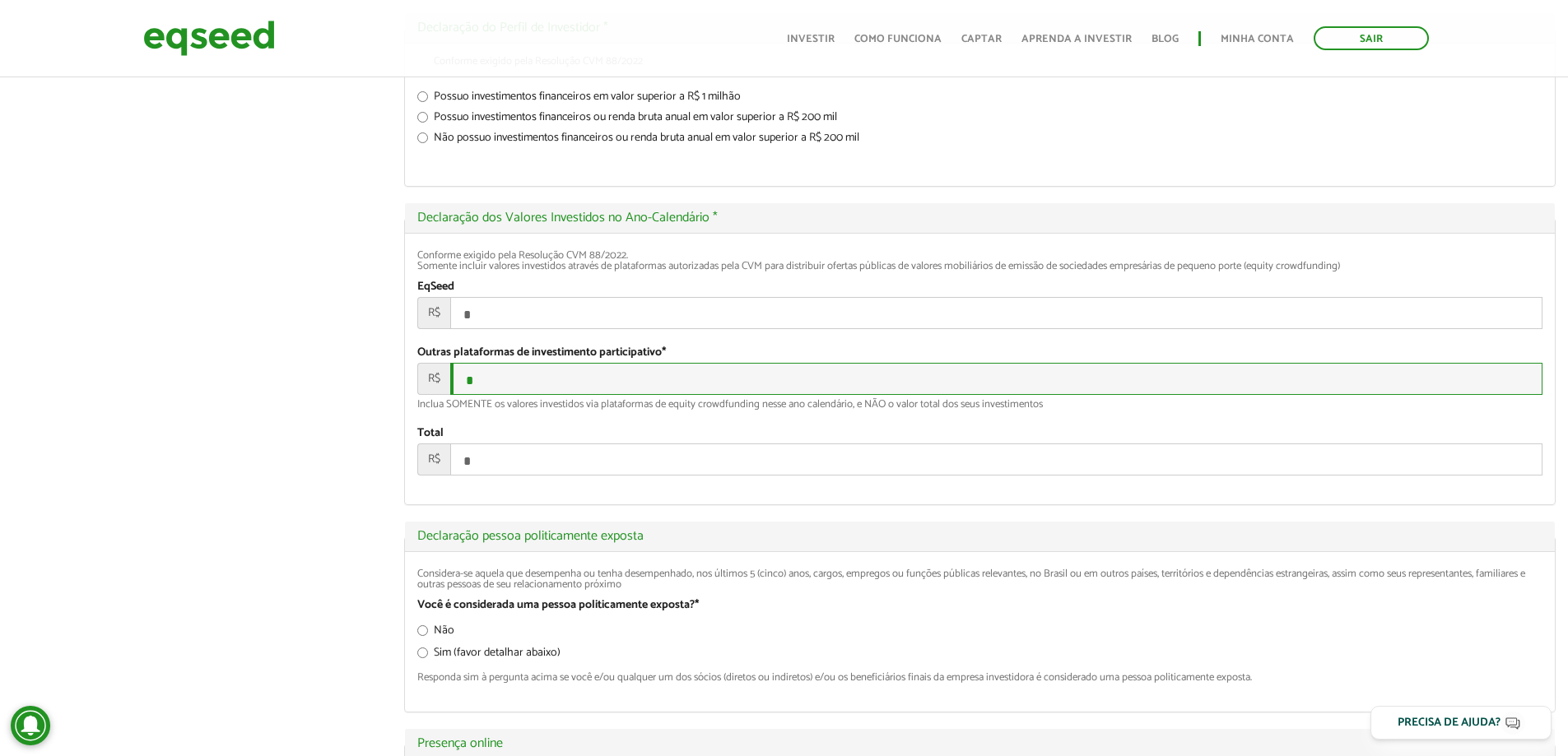 click on "*" at bounding box center [996, 378] 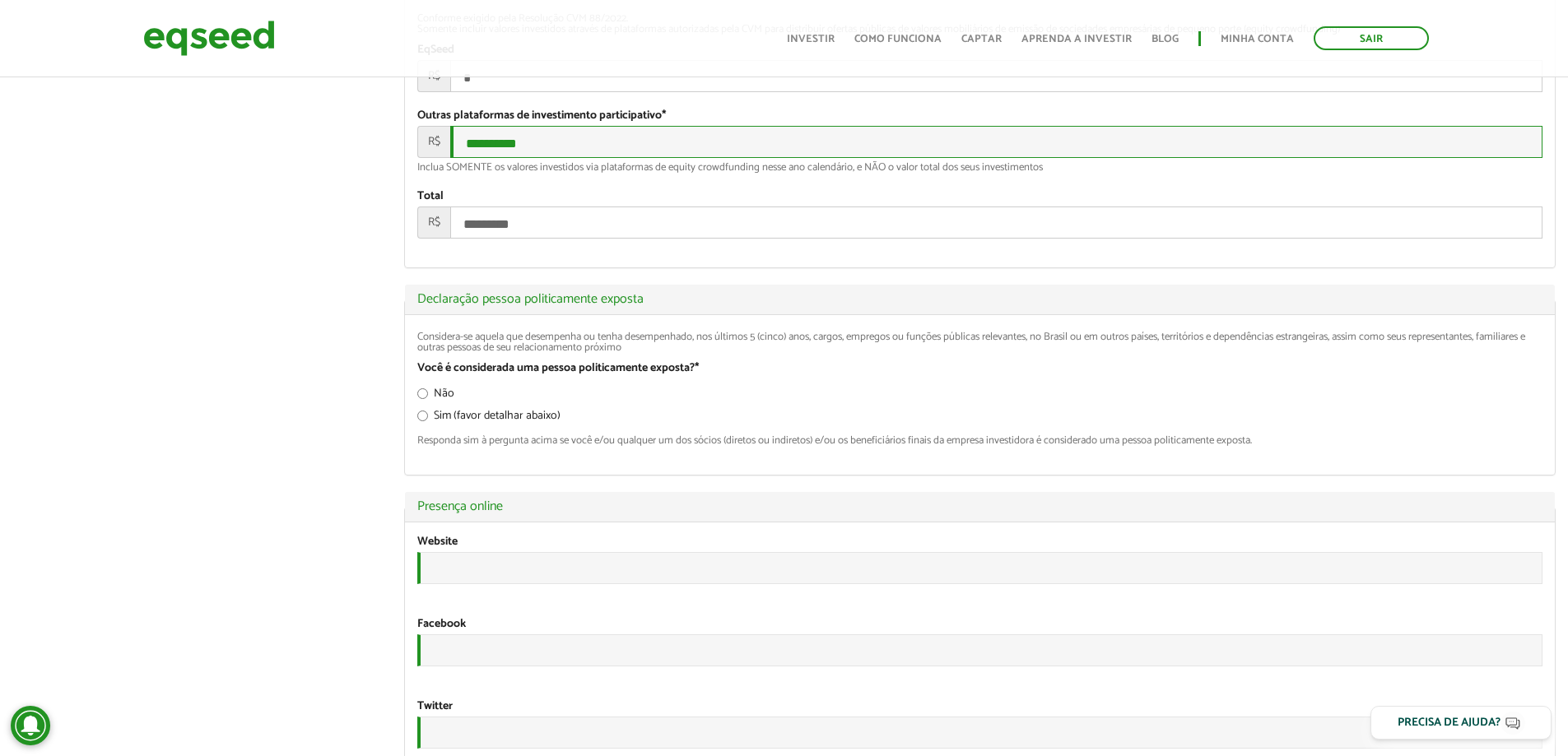 scroll, scrollTop: 2015, scrollLeft: 0, axis: vertical 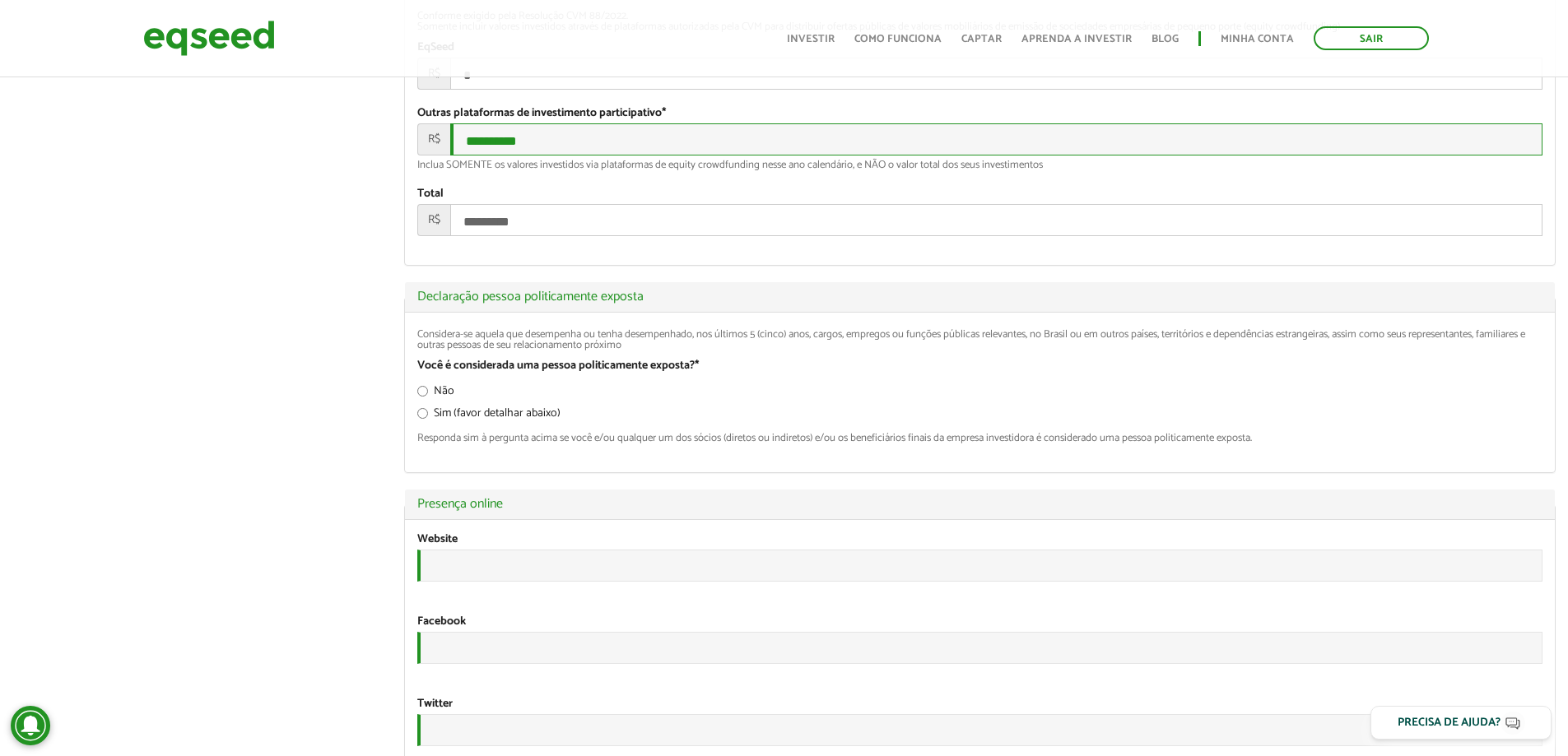 type on "**********" 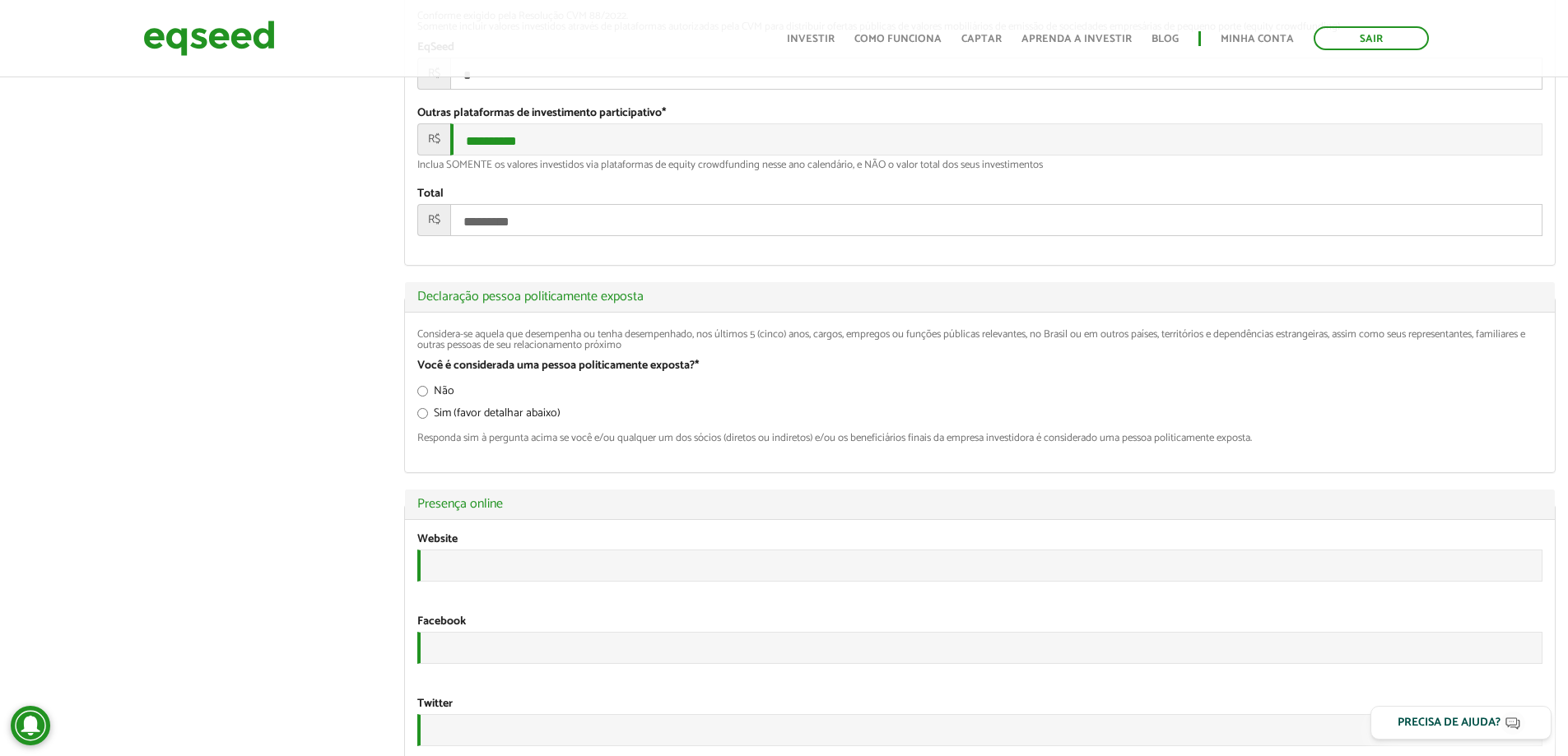 click on "Não" at bounding box center (435, 394) 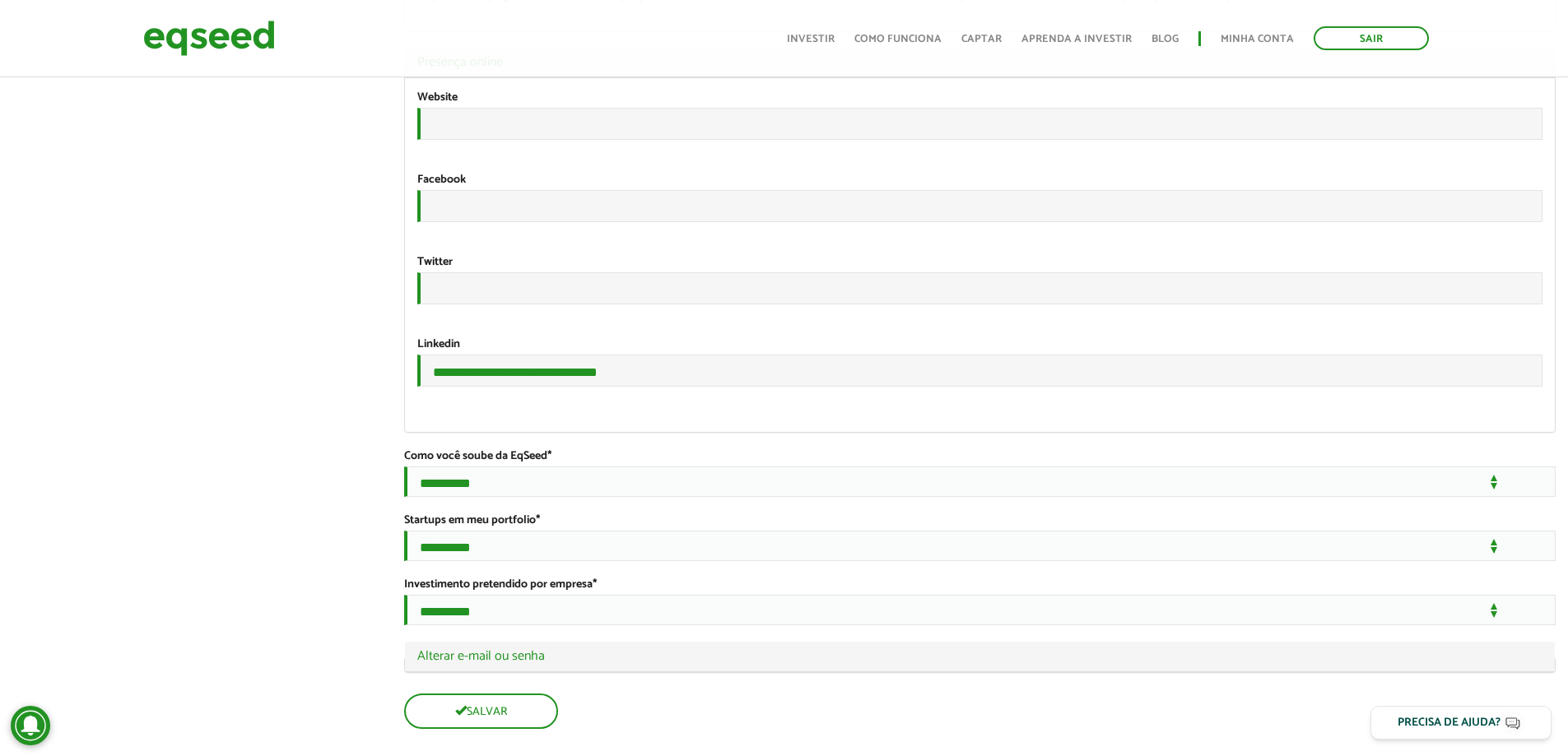 scroll, scrollTop: 2690, scrollLeft: 0, axis: vertical 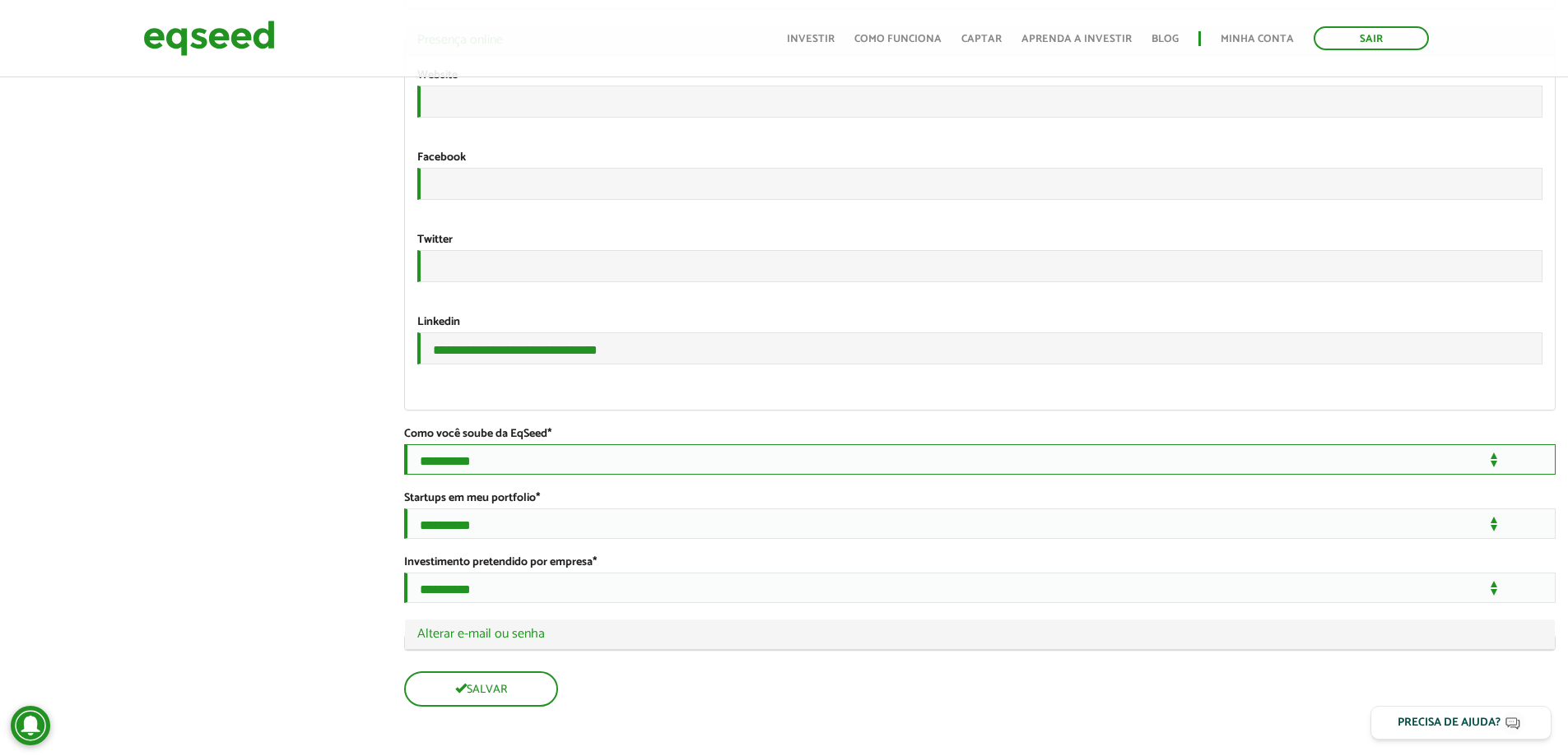 click on "**********" at bounding box center [979, 459] 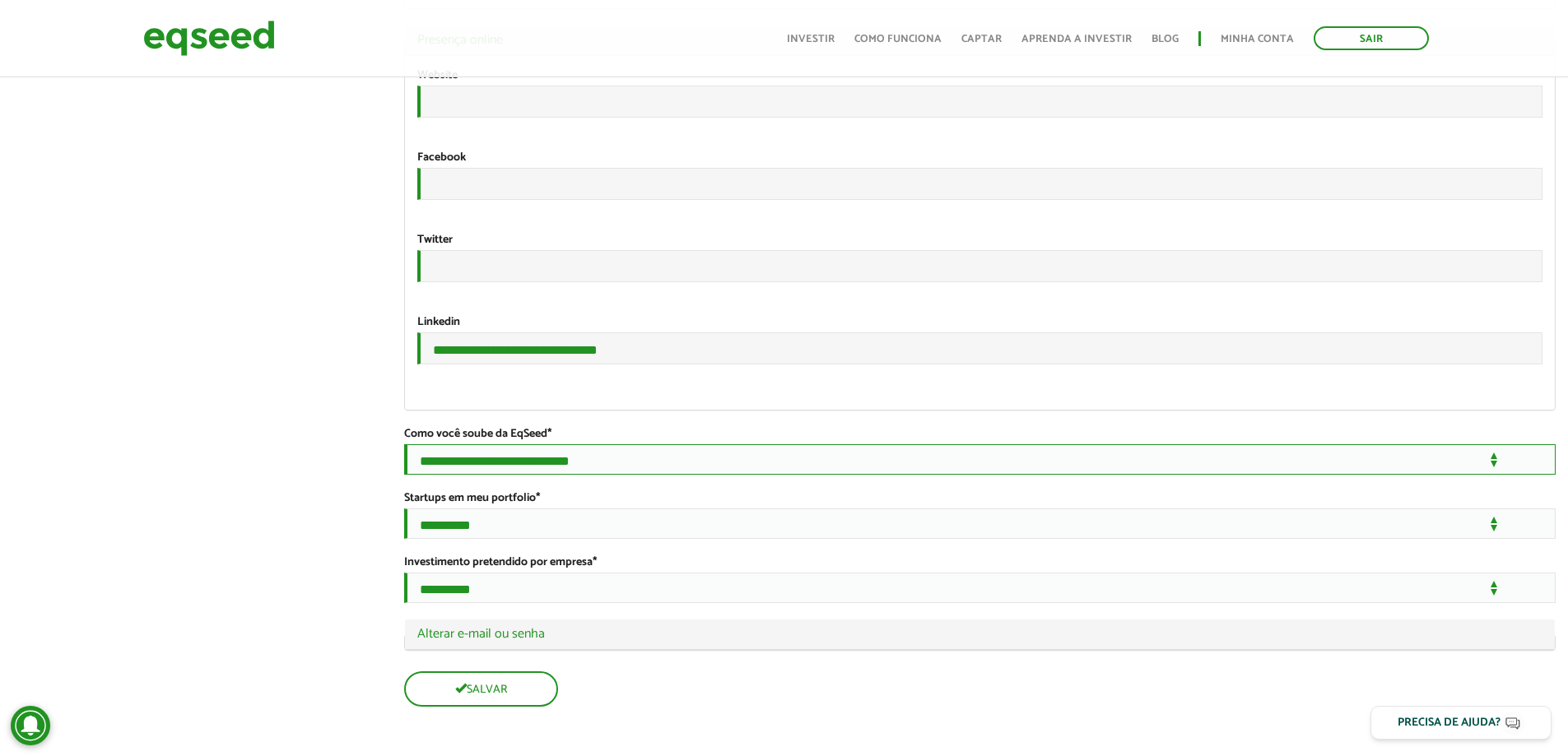 click on "**********" at bounding box center (979, 459) 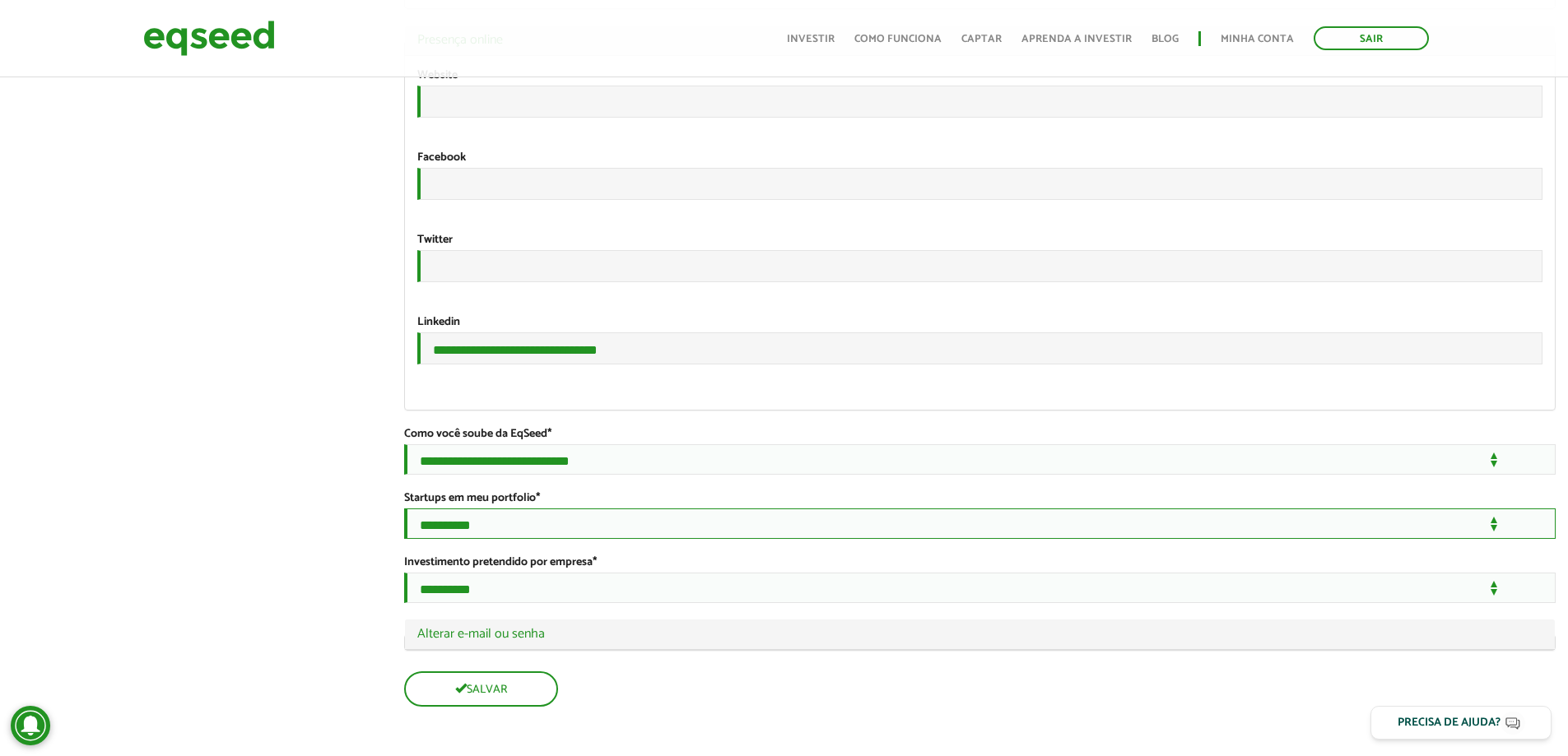 click on "**********" at bounding box center [979, 523] 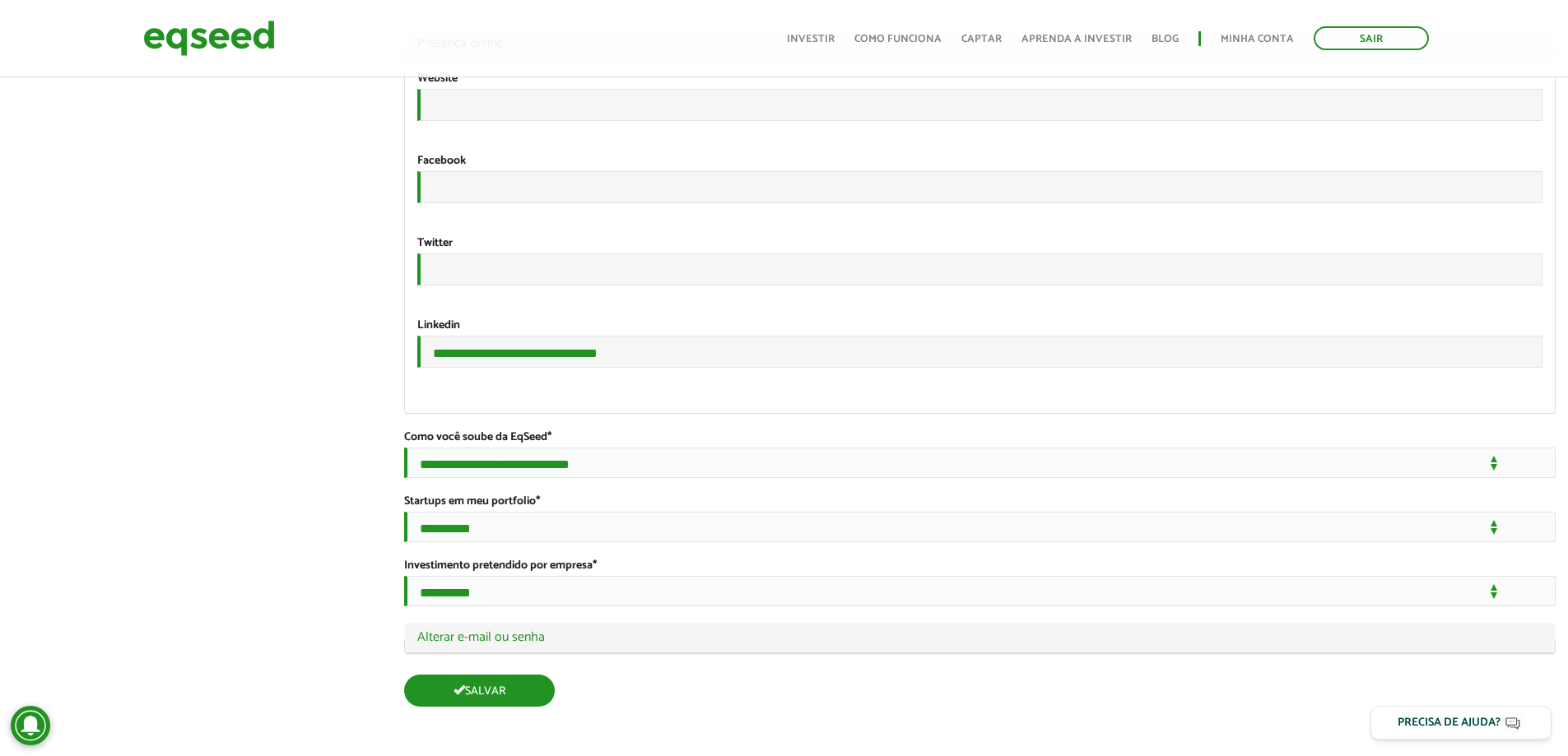 scroll, scrollTop: 2687, scrollLeft: 0, axis: vertical 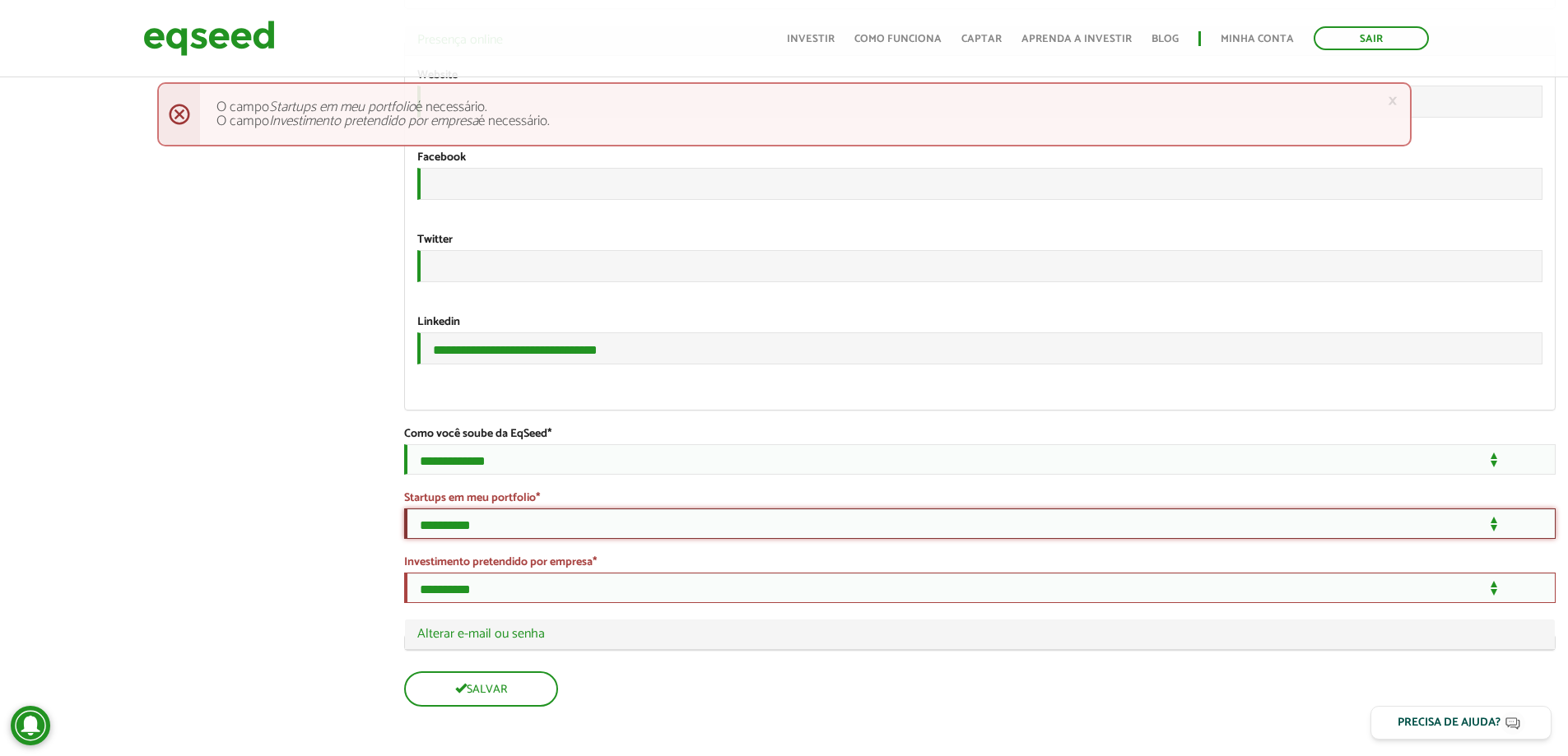 click on "**********" at bounding box center [979, 523] 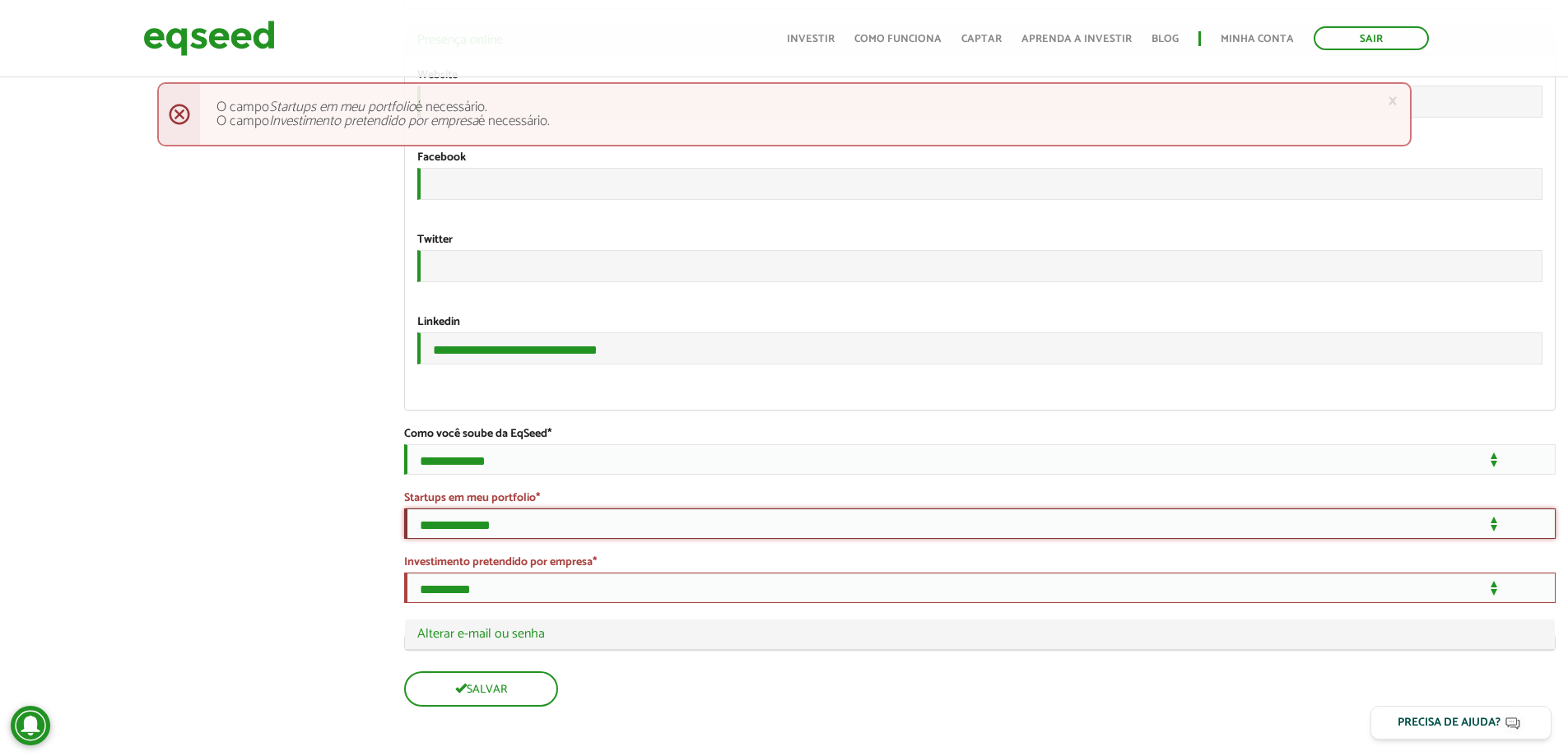 click on "**********" at bounding box center [979, 523] 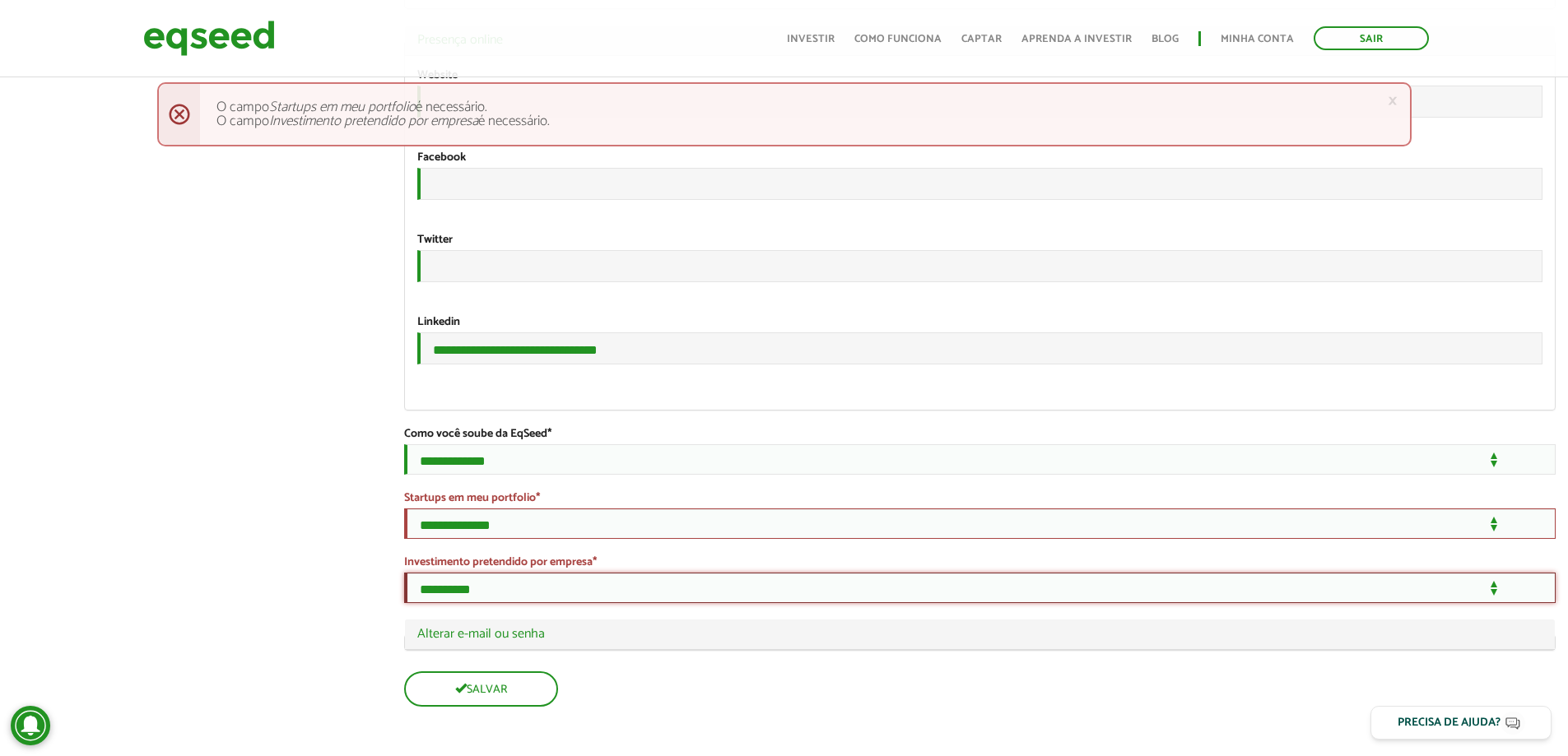 click on "**********" at bounding box center (979, 587) 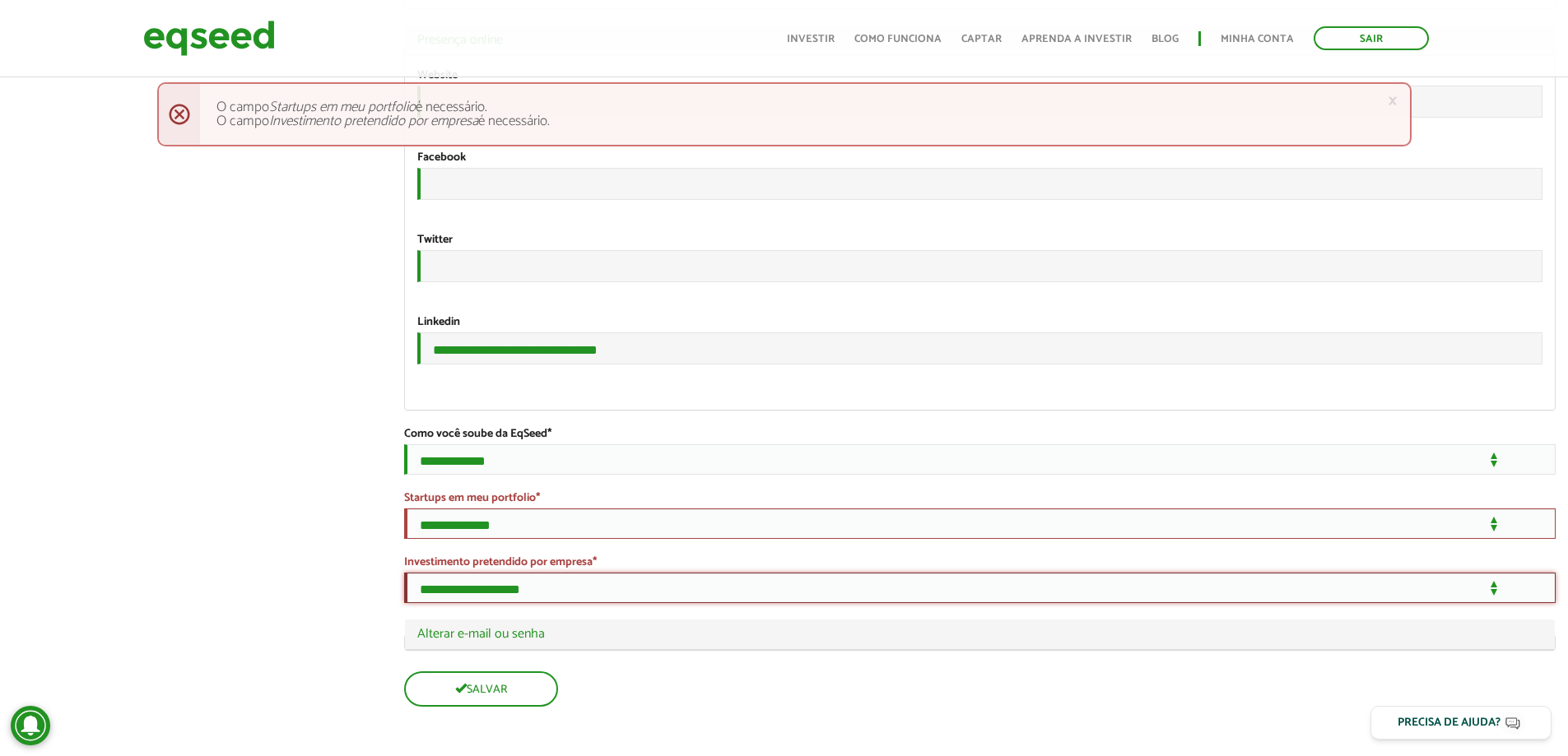 click on "**********" at bounding box center [979, 587] 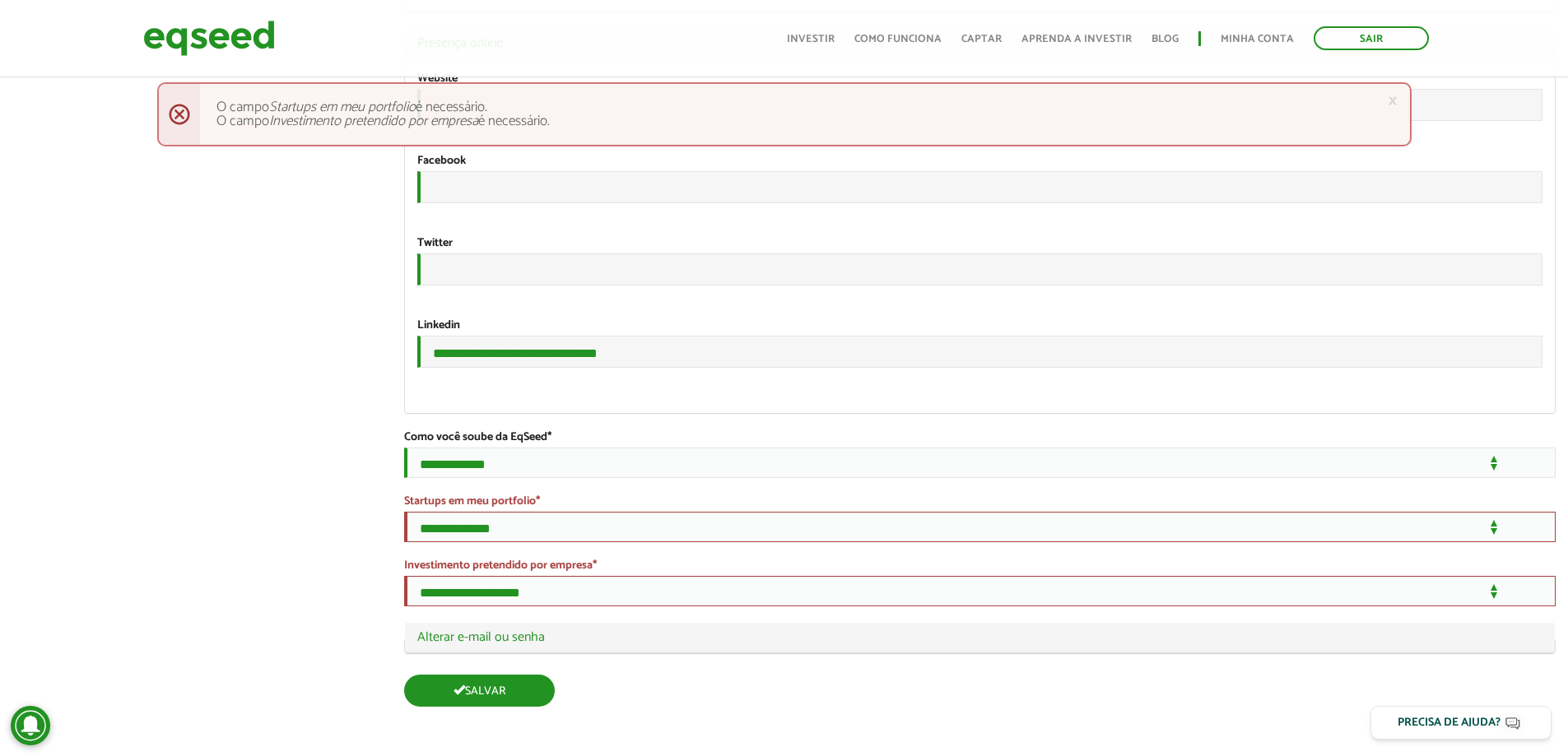 scroll, scrollTop: 2687, scrollLeft: 0, axis: vertical 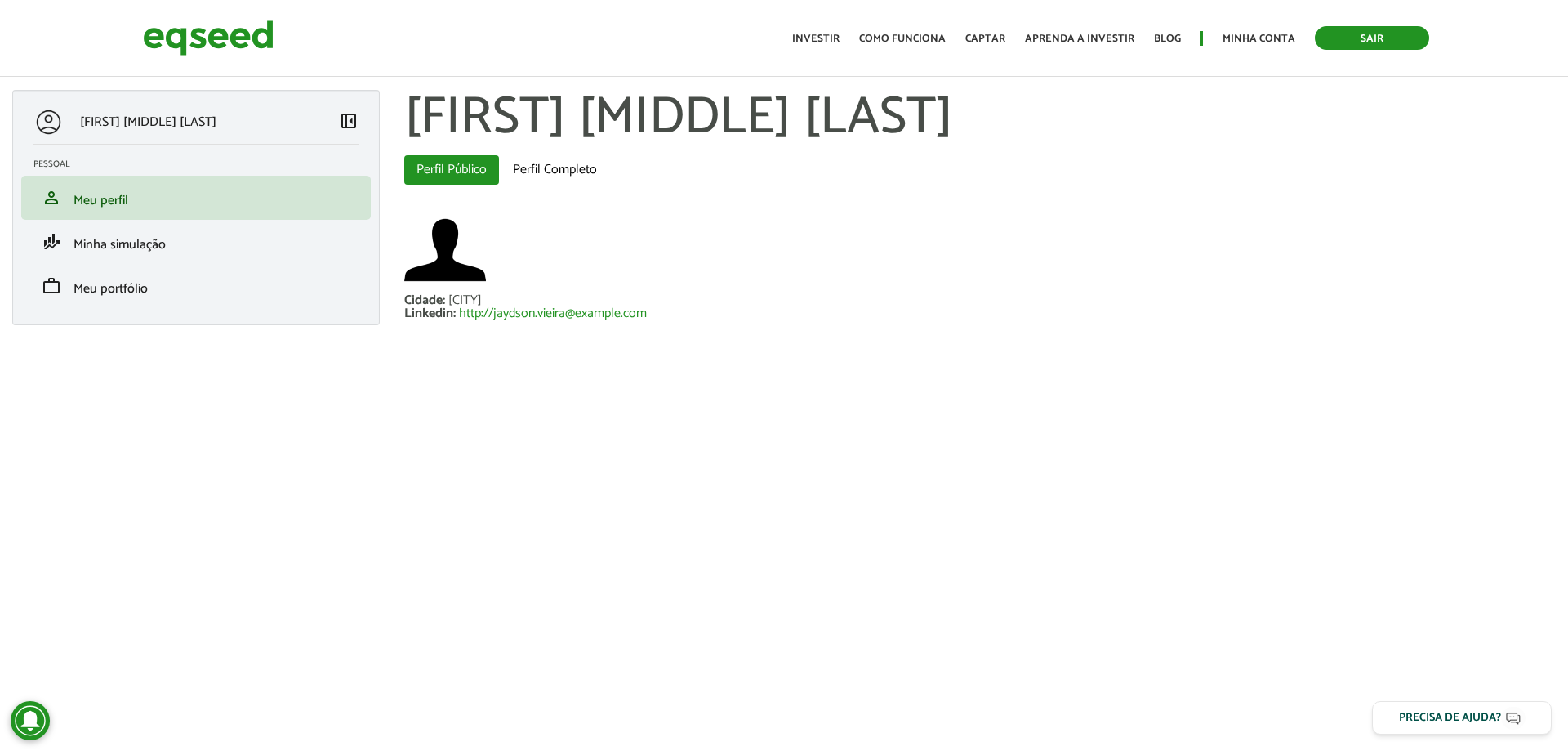 click on "Sair" at bounding box center (1372, 38) 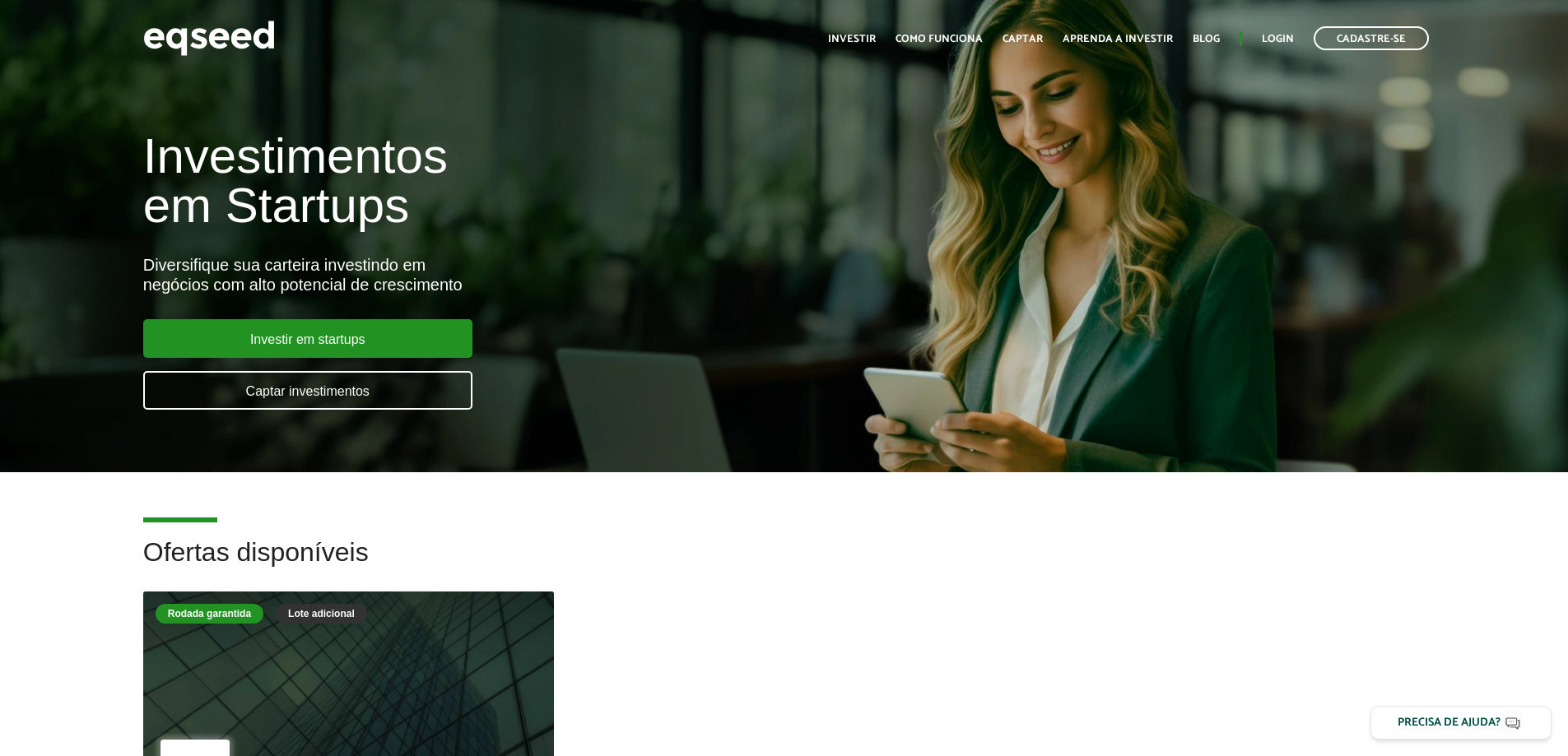 scroll, scrollTop: 0, scrollLeft: 0, axis: both 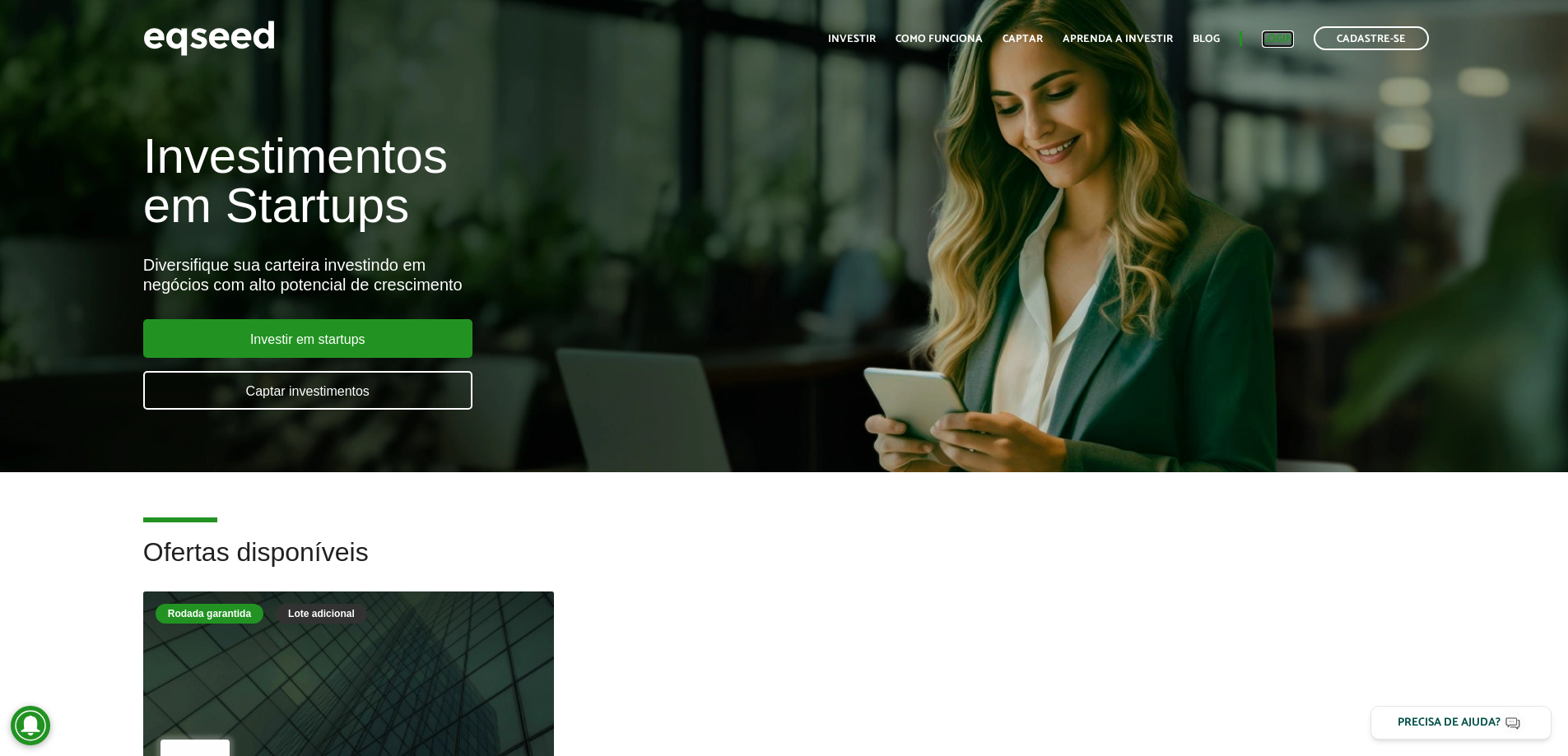 click on "Login" at bounding box center [1277, 39] 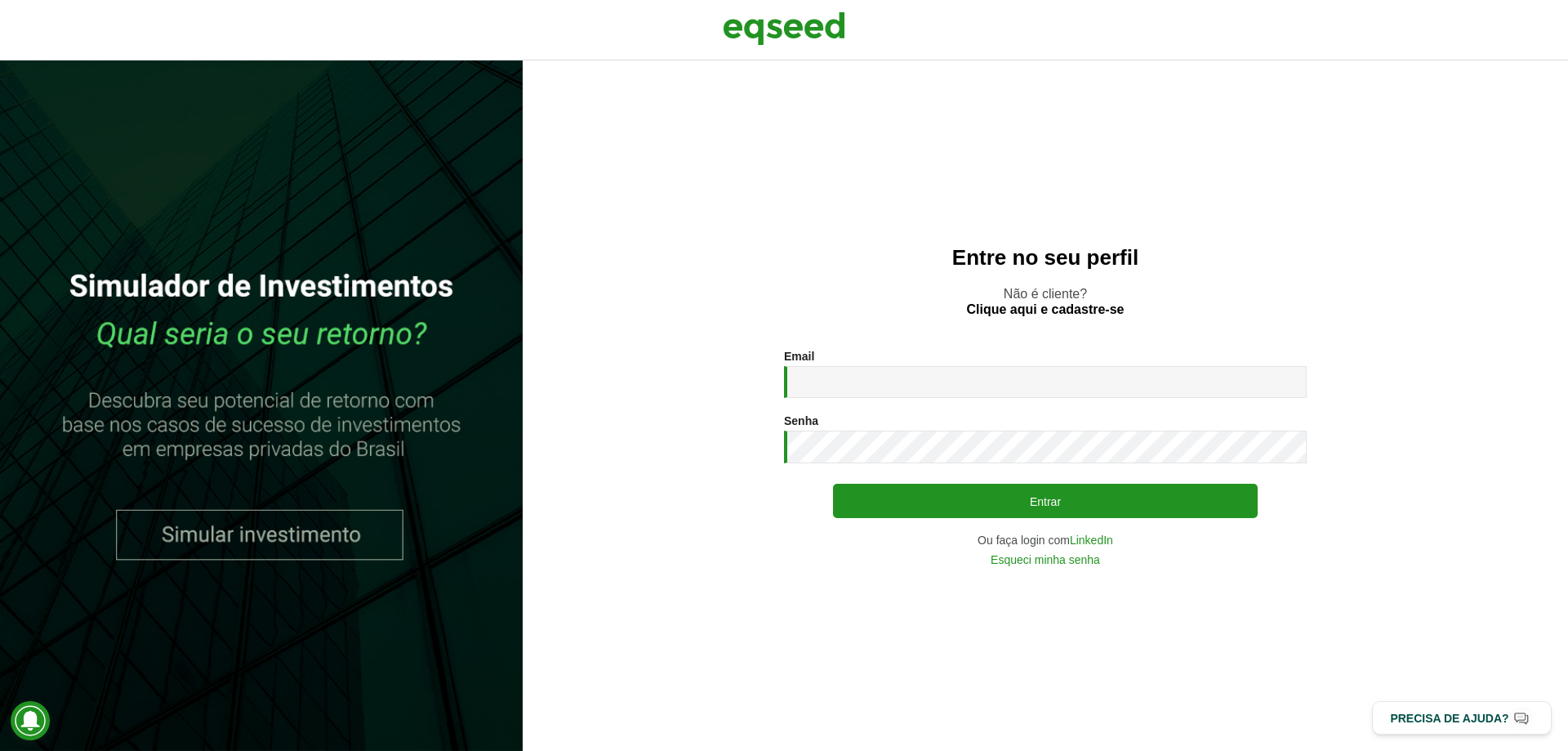 scroll, scrollTop: 0, scrollLeft: 0, axis: both 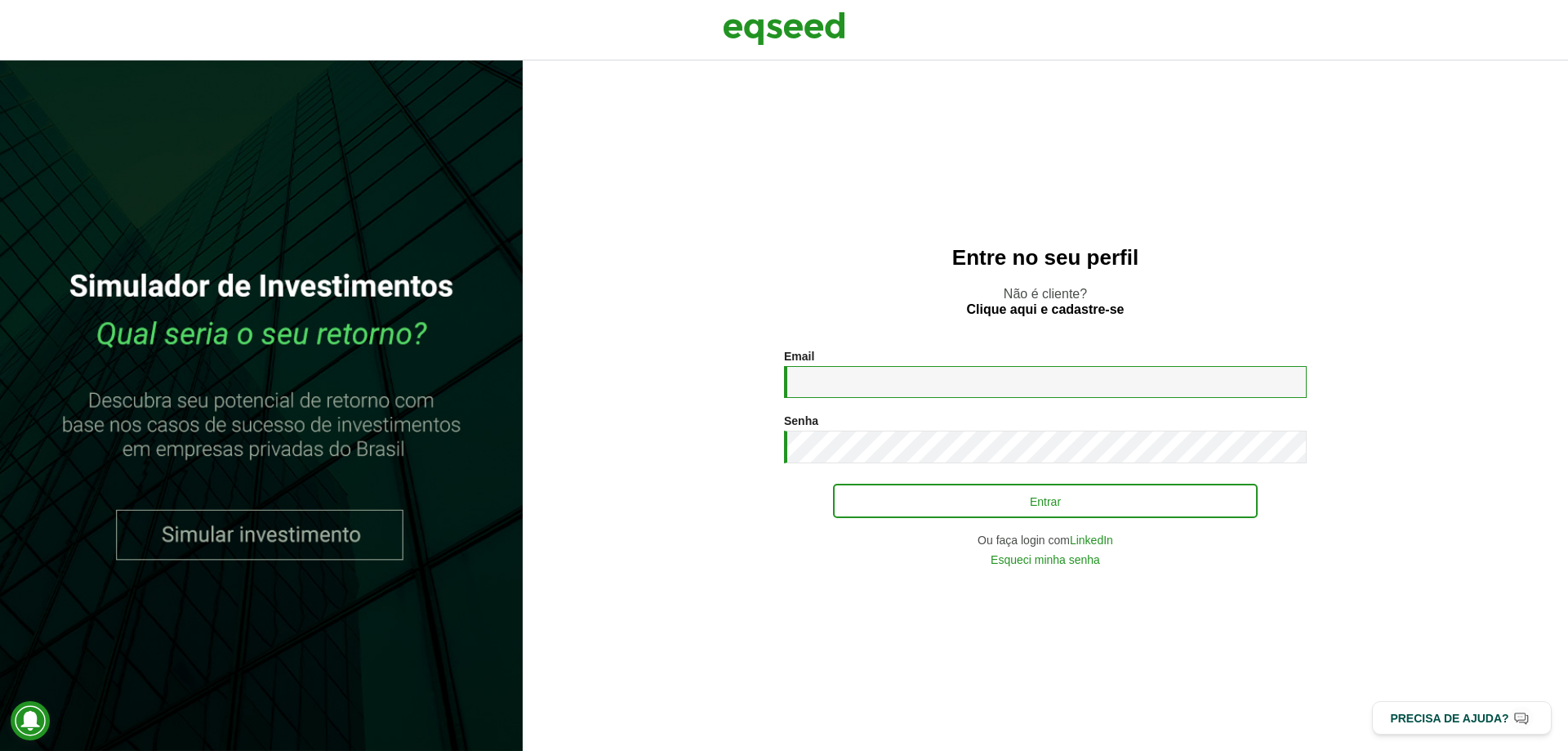 type on "**********" 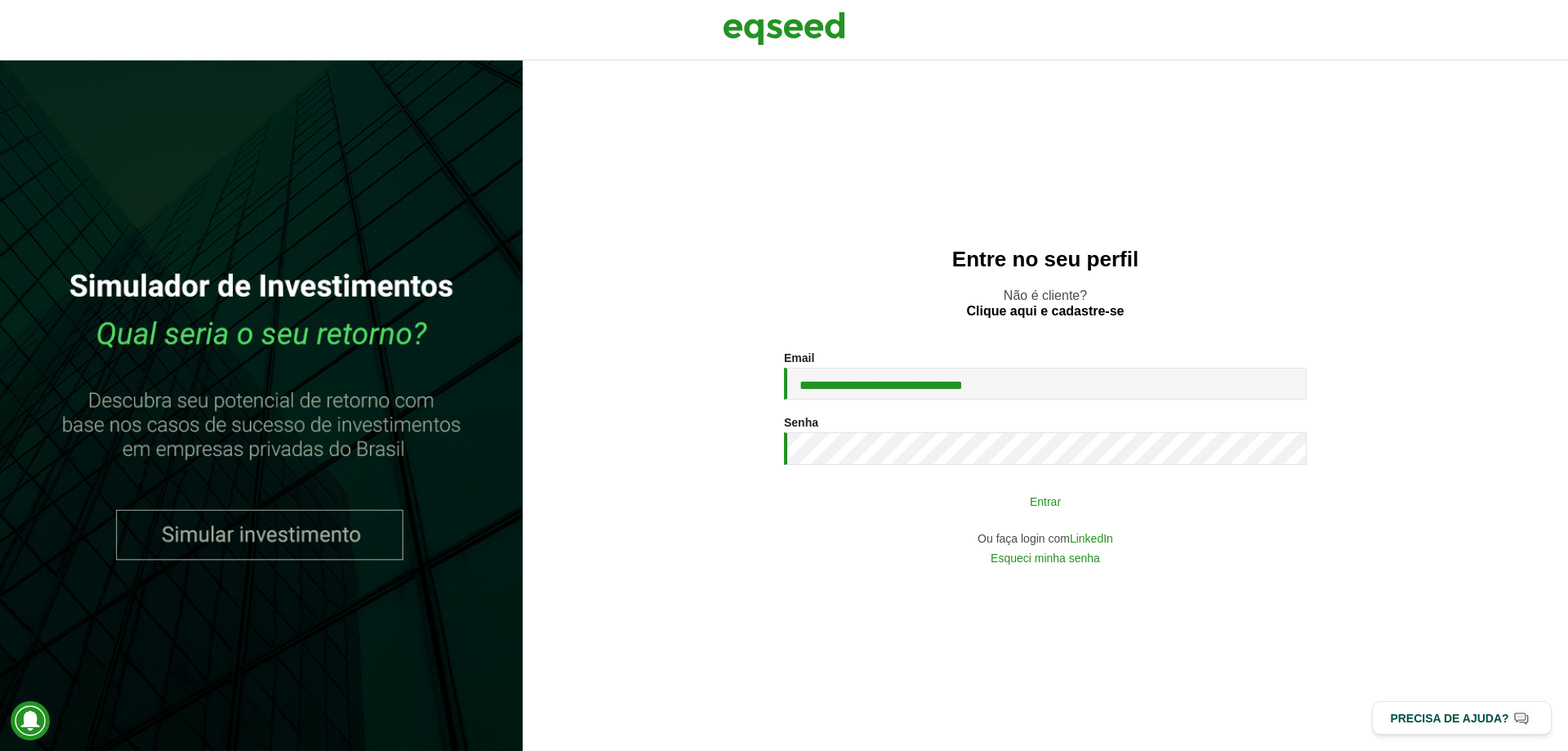 click on "Entrar" at bounding box center [1045, 501] 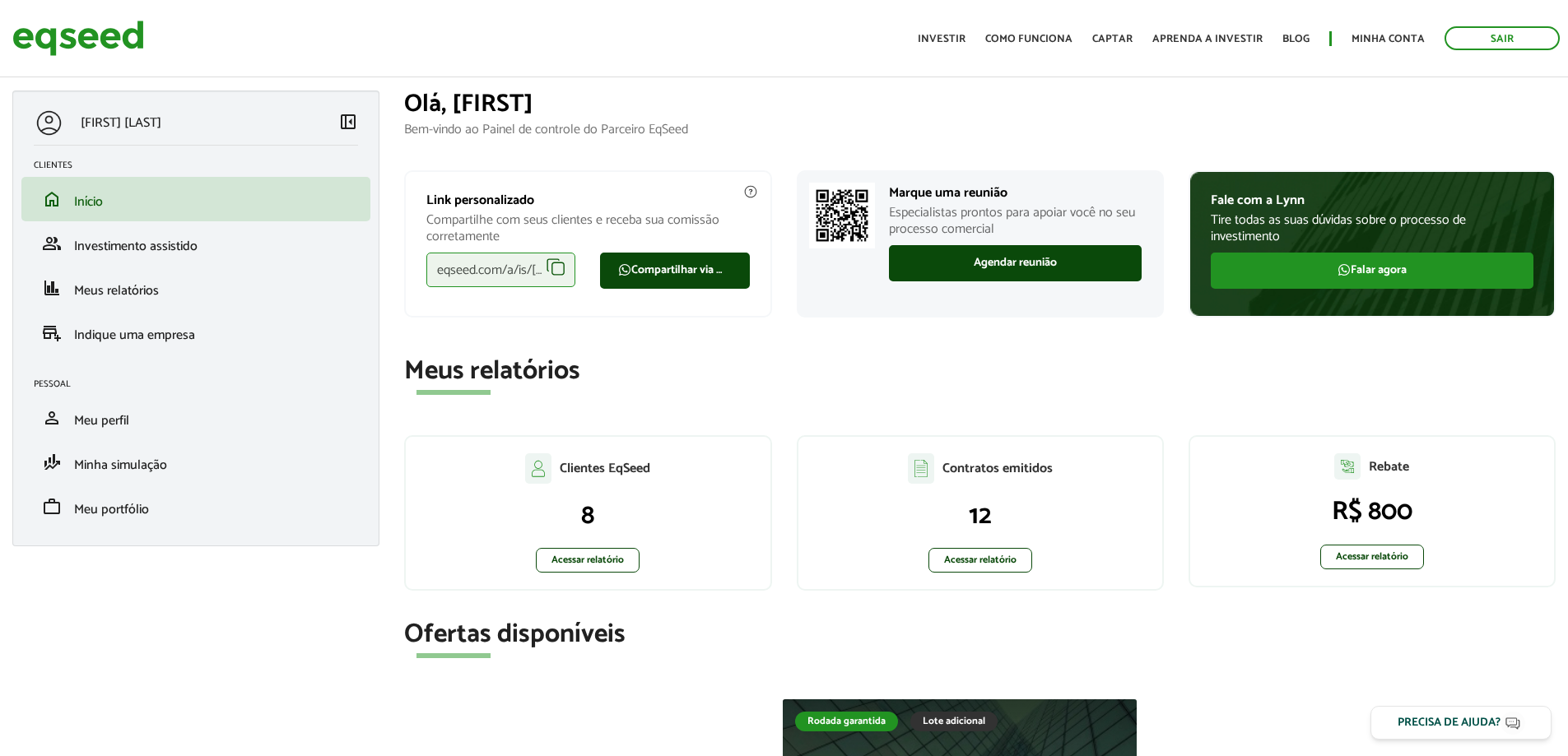 scroll, scrollTop: 0, scrollLeft: 0, axis: both 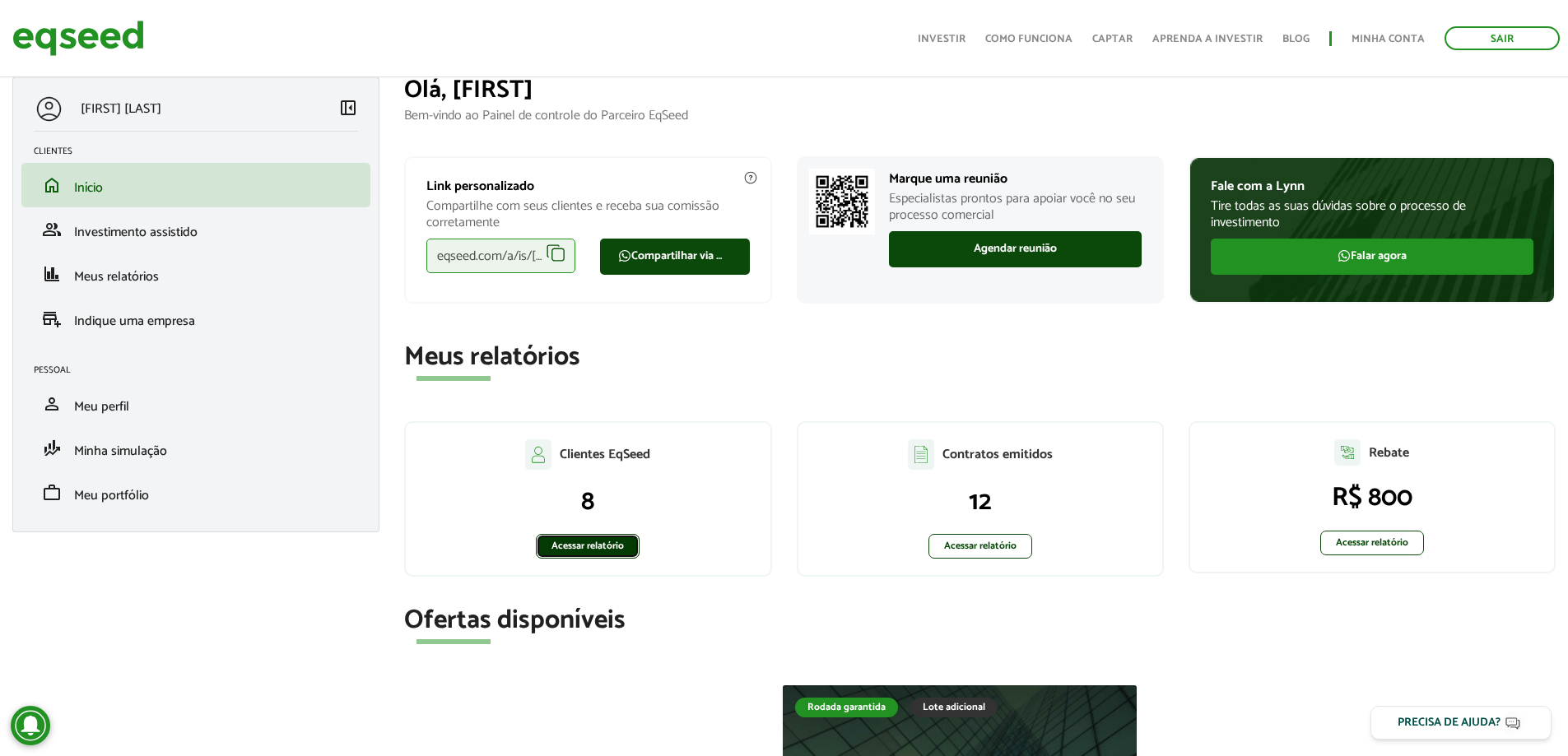 click on "Acessar relatório" at bounding box center [588, 546] 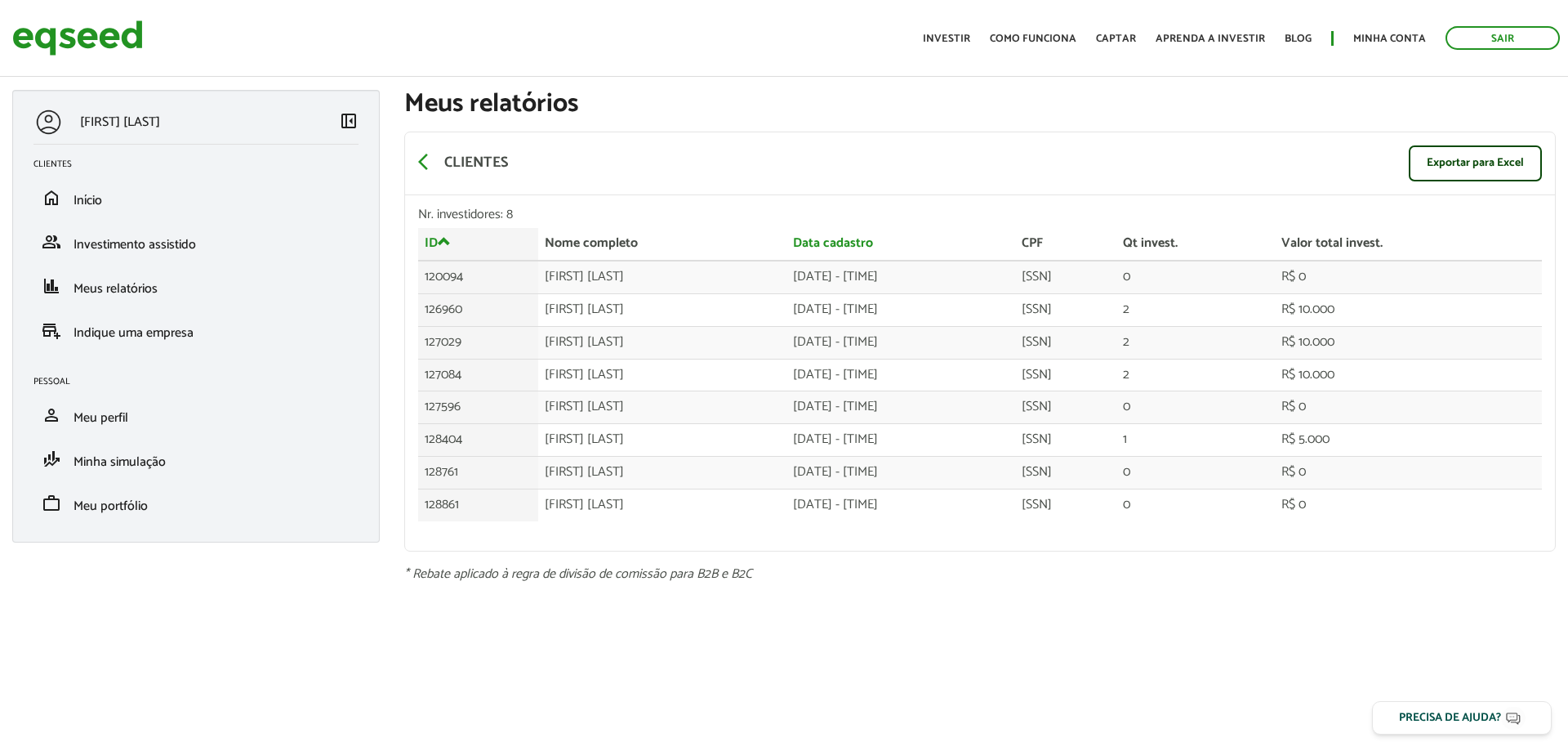 scroll, scrollTop: 0, scrollLeft: 0, axis: both 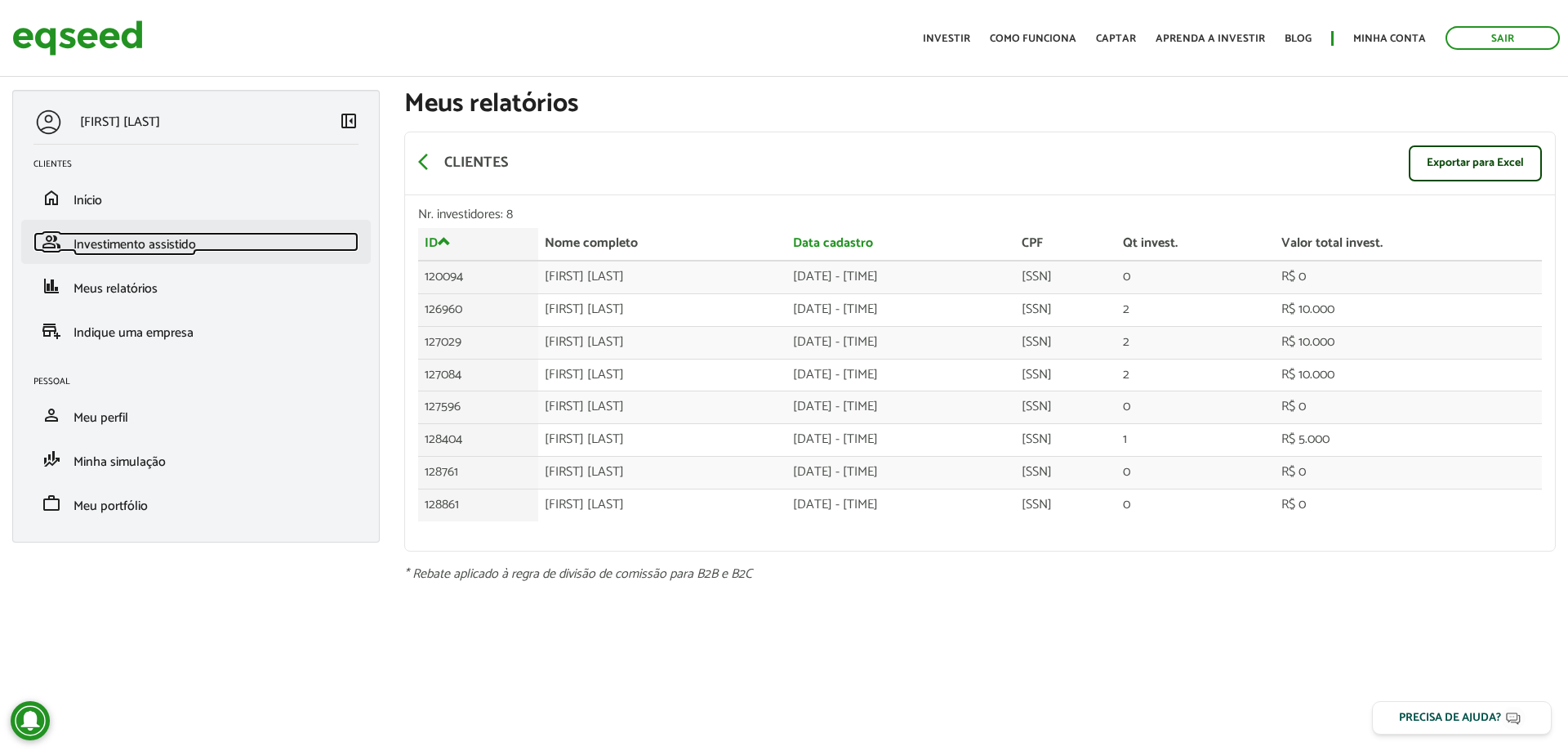 click on "Investimento assistido" at bounding box center [135, 244] 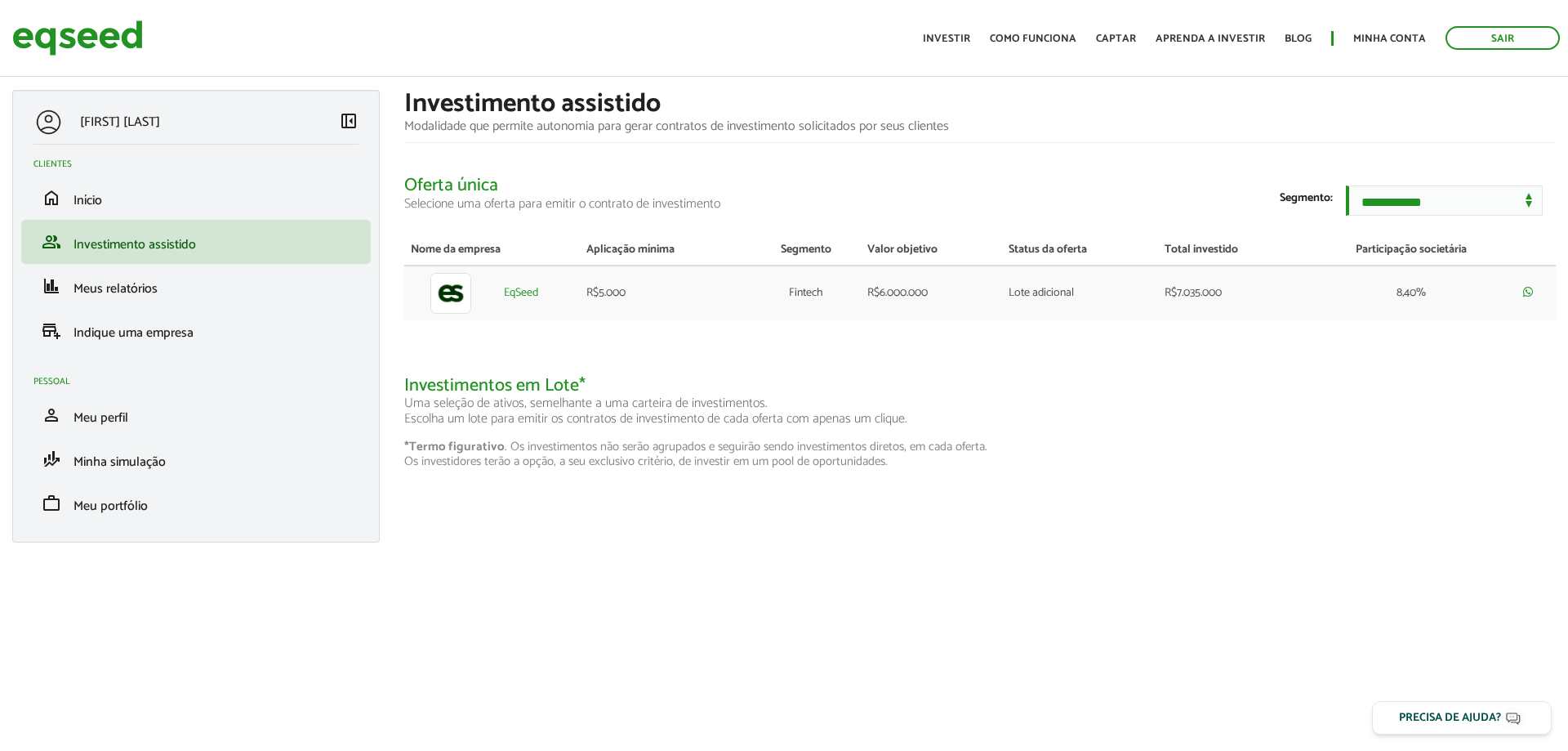 scroll, scrollTop: 0, scrollLeft: 0, axis: both 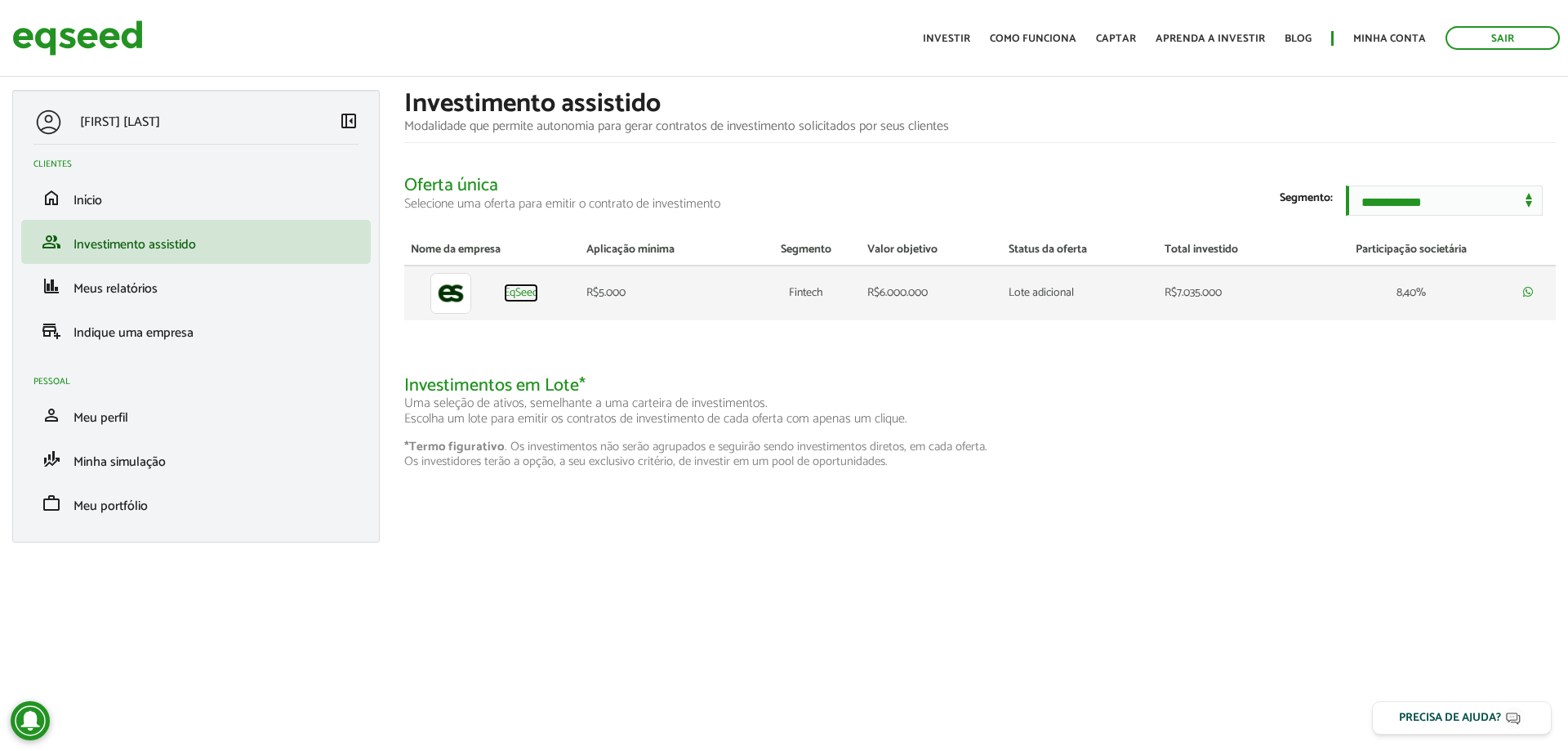 click on "EqSeed" at bounding box center (521, 293) 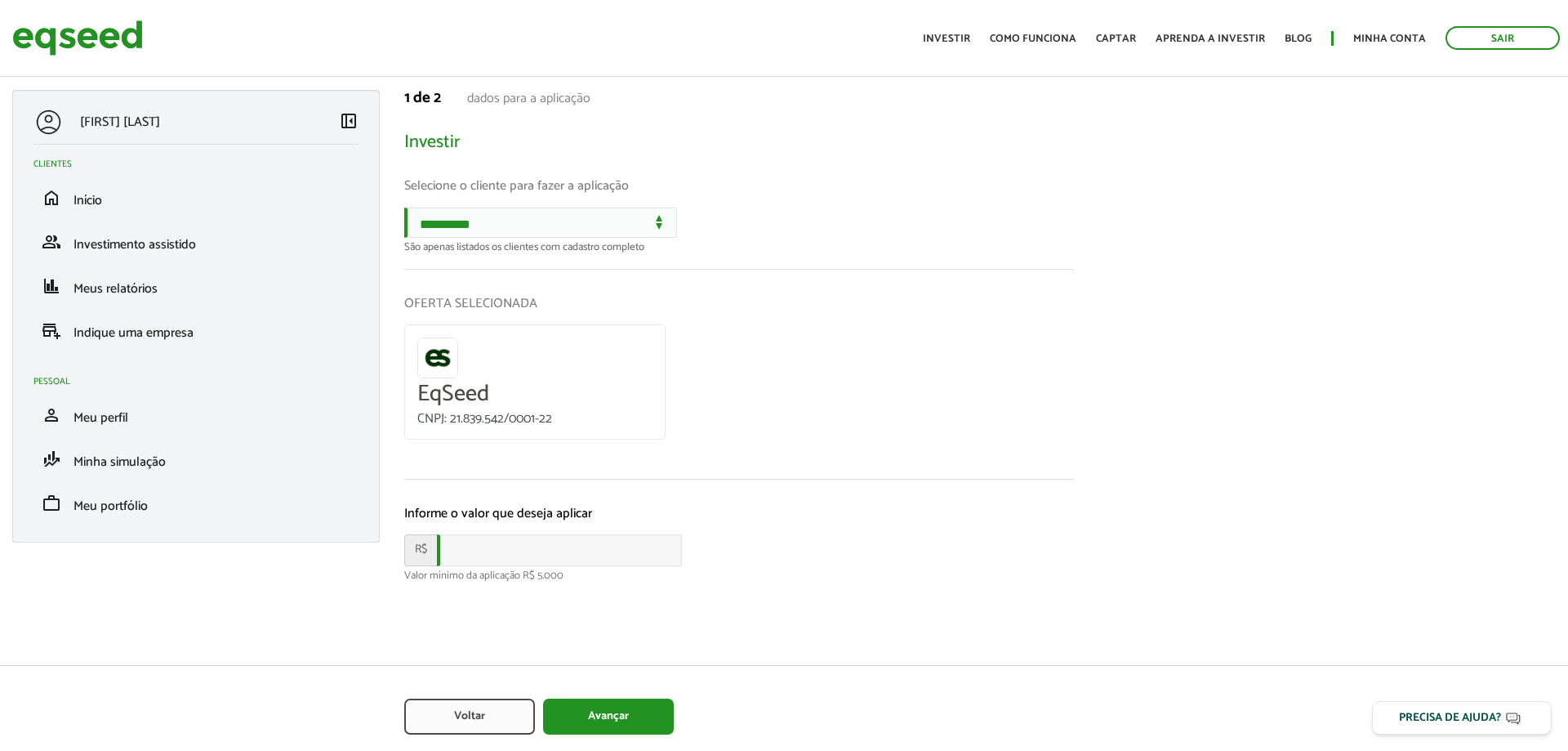 scroll, scrollTop: 0, scrollLeft: 0, axis: both 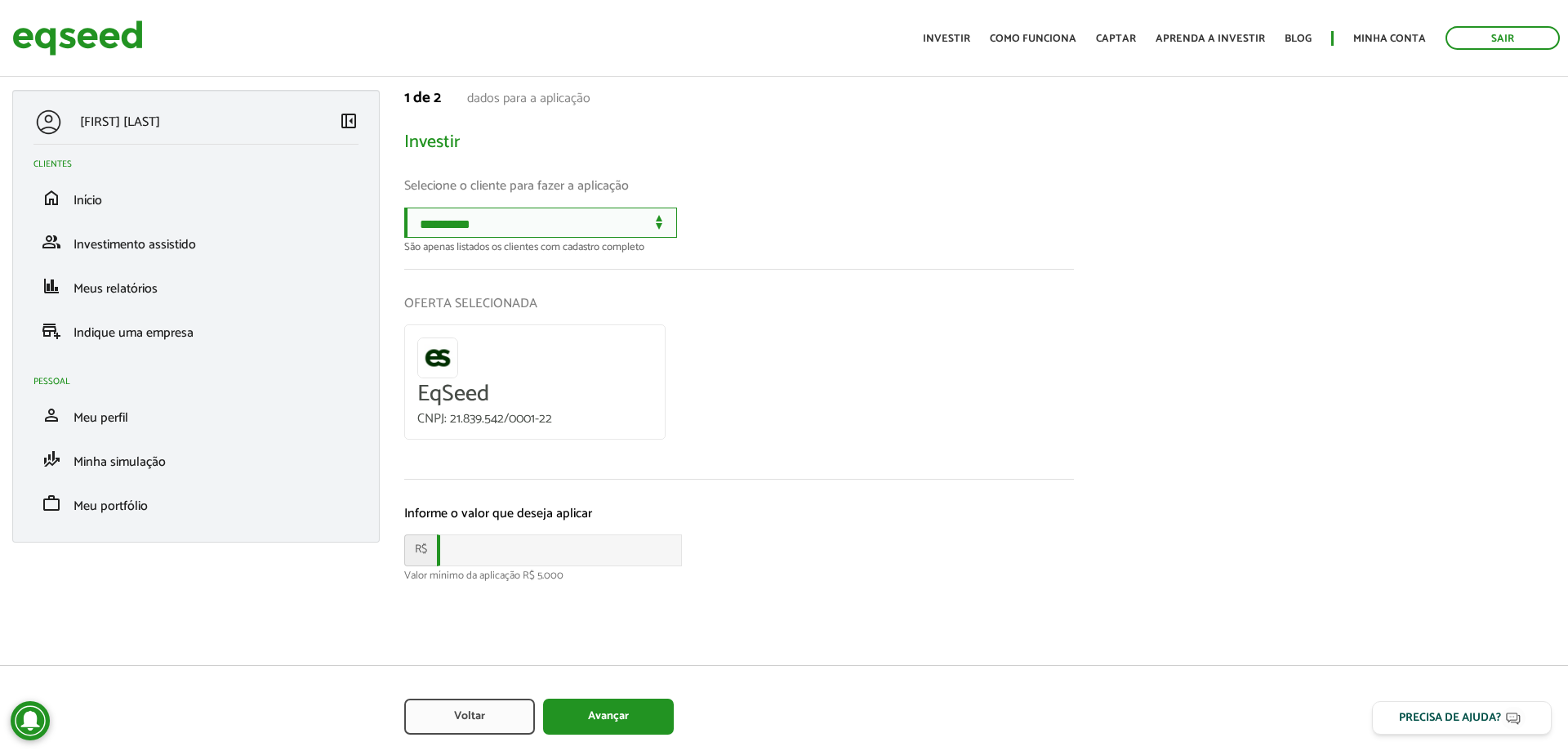 click on "**********" at bounding box center [541, 222] 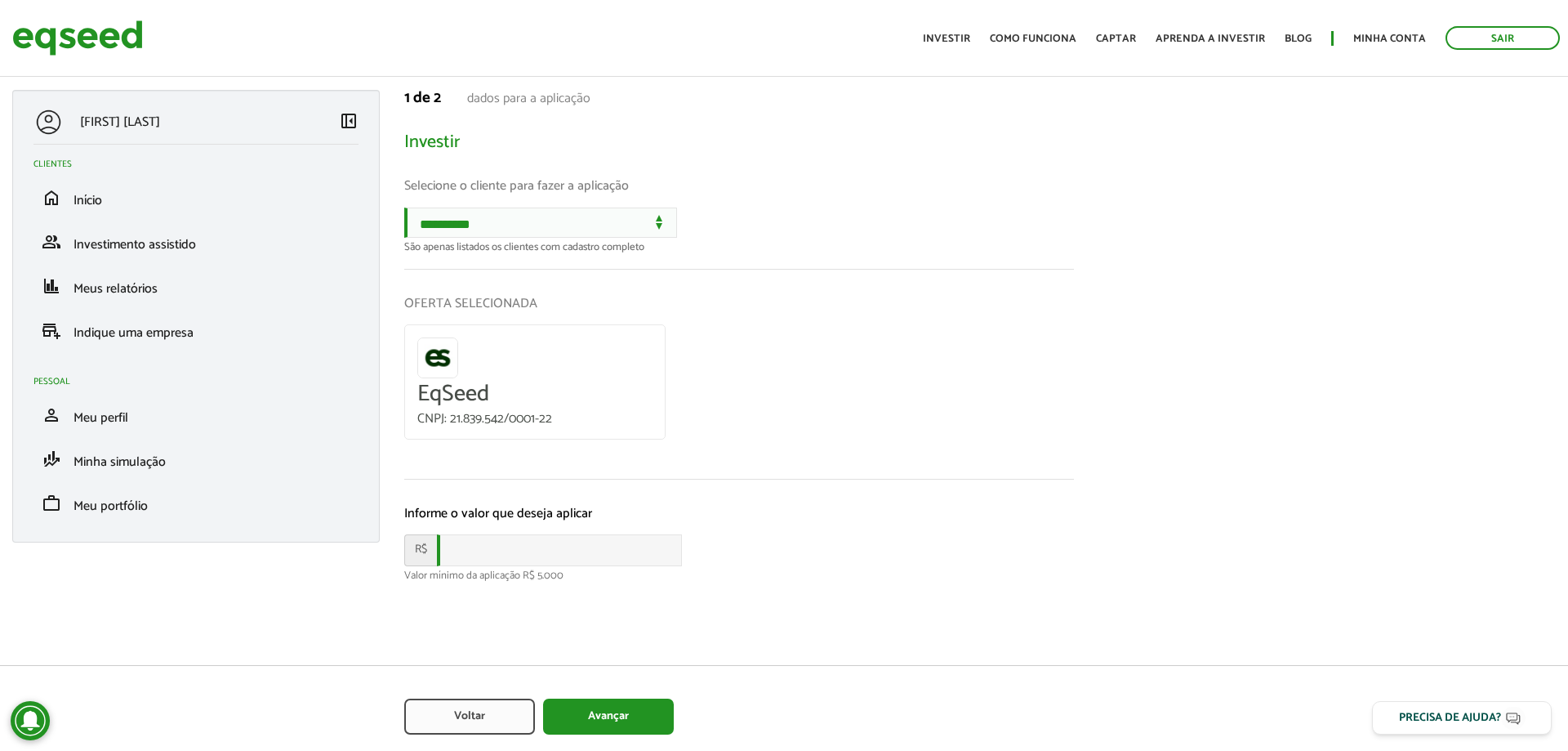 click on "**********" at bounding box center [739, 335] 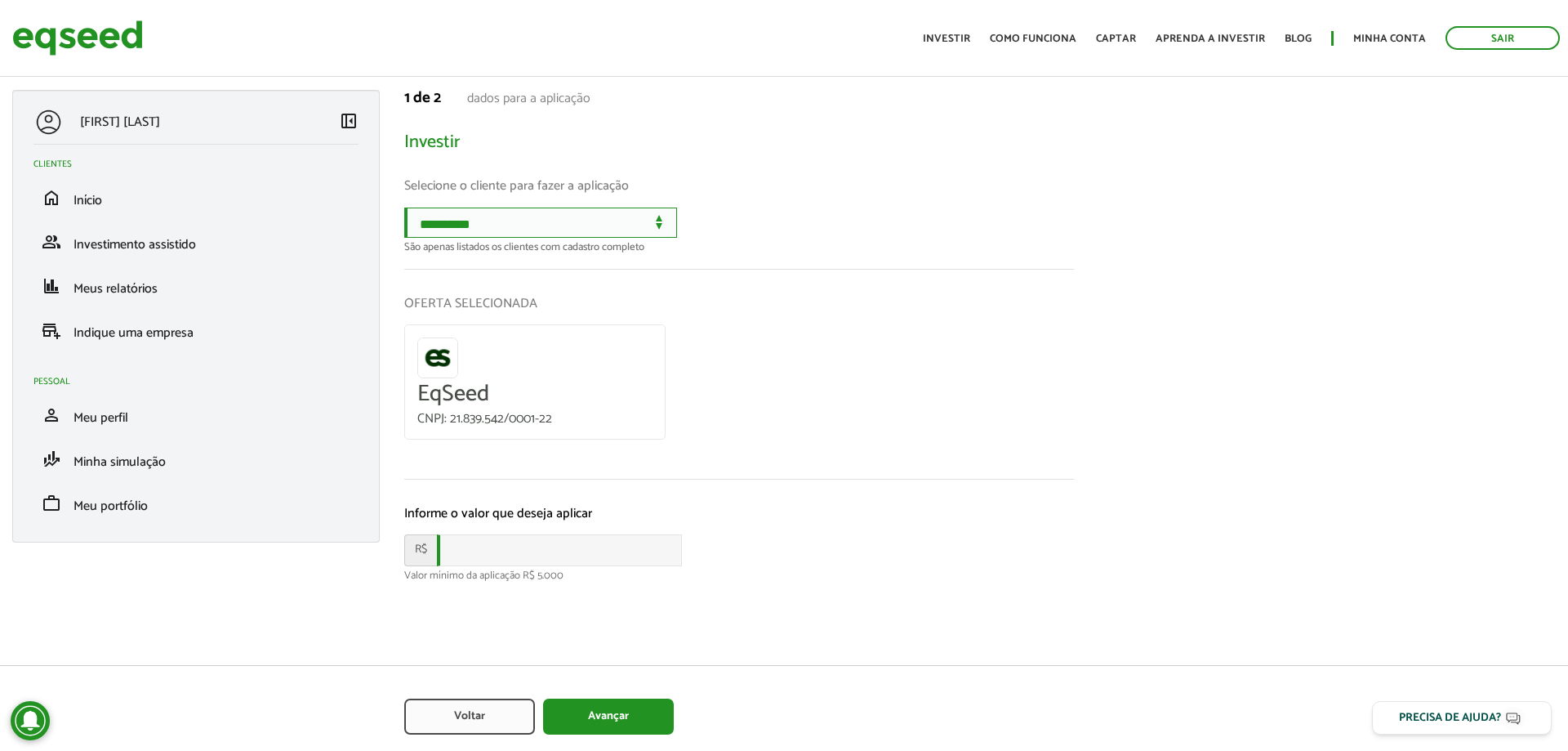 click on "**********" at bounding box center [541, 222] 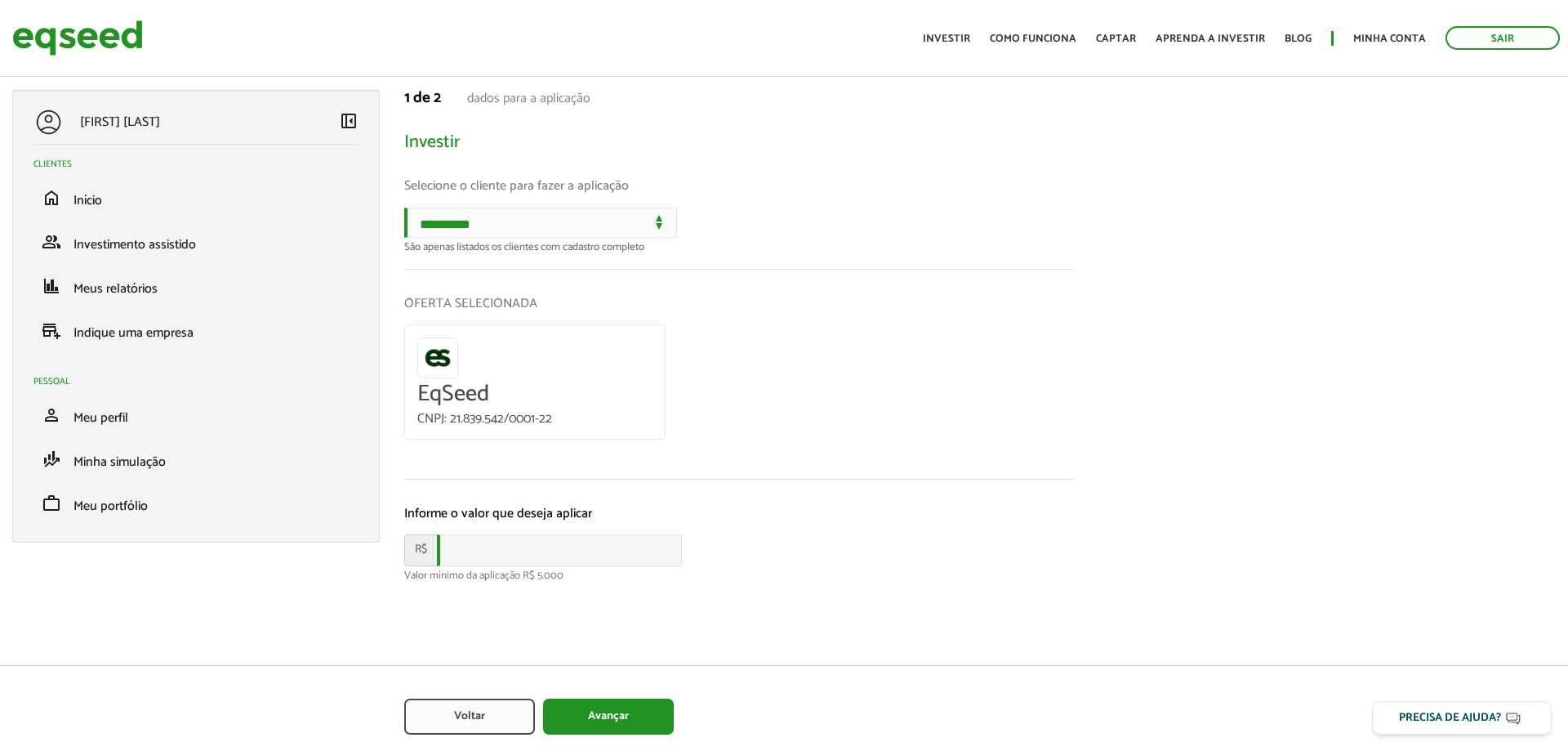 scroll, scrollTop: 0, scrollLeft: 0, axis: both 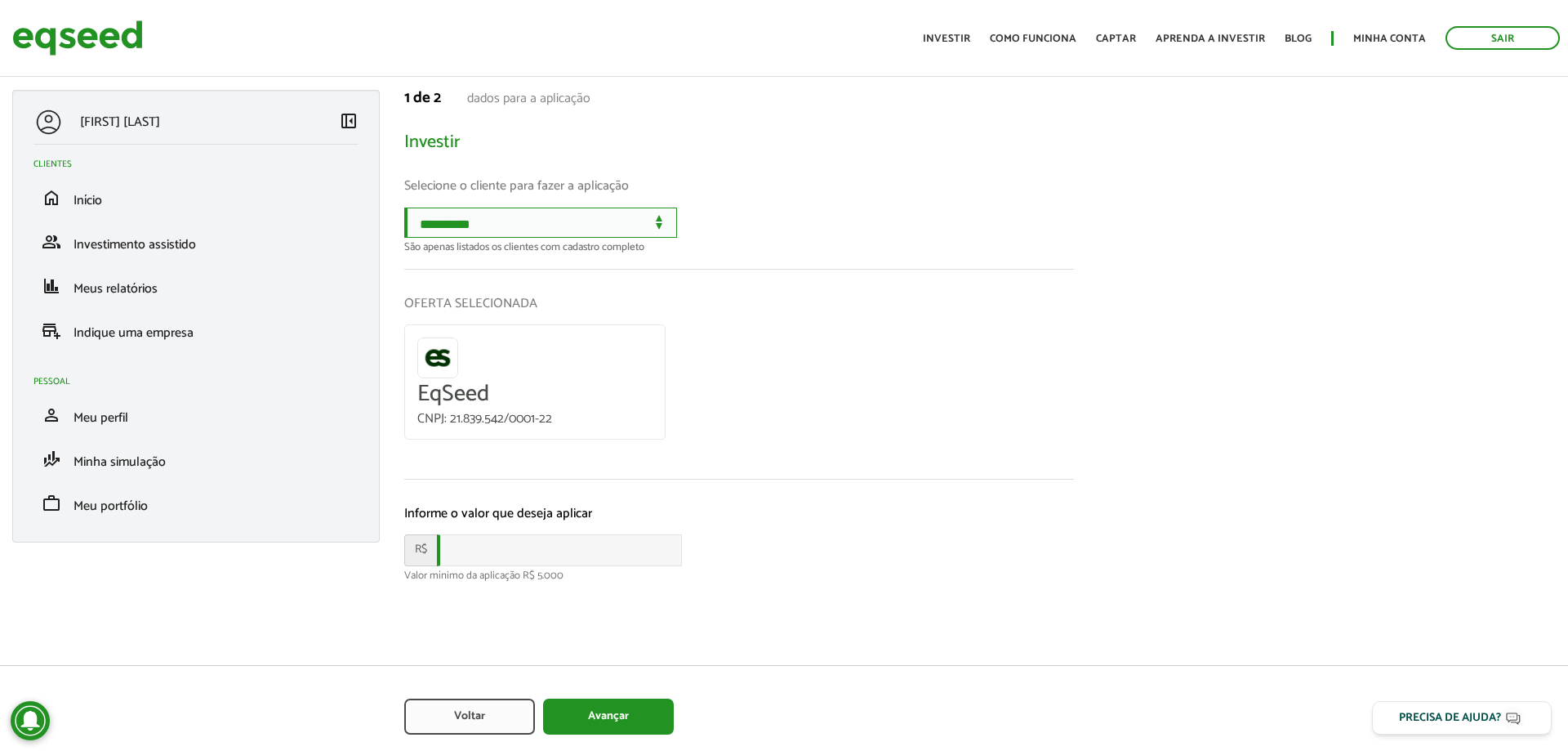 click on "**********" at bounding box center (541, 222) 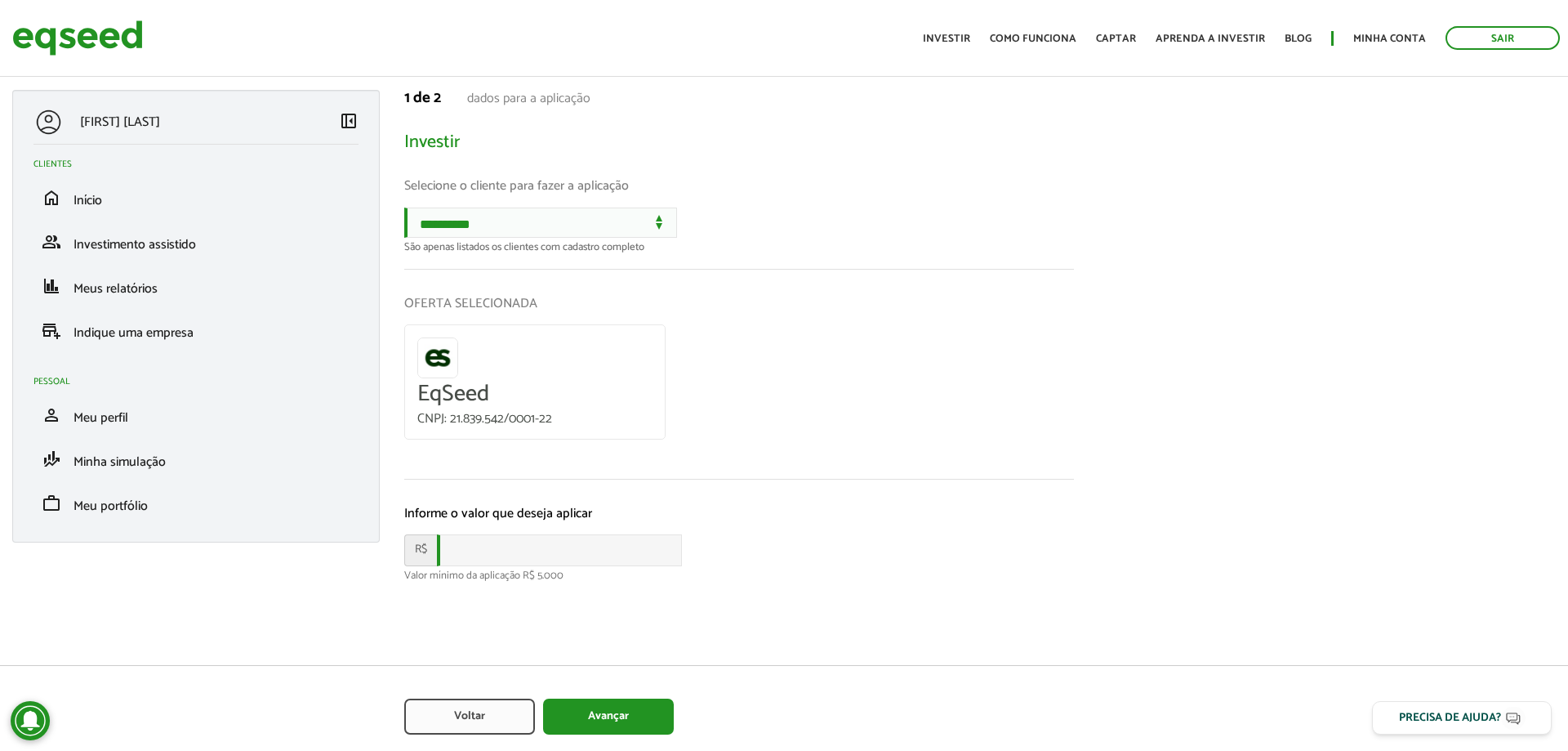 click on "Selecione o cliente para fazer a aplicação" at bounding box center [739, 186] 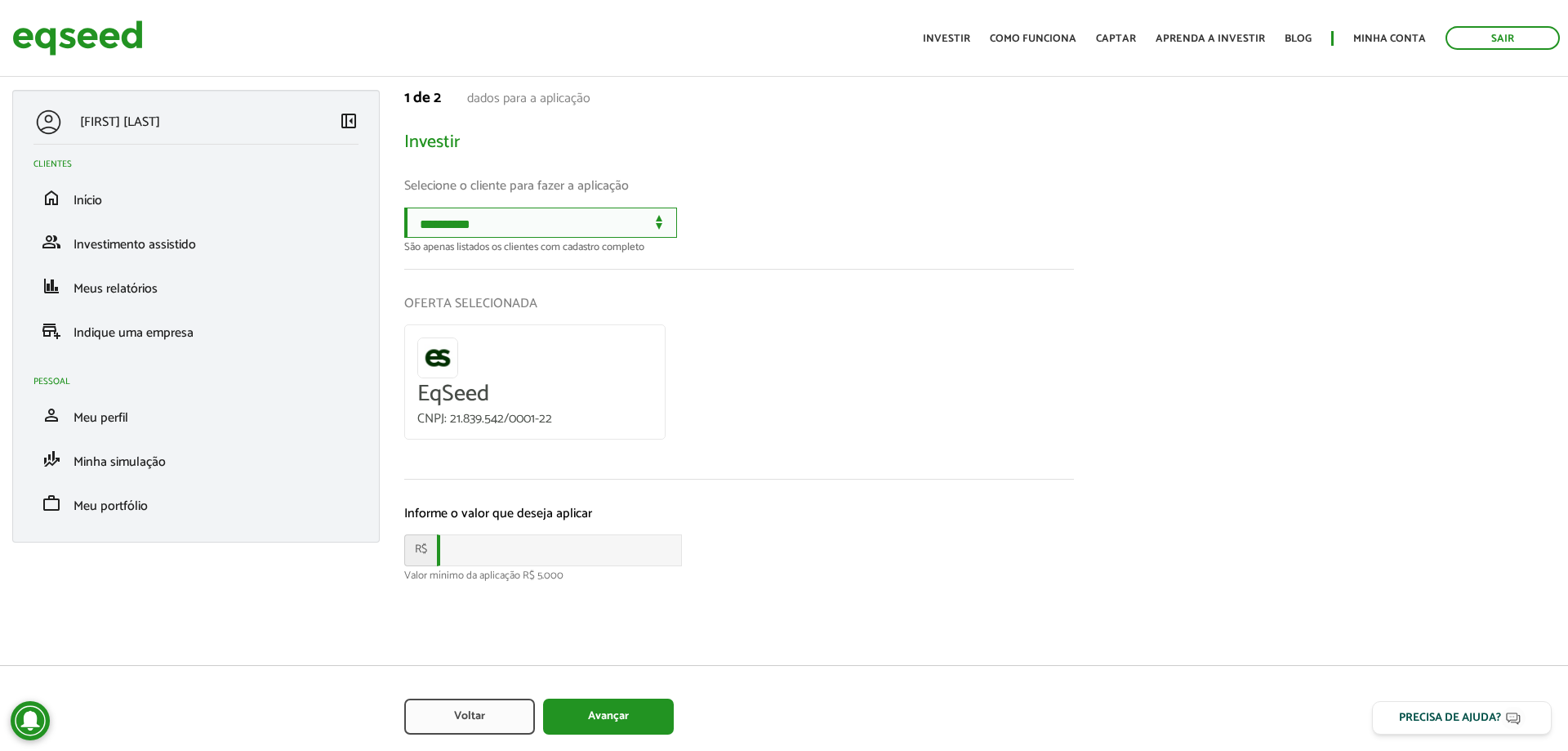 click on "**********" at bounding box center (541, 222) 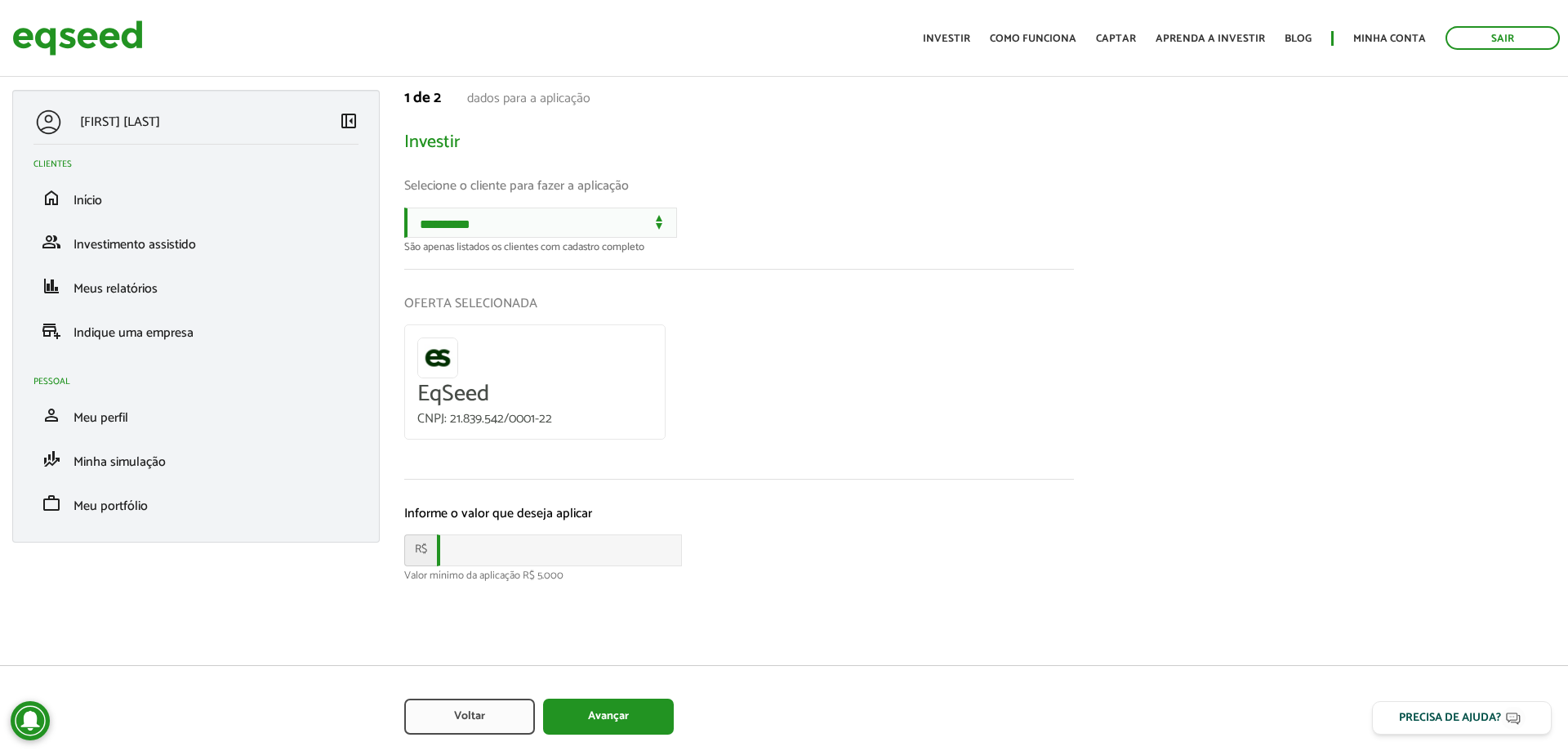 scroll, scrollTop: 0, scrollLeft: 0, axis: both 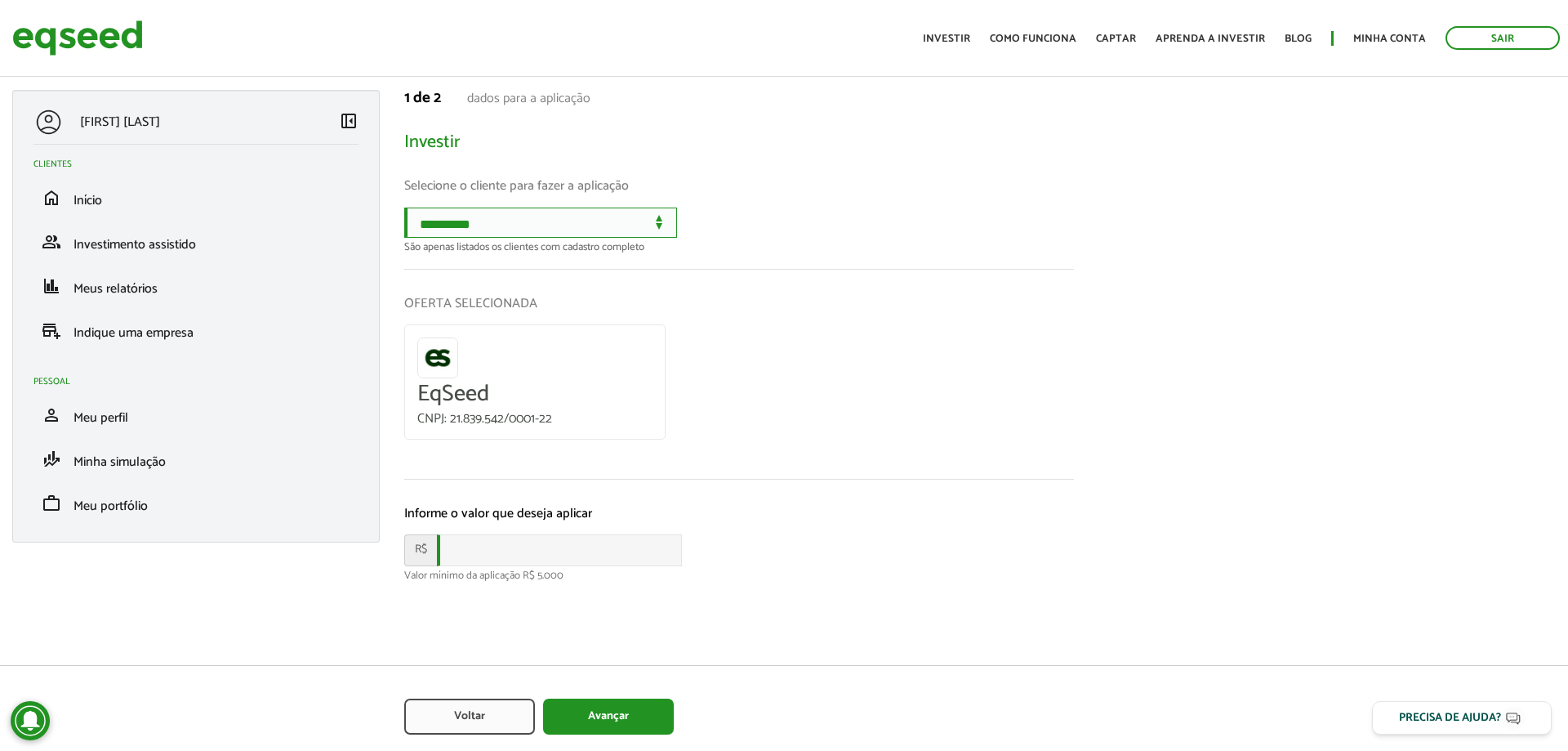 drag, startPoint x: 0, startPoint y: 0, endPoint x: 656, endPoint y: 219, distance: 691.5902 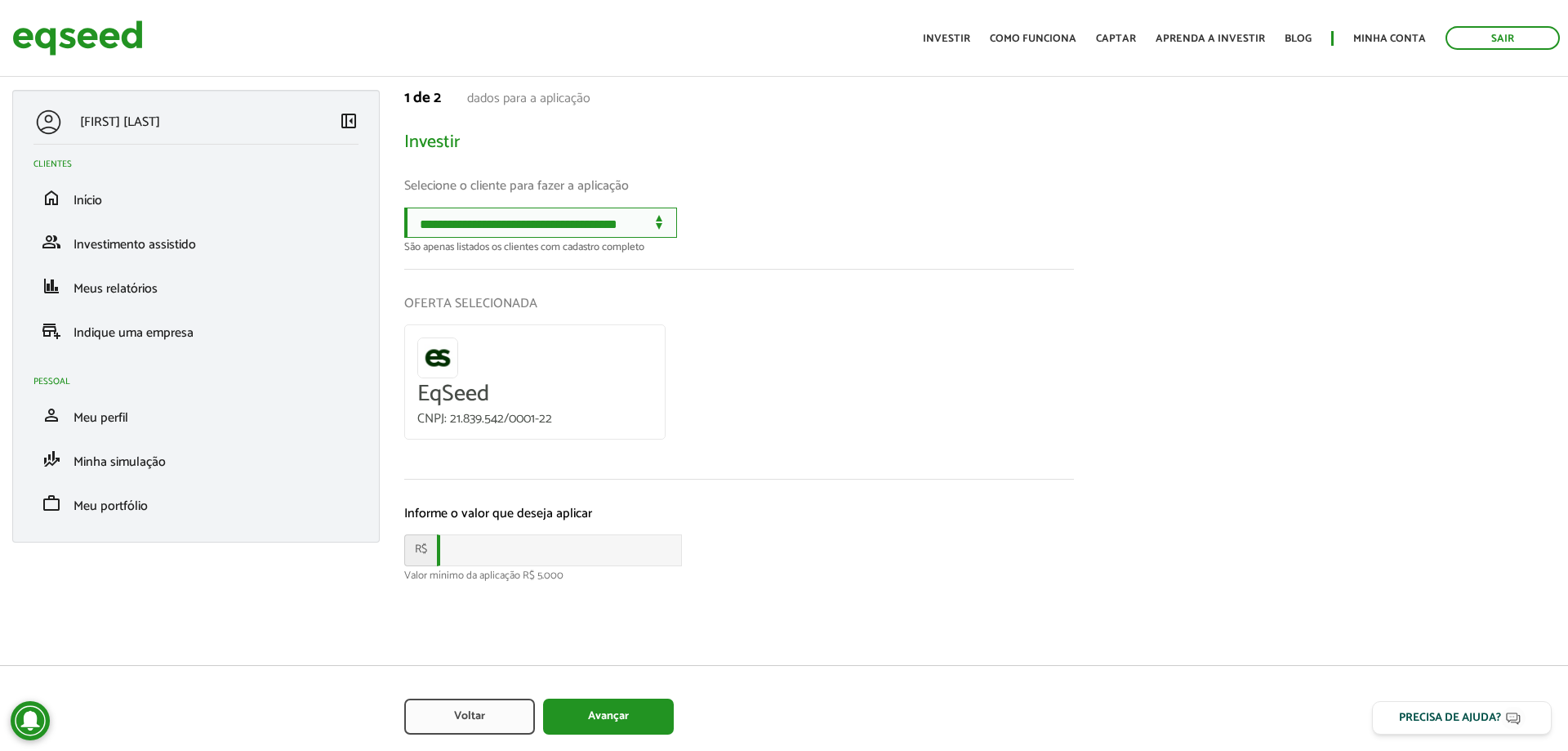 click on "[NUMBER] [STREET], [CITY], [STATE]" at bounding box center [541, 222] 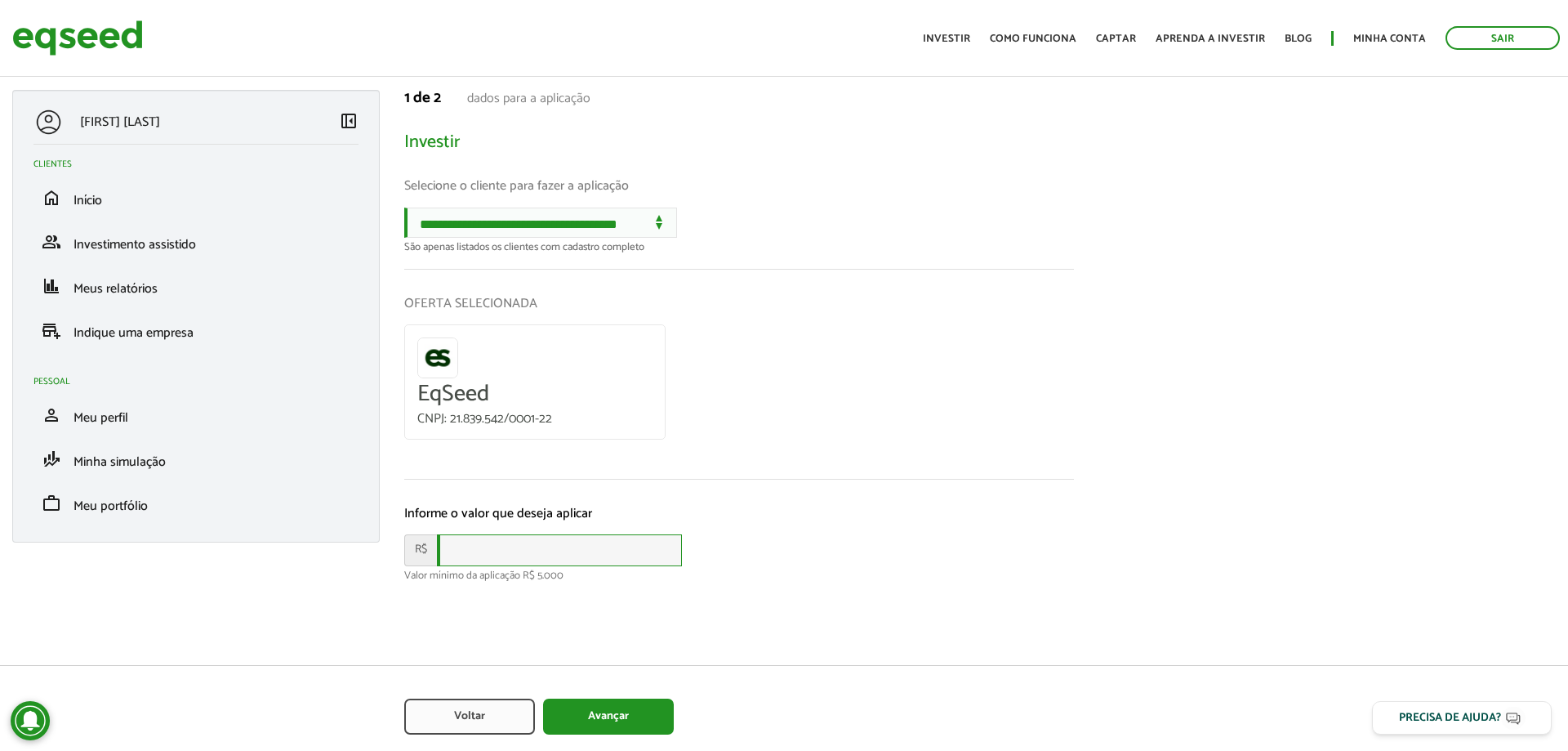 click at bounding box center (559, 550) 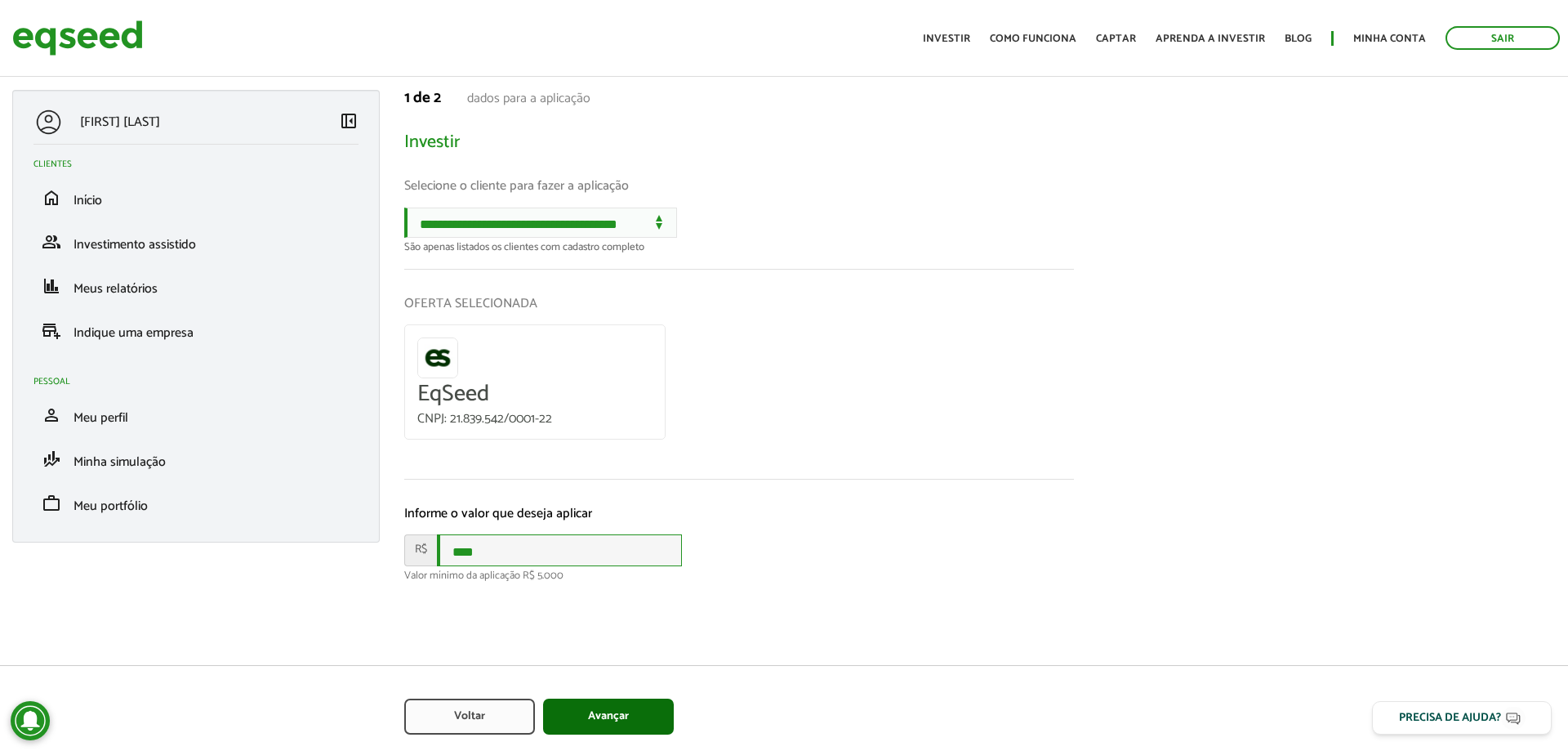type on "****" 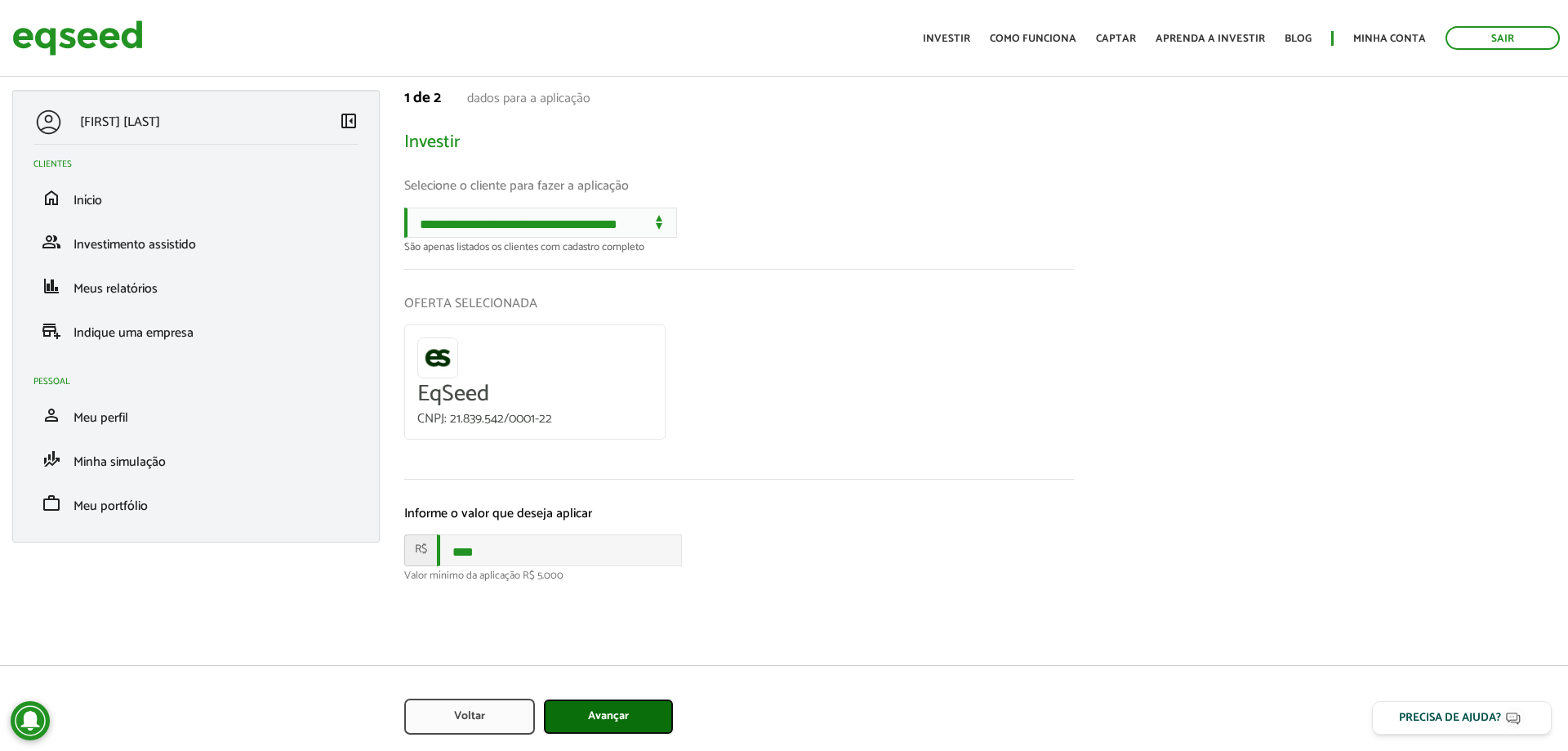 click on "Avançar" at bounding box center [608, 717] 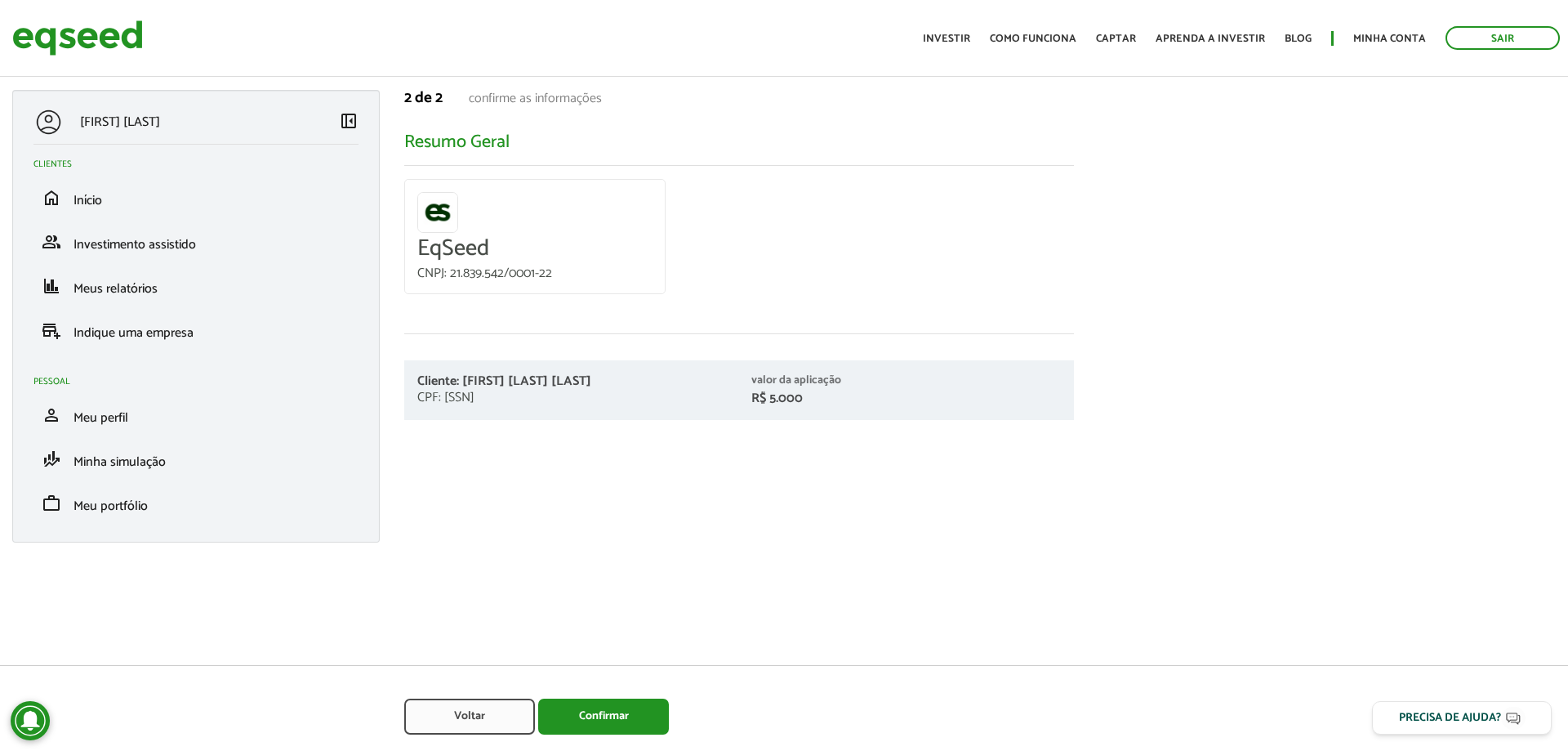scroll, scrollTop: 0, scrollLeft: 0, axis: both 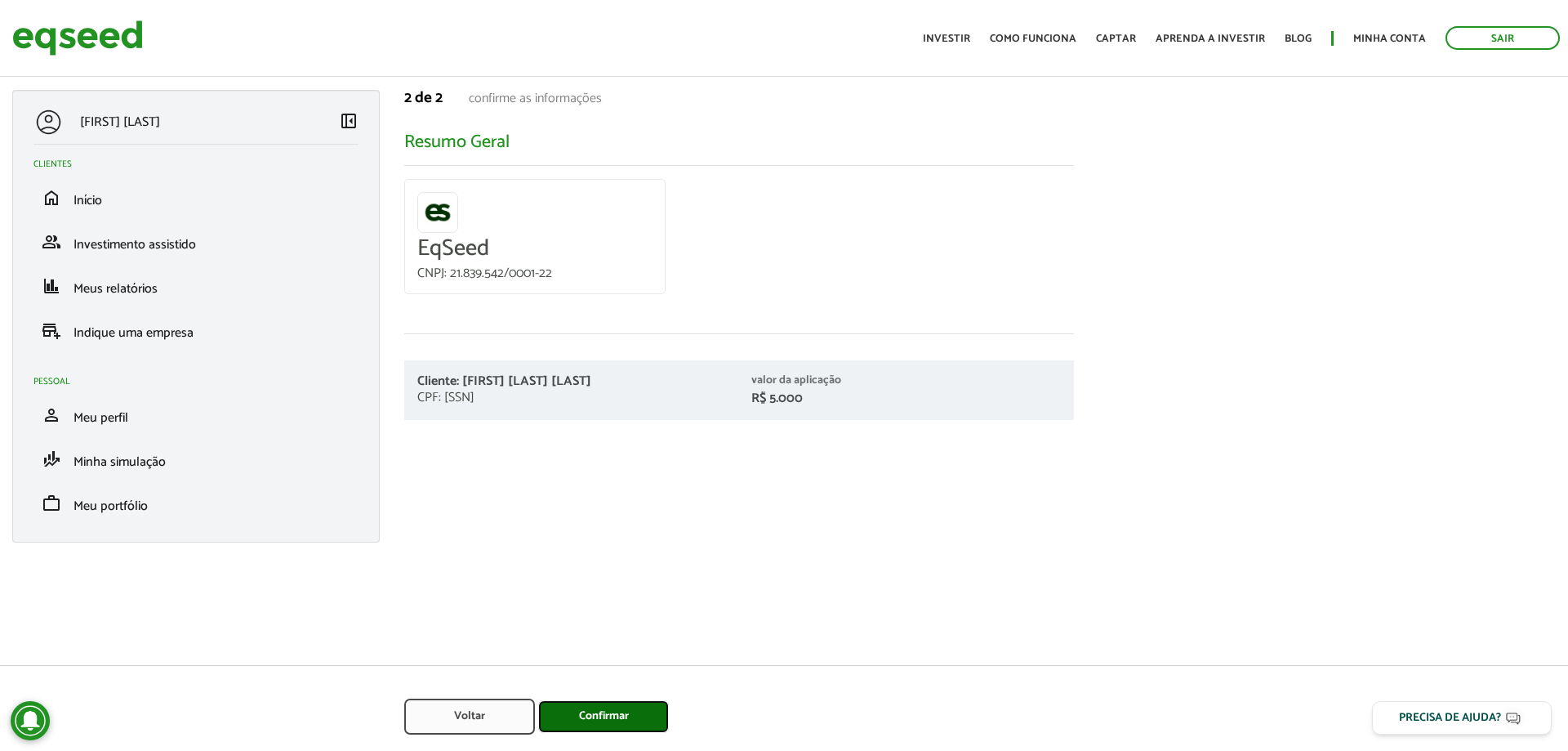 click on "Confirmar" at bounding box center [604, 717] 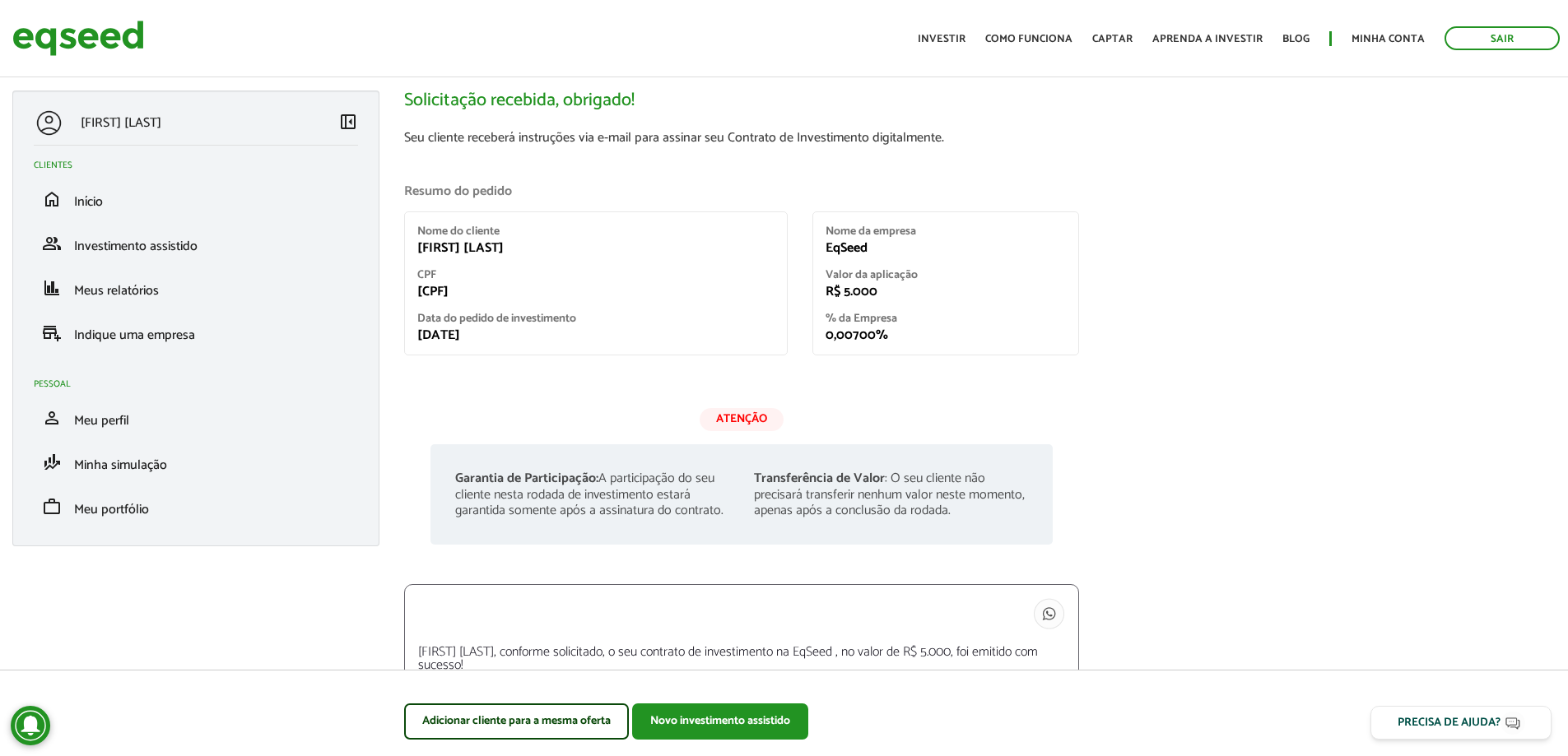 scroll, scrollTop: 0, scrollLeft: 0, axis: both 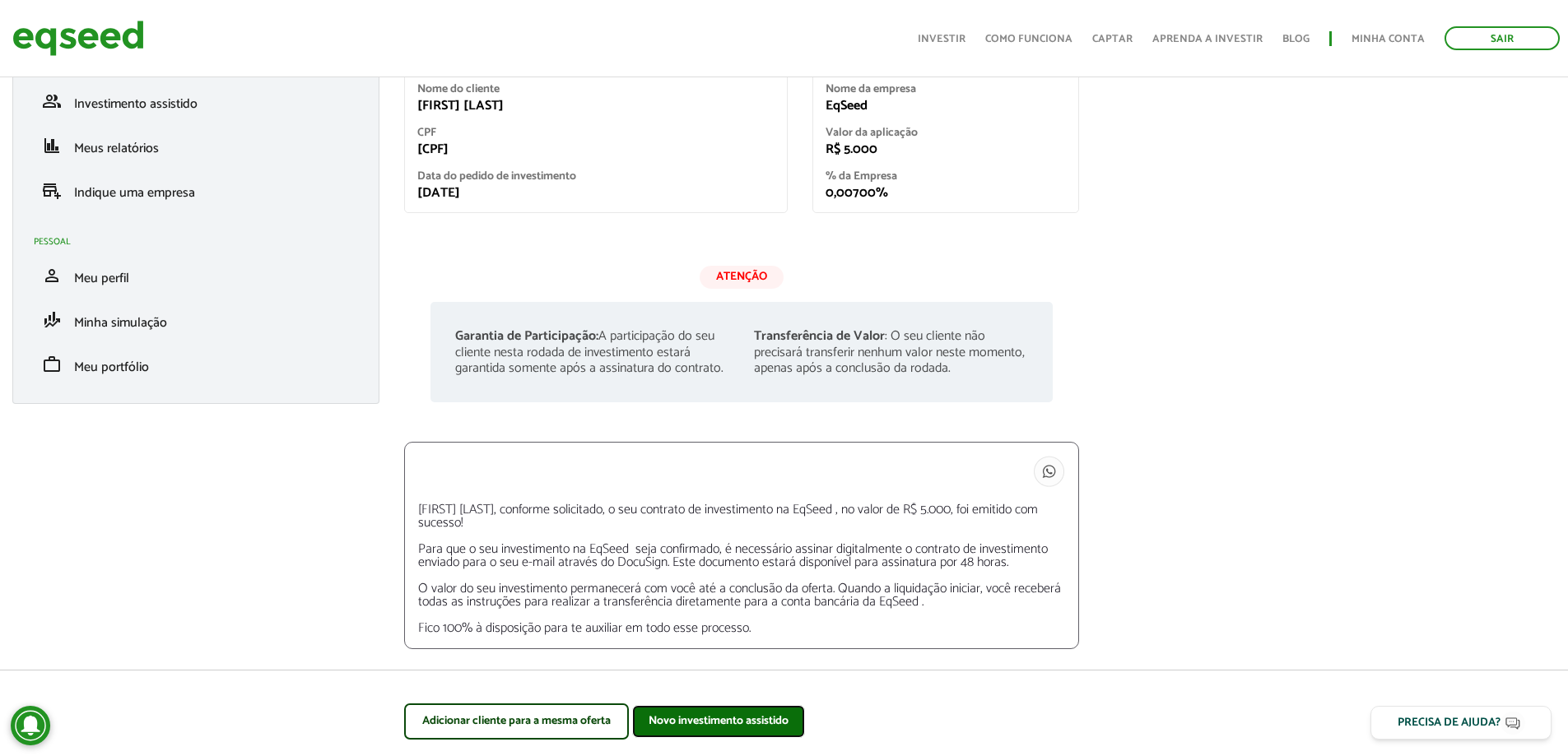 click on "Novo investimento assistido" at bounding box center (719, 721) 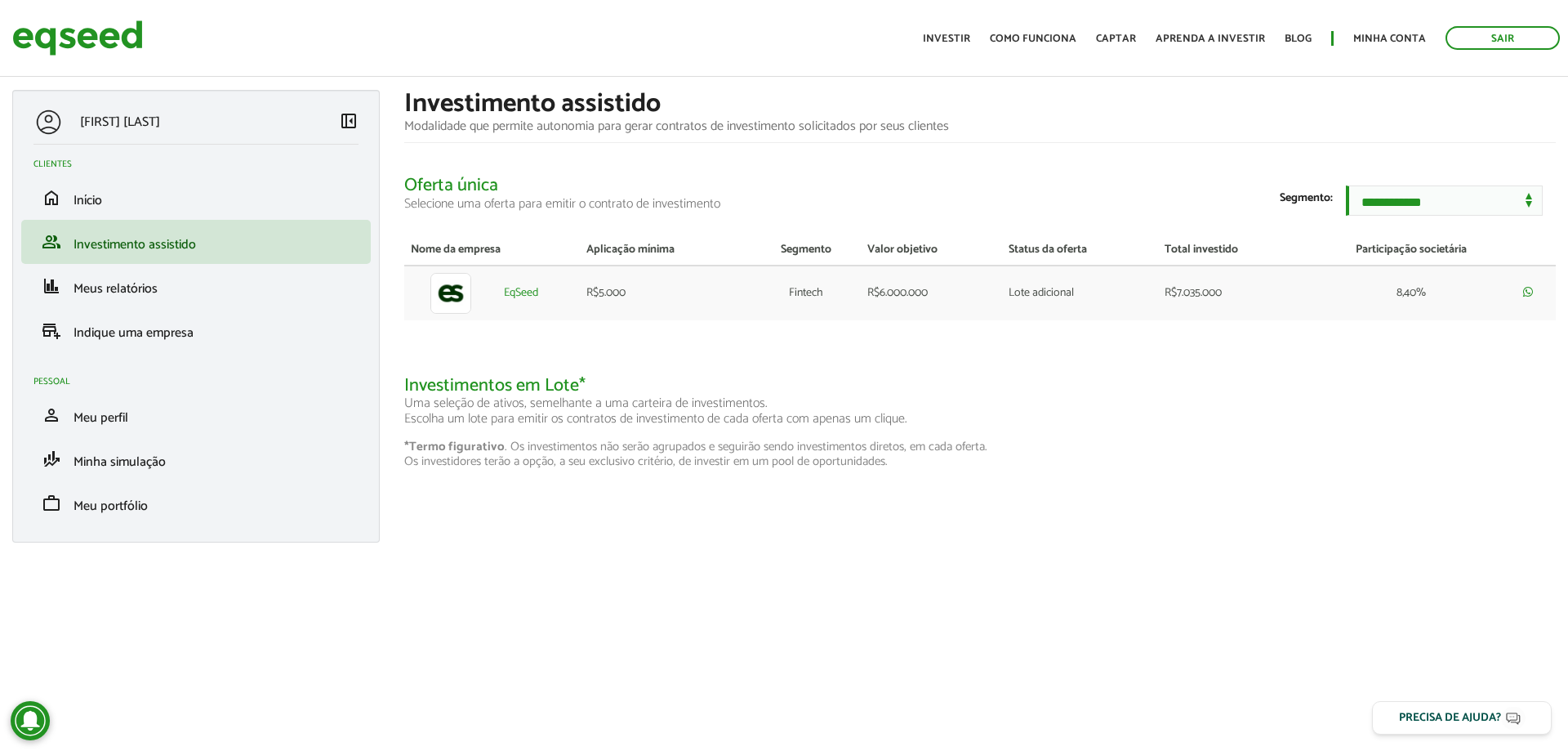 scroll, scrollTop: 0, scrollLeft: 0, axis: both 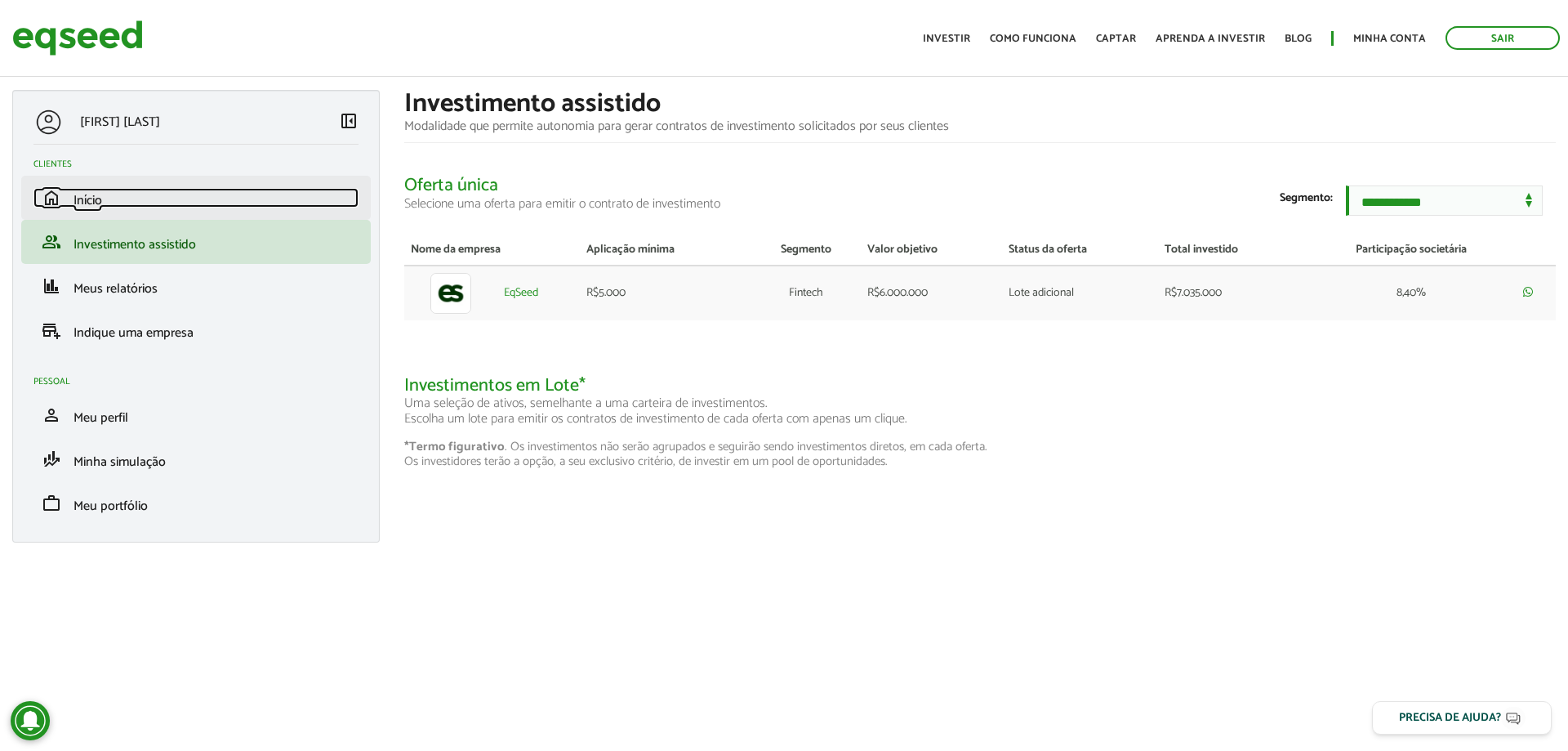 click on "home Início" at bounding box center (196, 198) 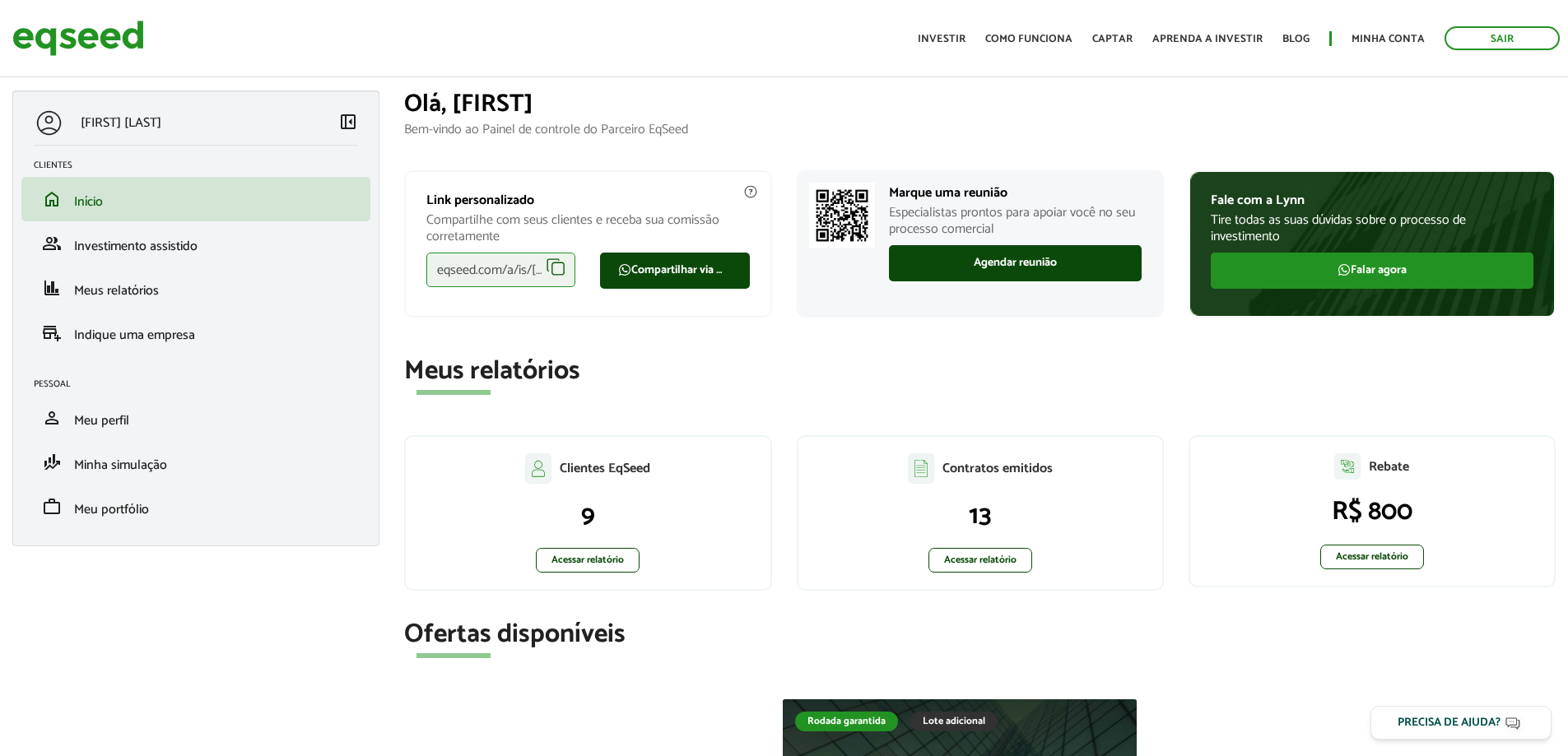 scroll, scrollTop: 0, scrollLeft: 0, axis: both 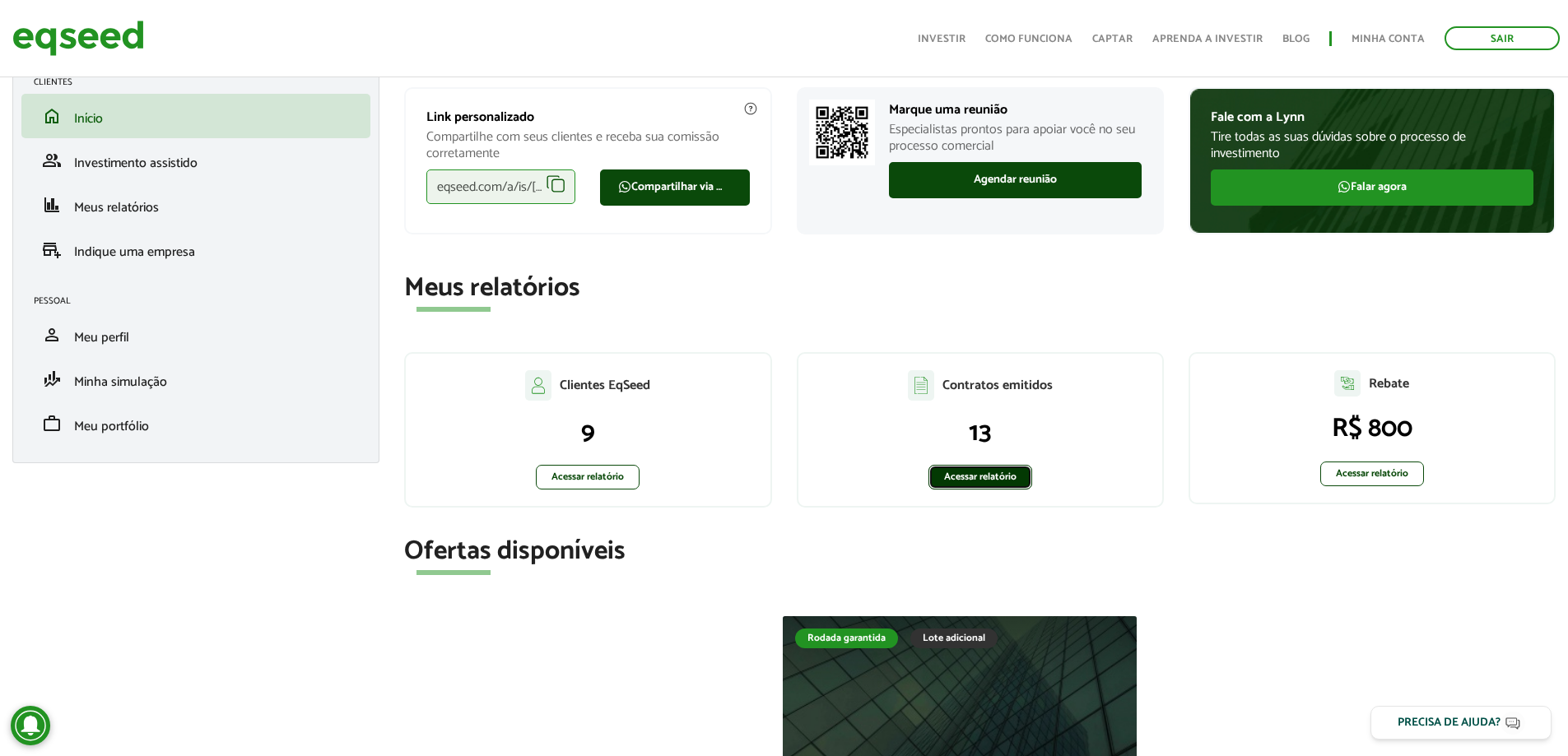 click on "Acessar relatório" at bounding box center (980, 477) 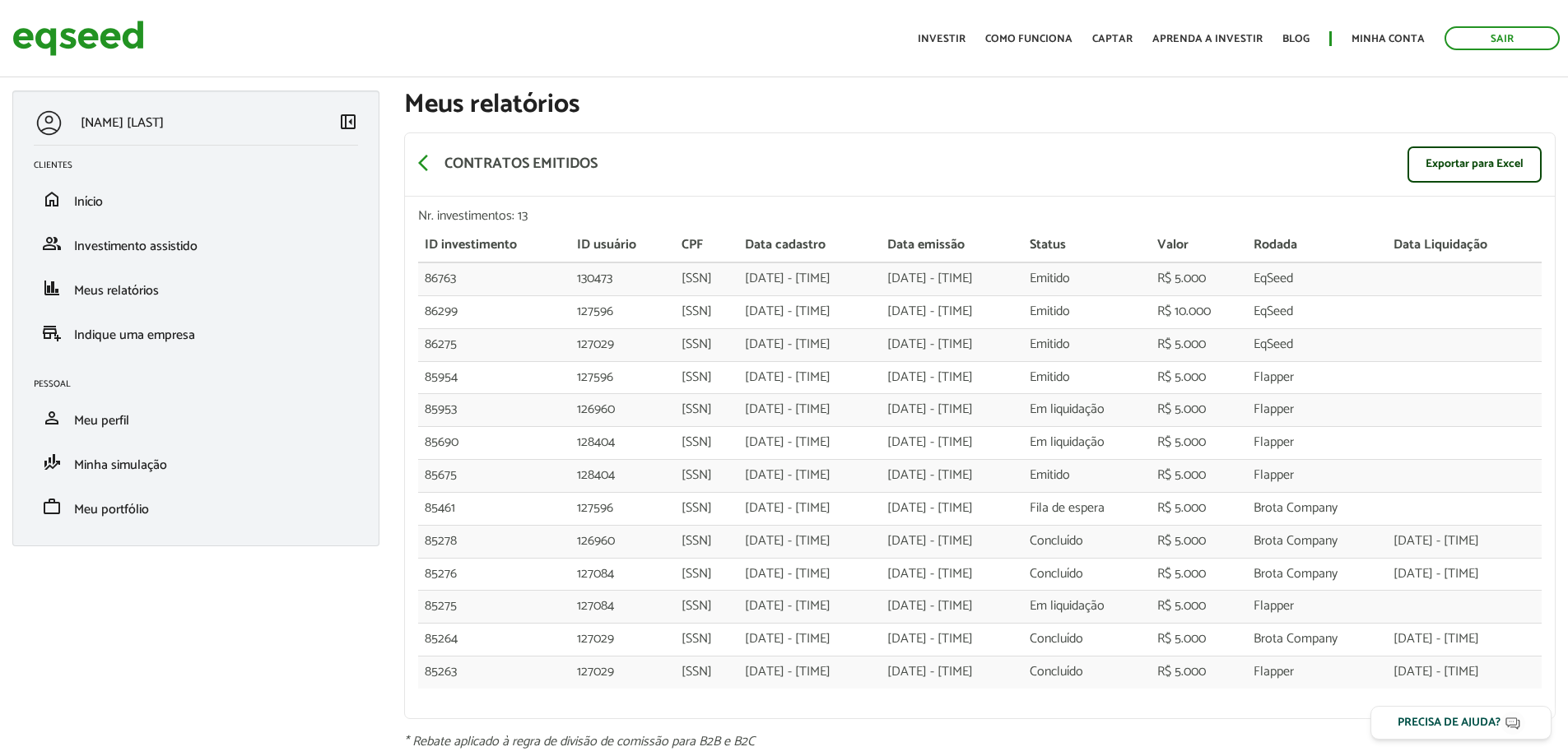 scroll, scrollTop: 0, scrollLeft: 0, axis: both 